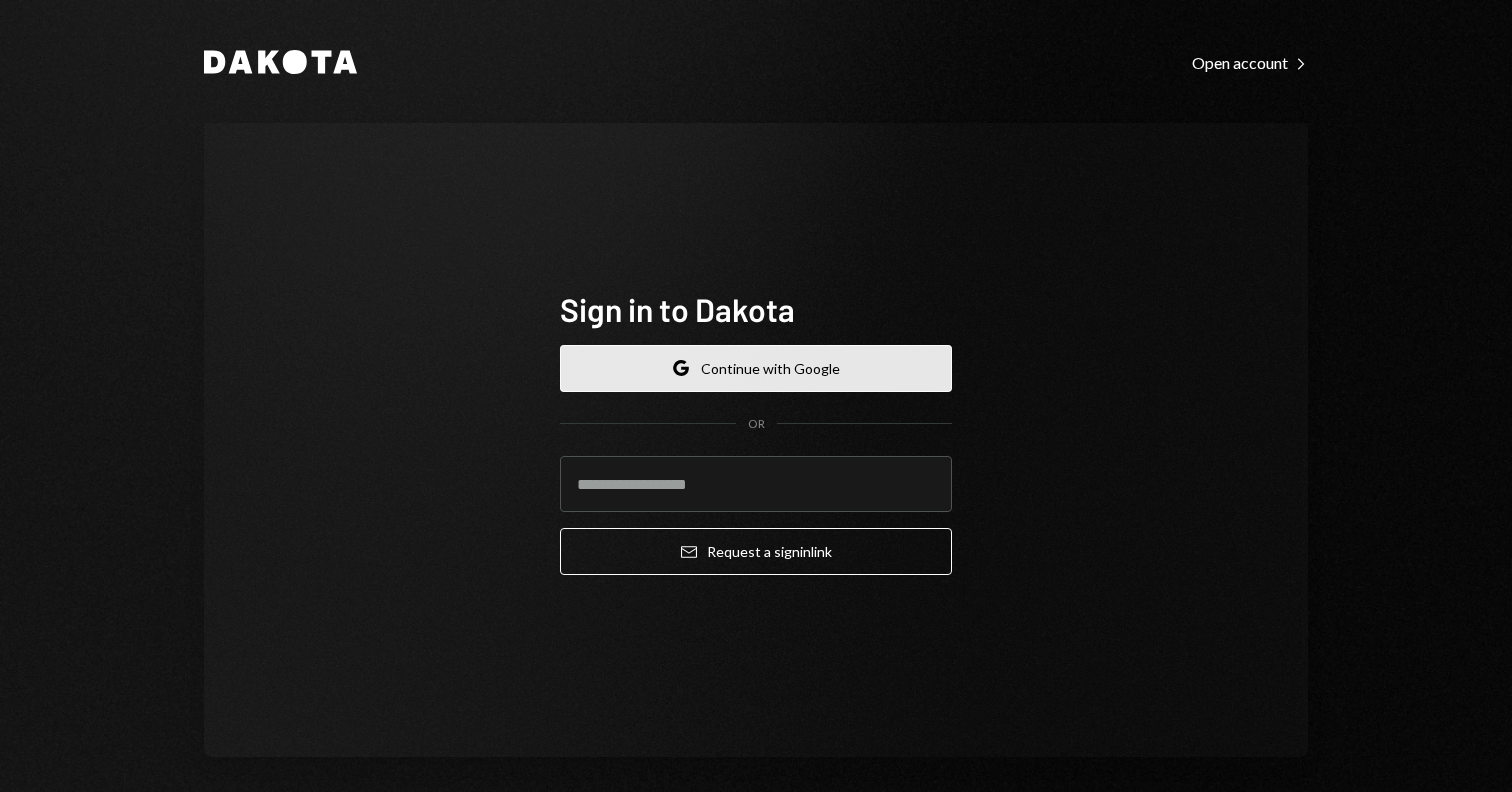 scroll, scrollTop: 0, scrollLeft: 0, axis: both 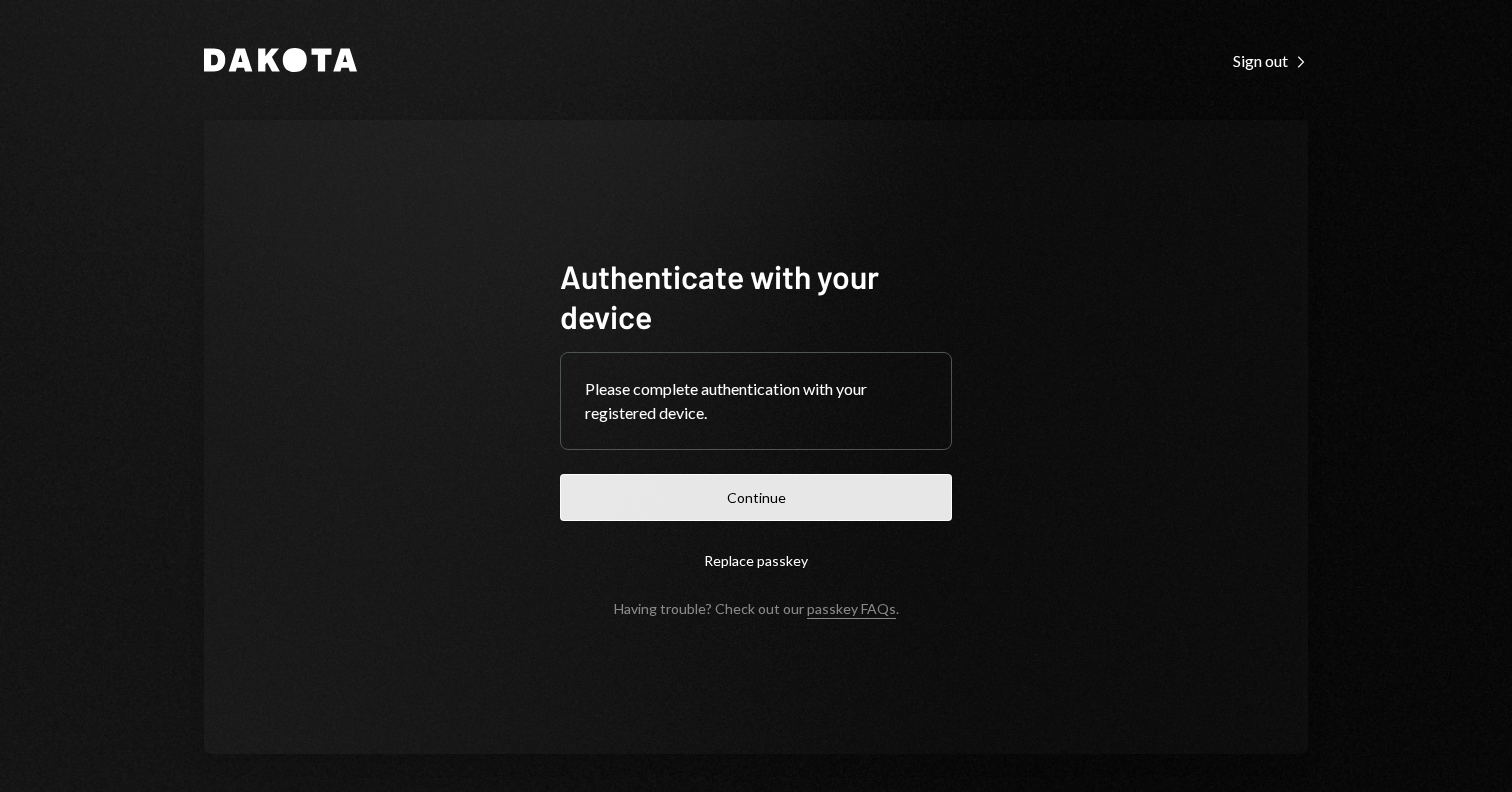 click on "Continue" at bounding box center (756, 497) 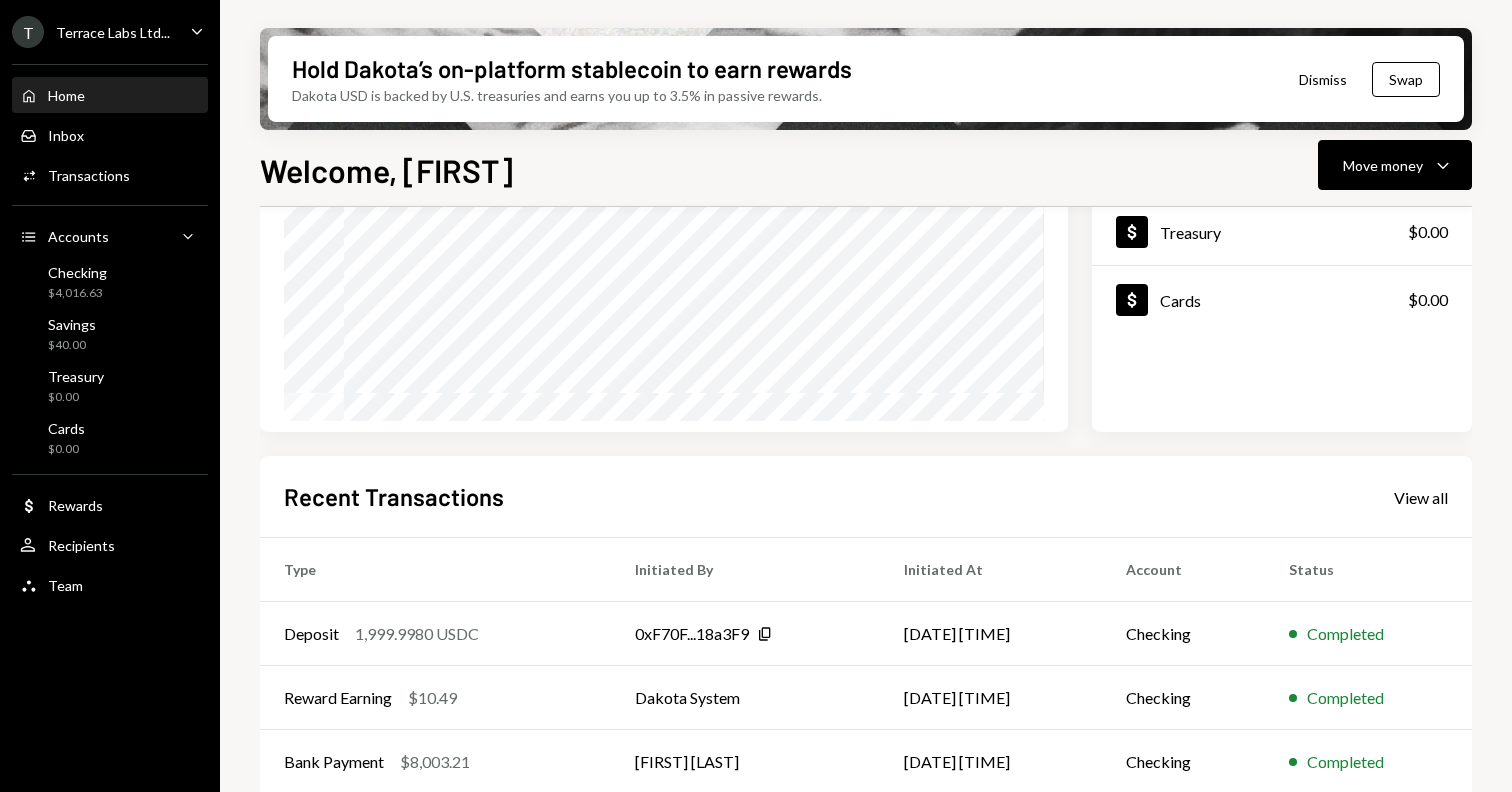 scroll, scrollTop: 273, scrollLeft: 0, axis: vertical 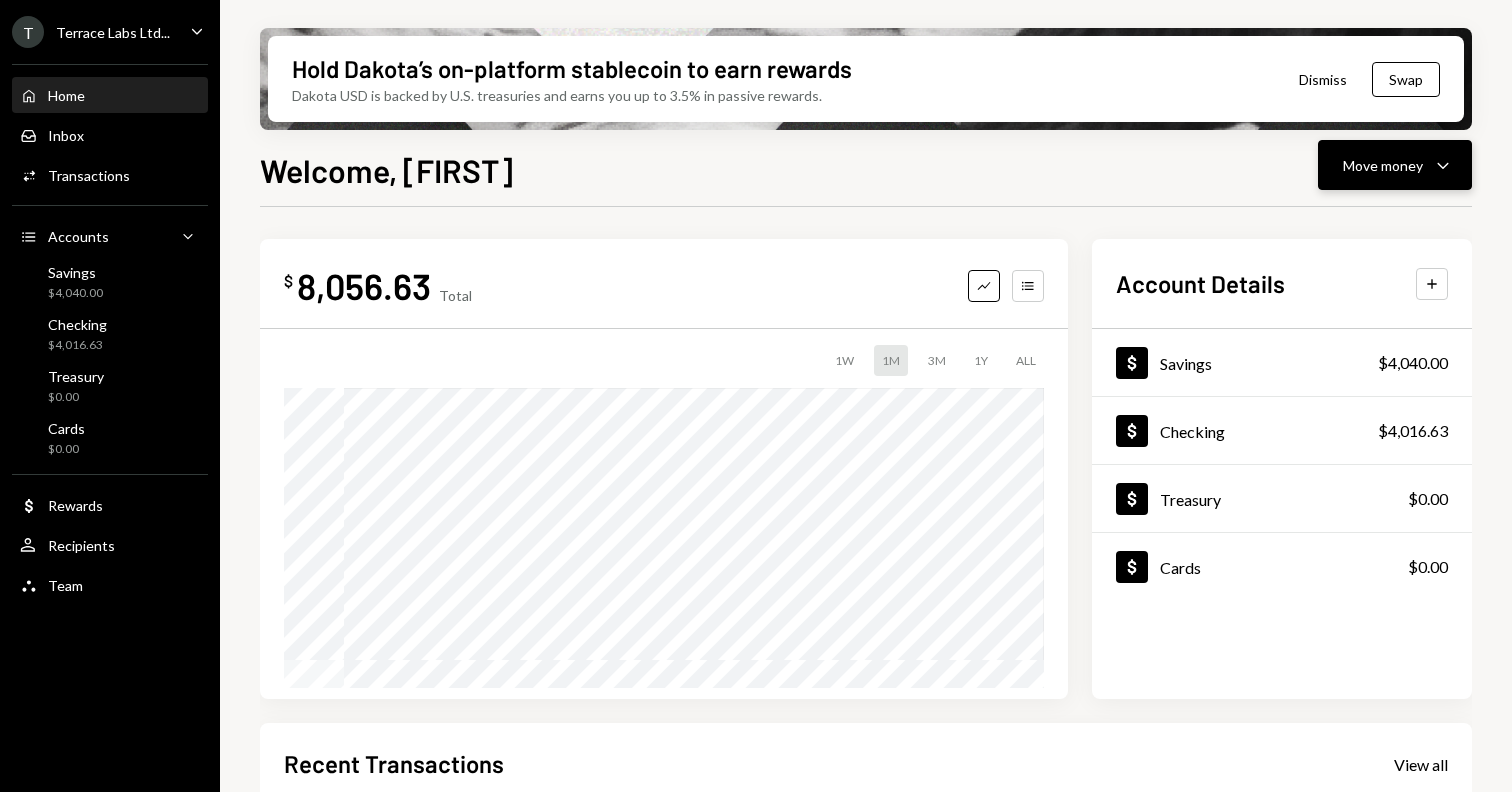 click on "Move money" at bounding box center [1383, 165] 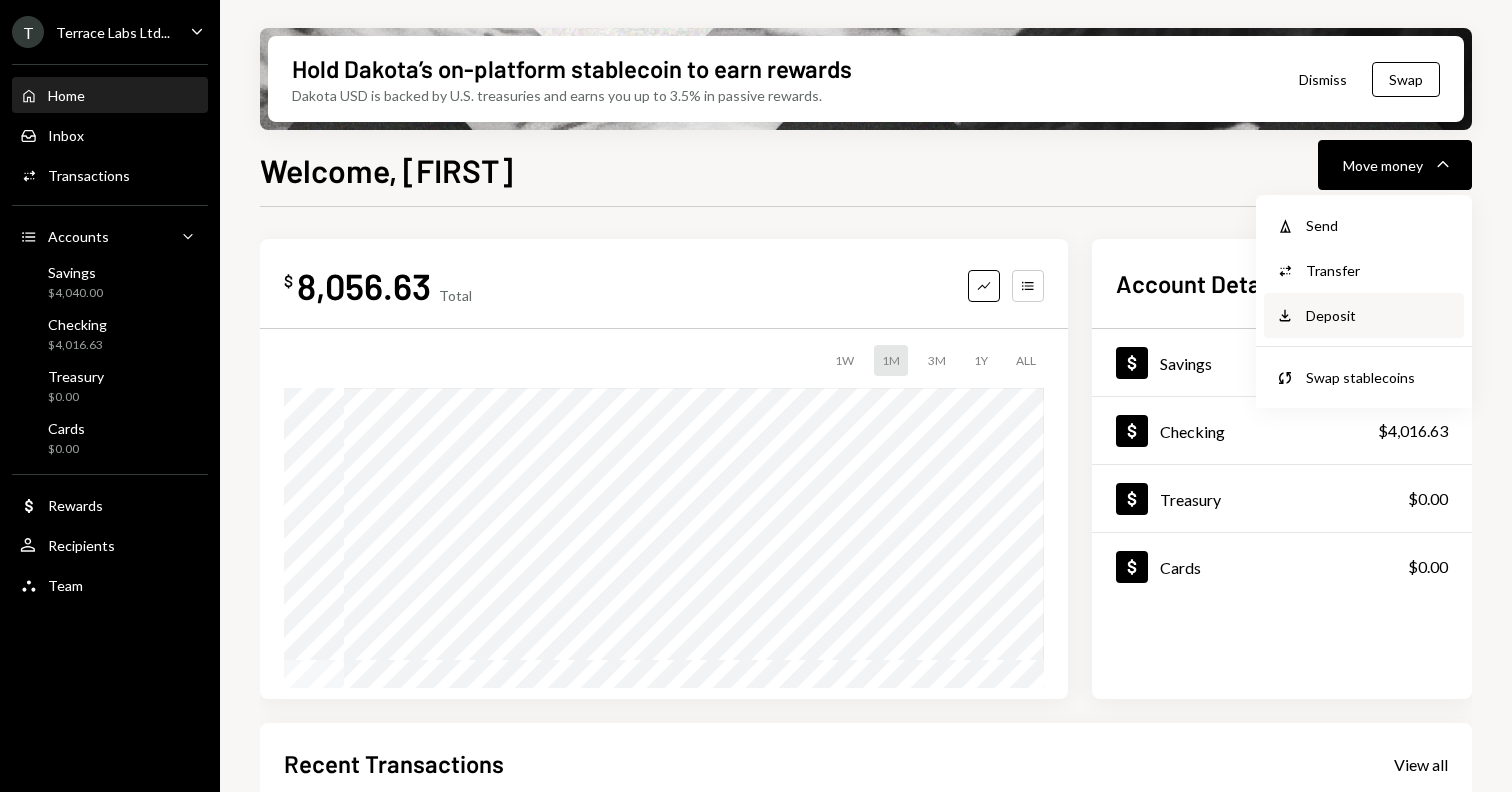 click on "Deposit" at bounding box center (1379, 315) 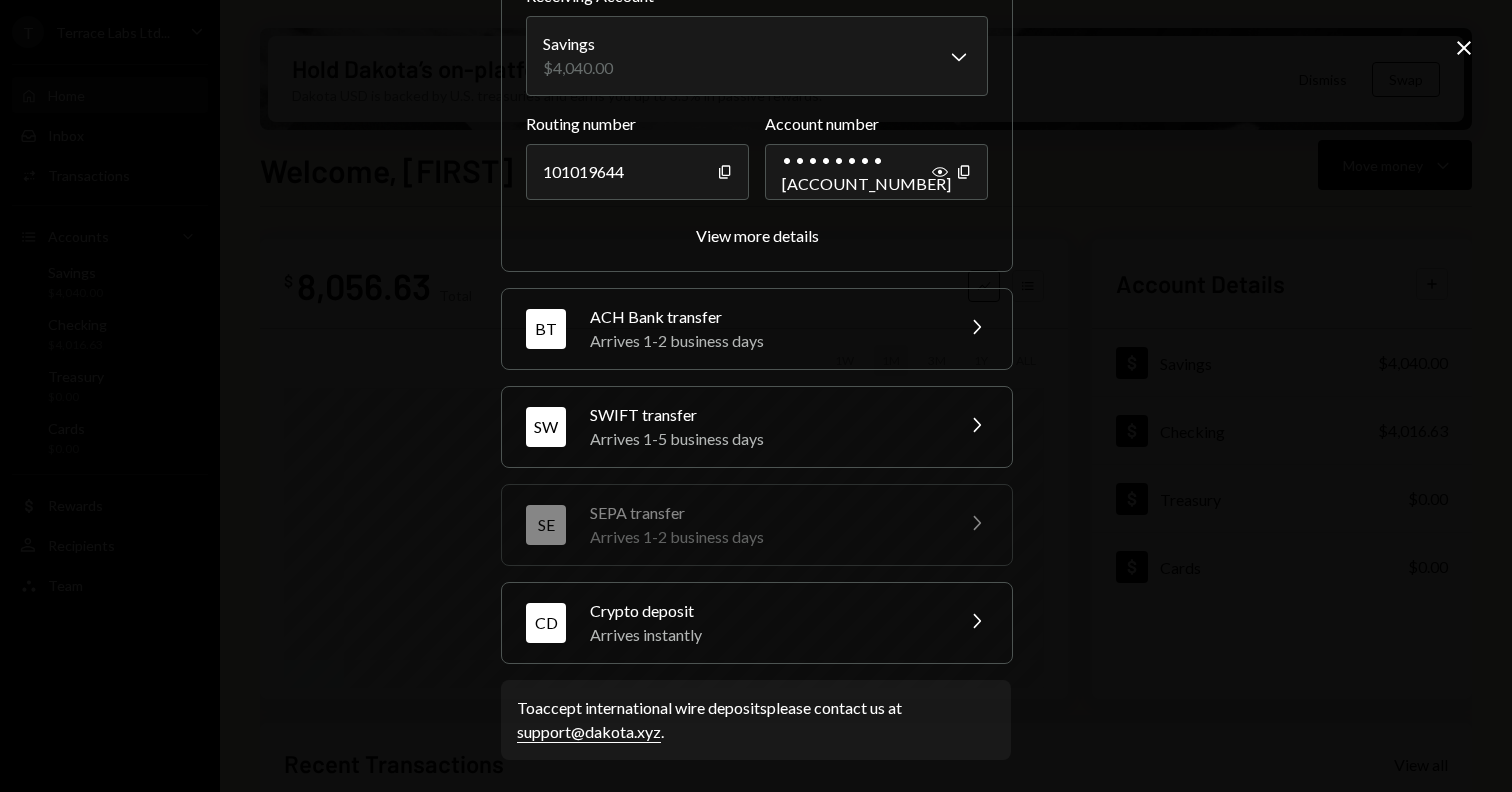 click on "Arrives instantly" at bounding box center [765, 635] 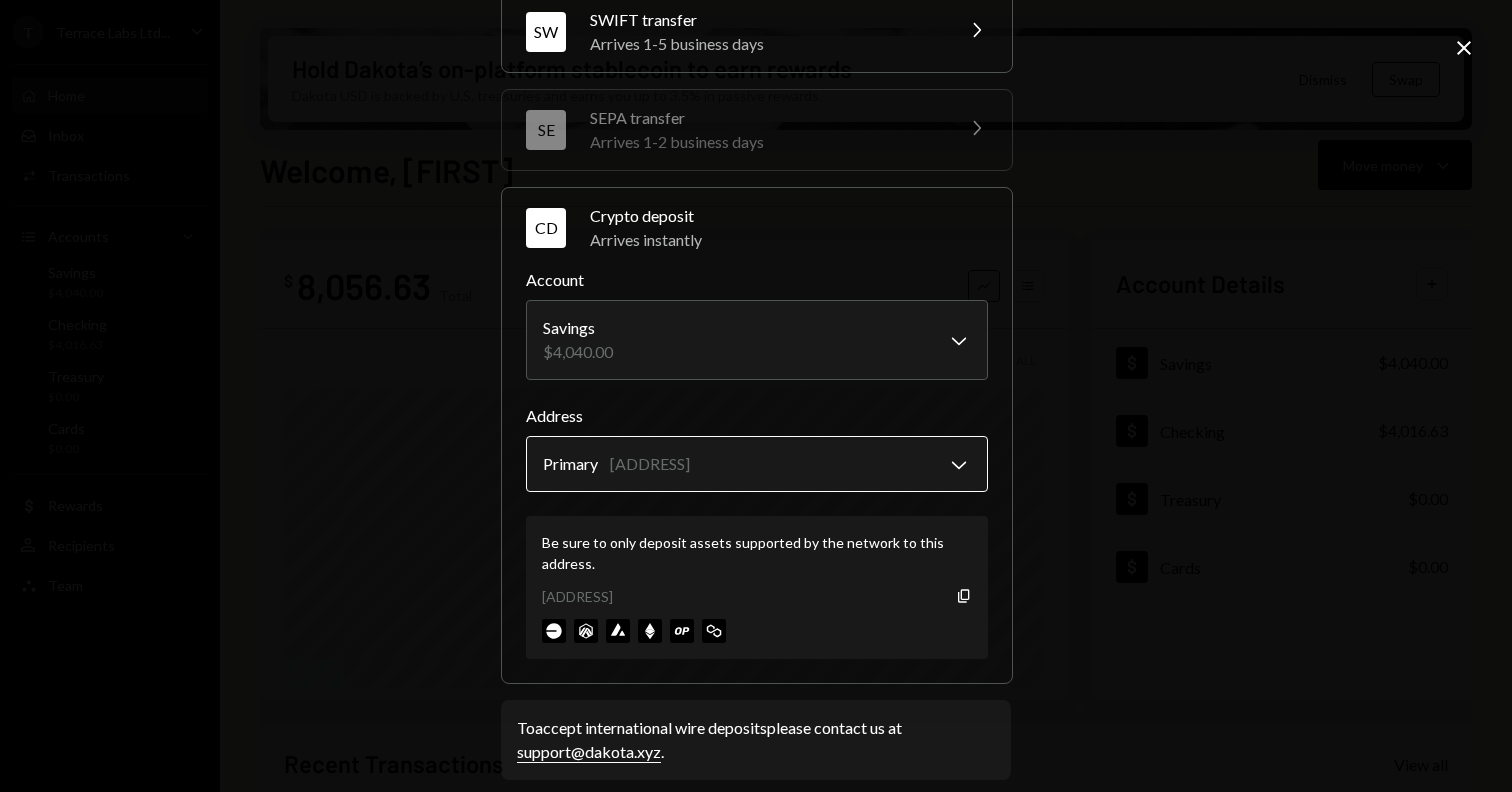 scroll, scrollTop: 309, scrollLeft: 0, axis: vertical 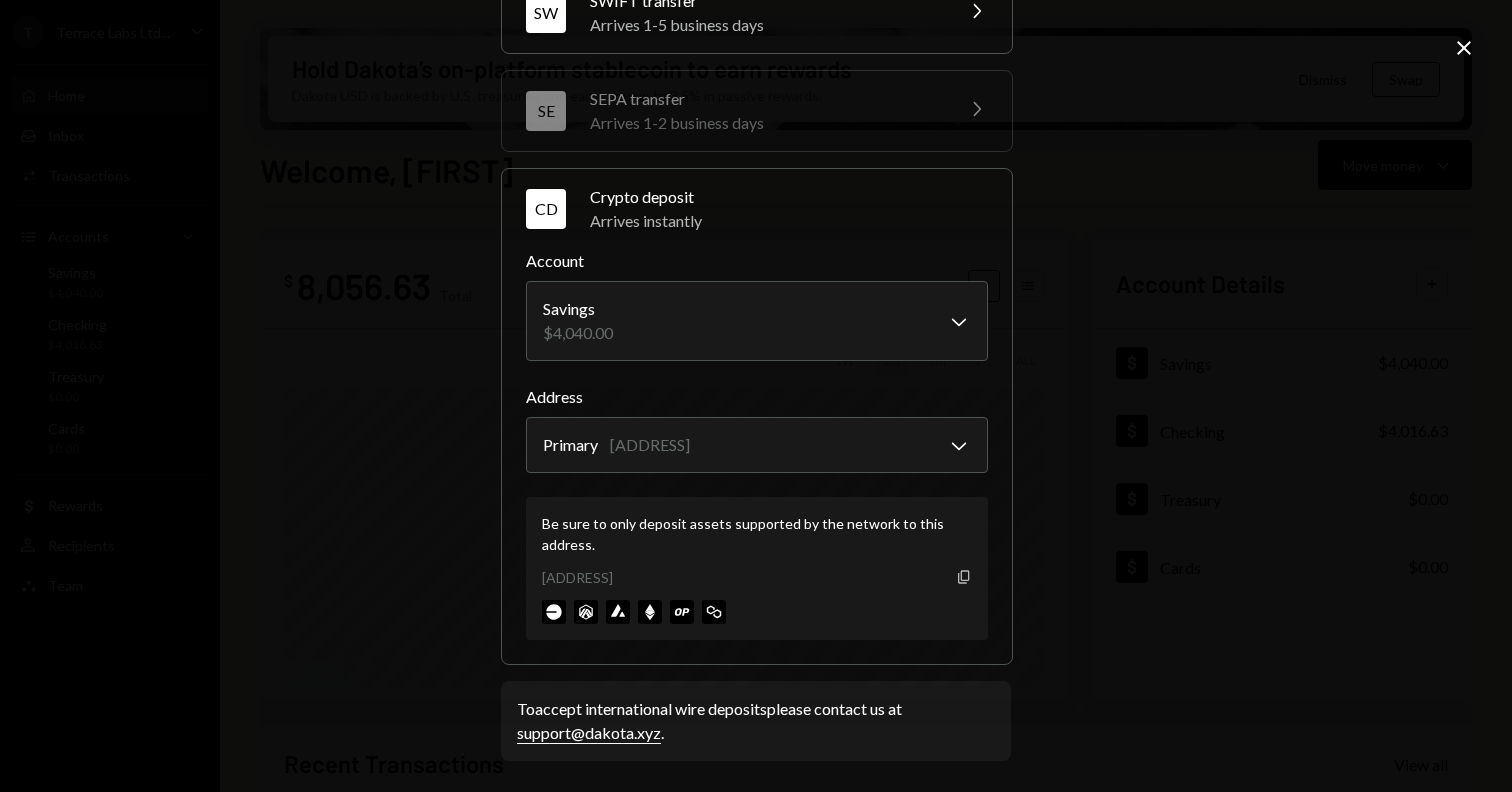 click on "Copy" 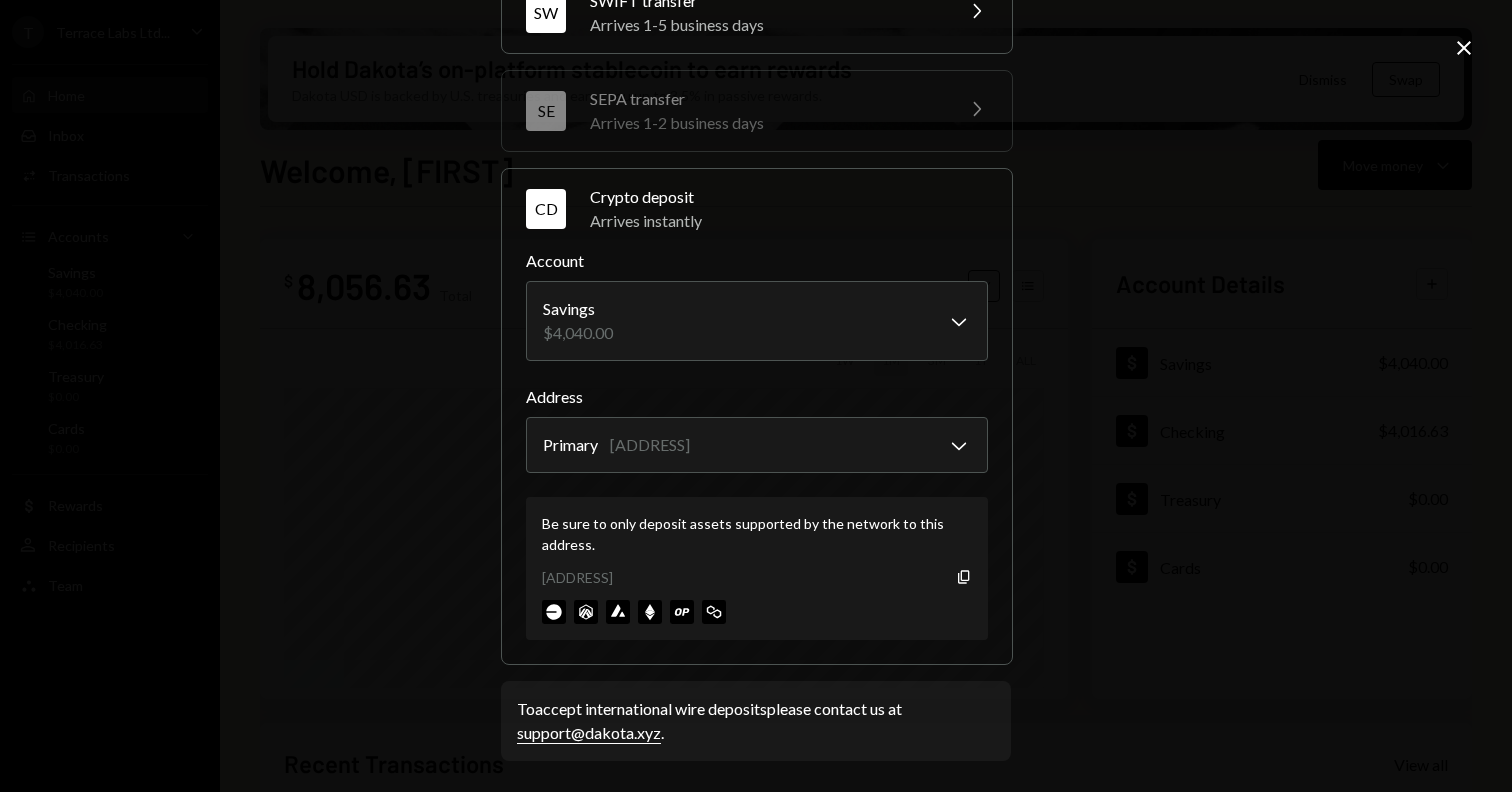 click on "Close" 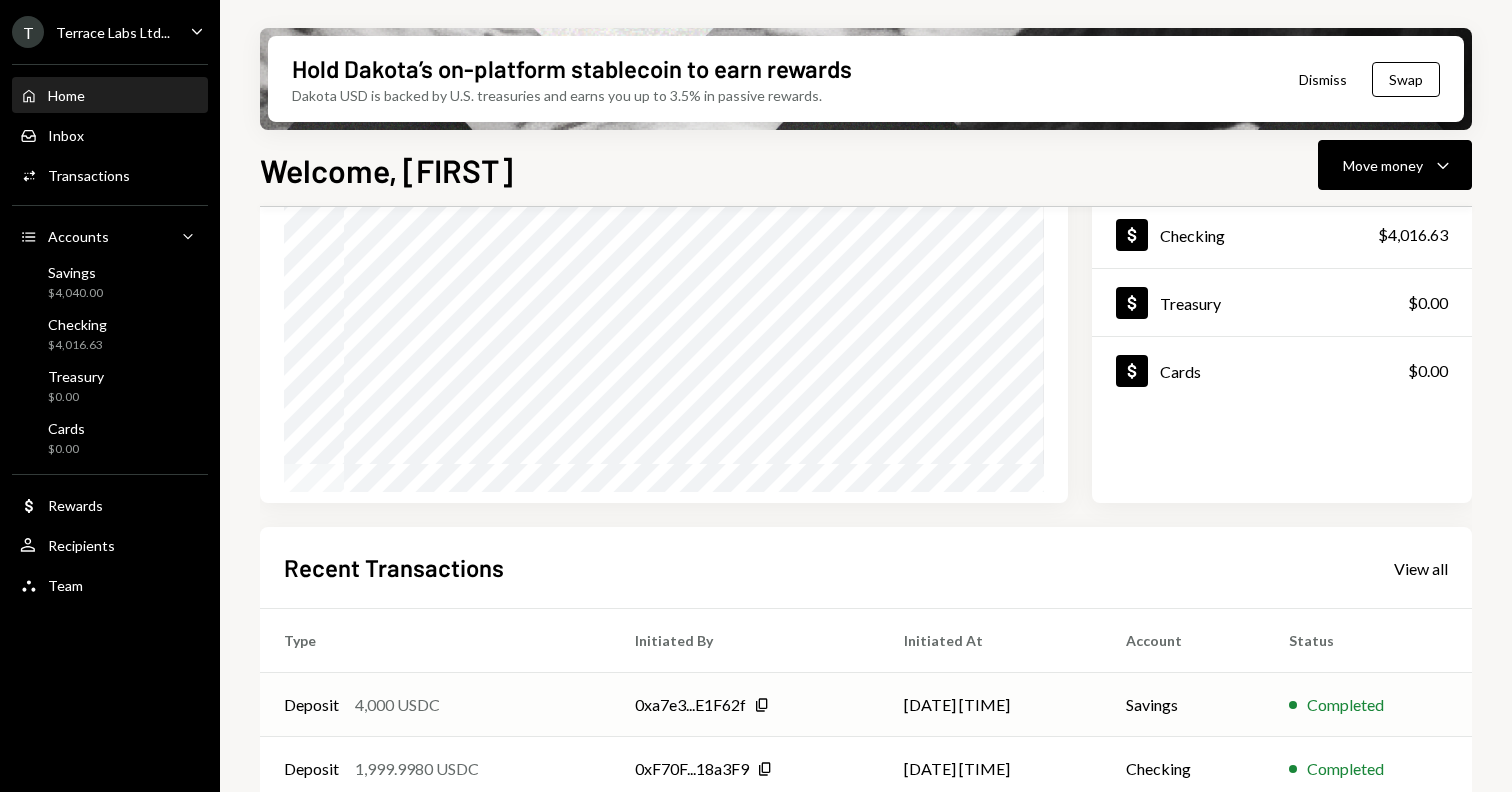 scroll, scrollTop: 0, scrollLeft: 0, axis: both 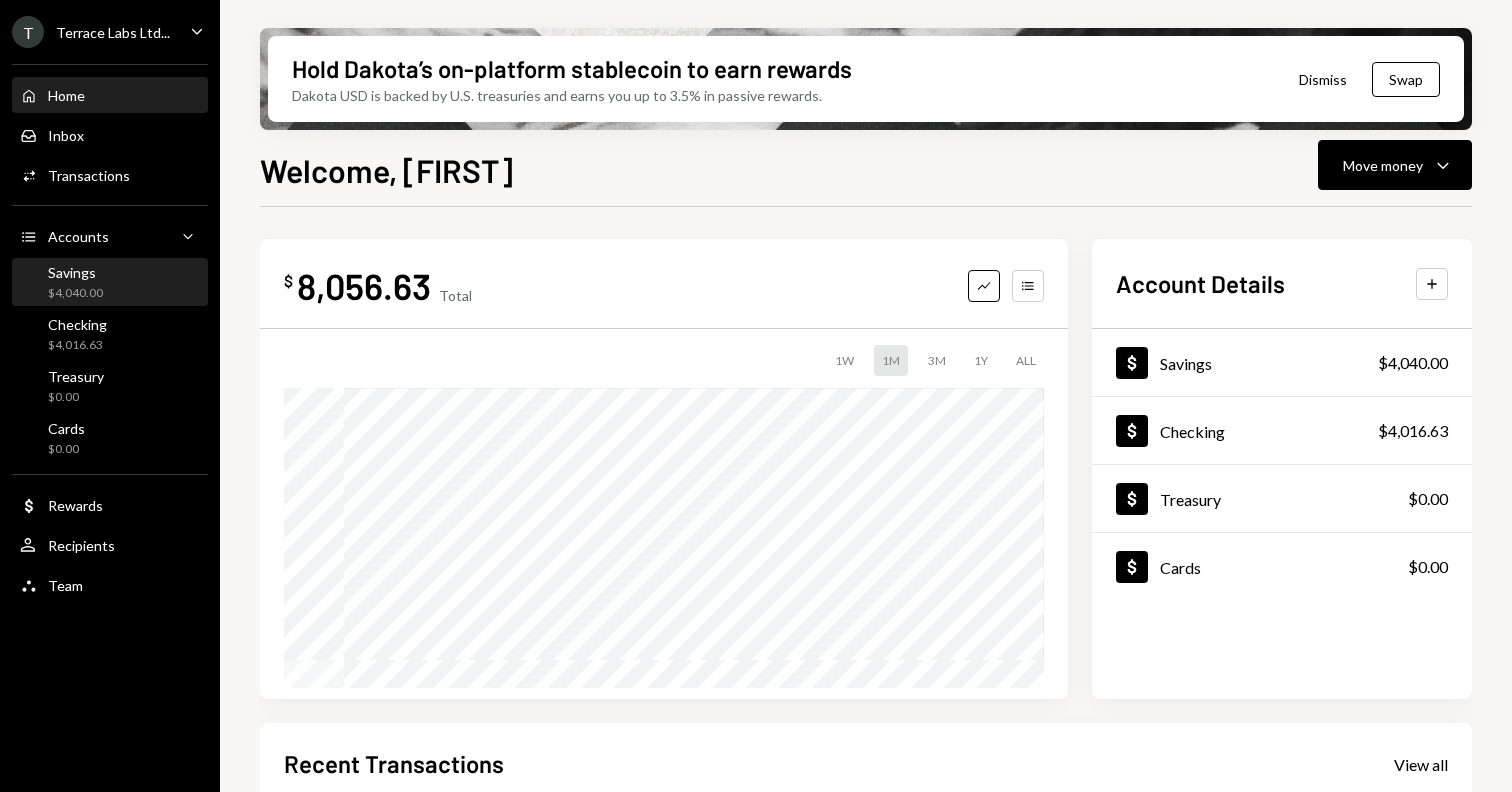 click on "Savings $4,040.00" at bounding box center (110, 283) 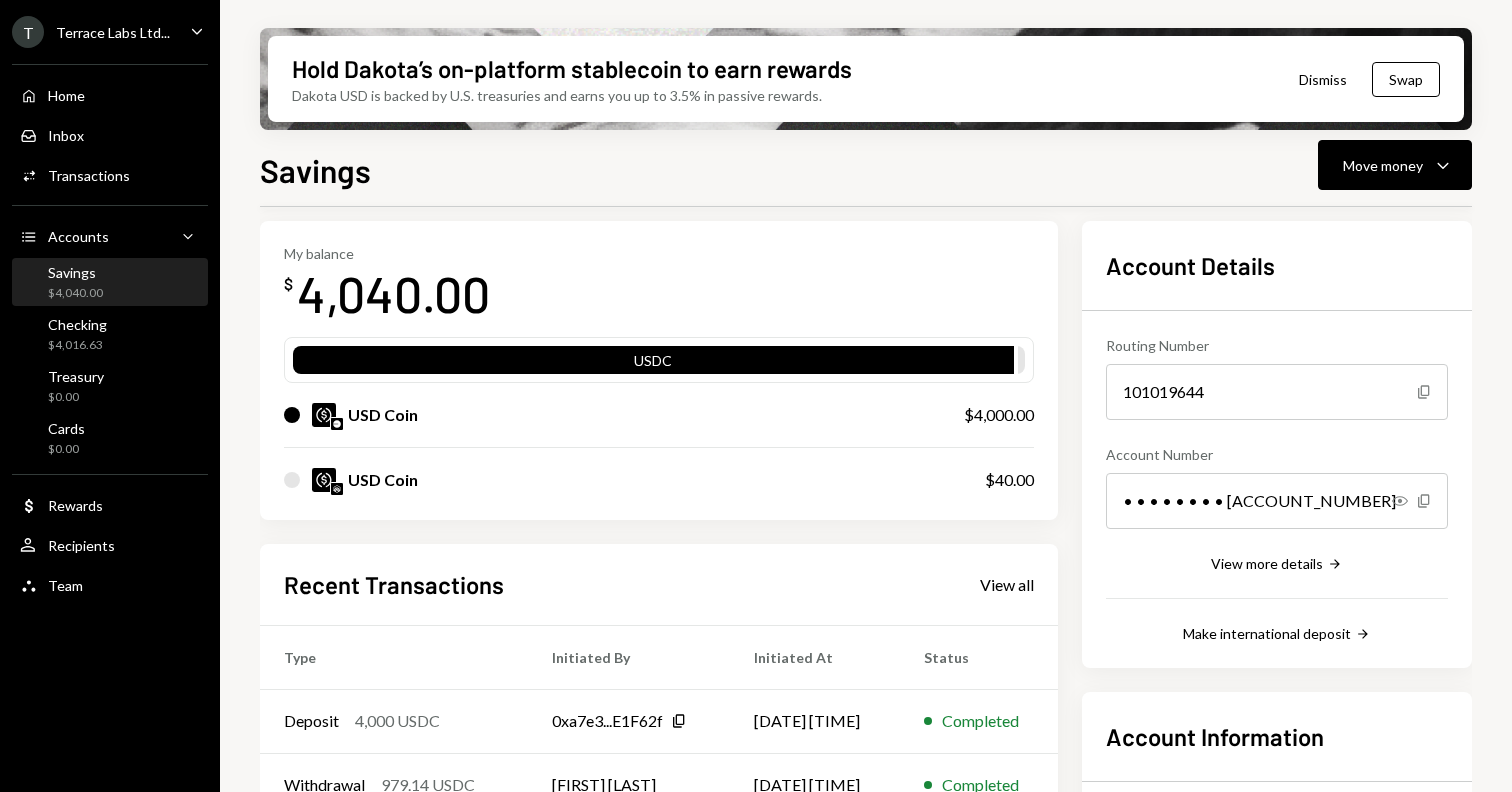 scroll, scrollTop: 0, scrollLeft: 0, axis: both 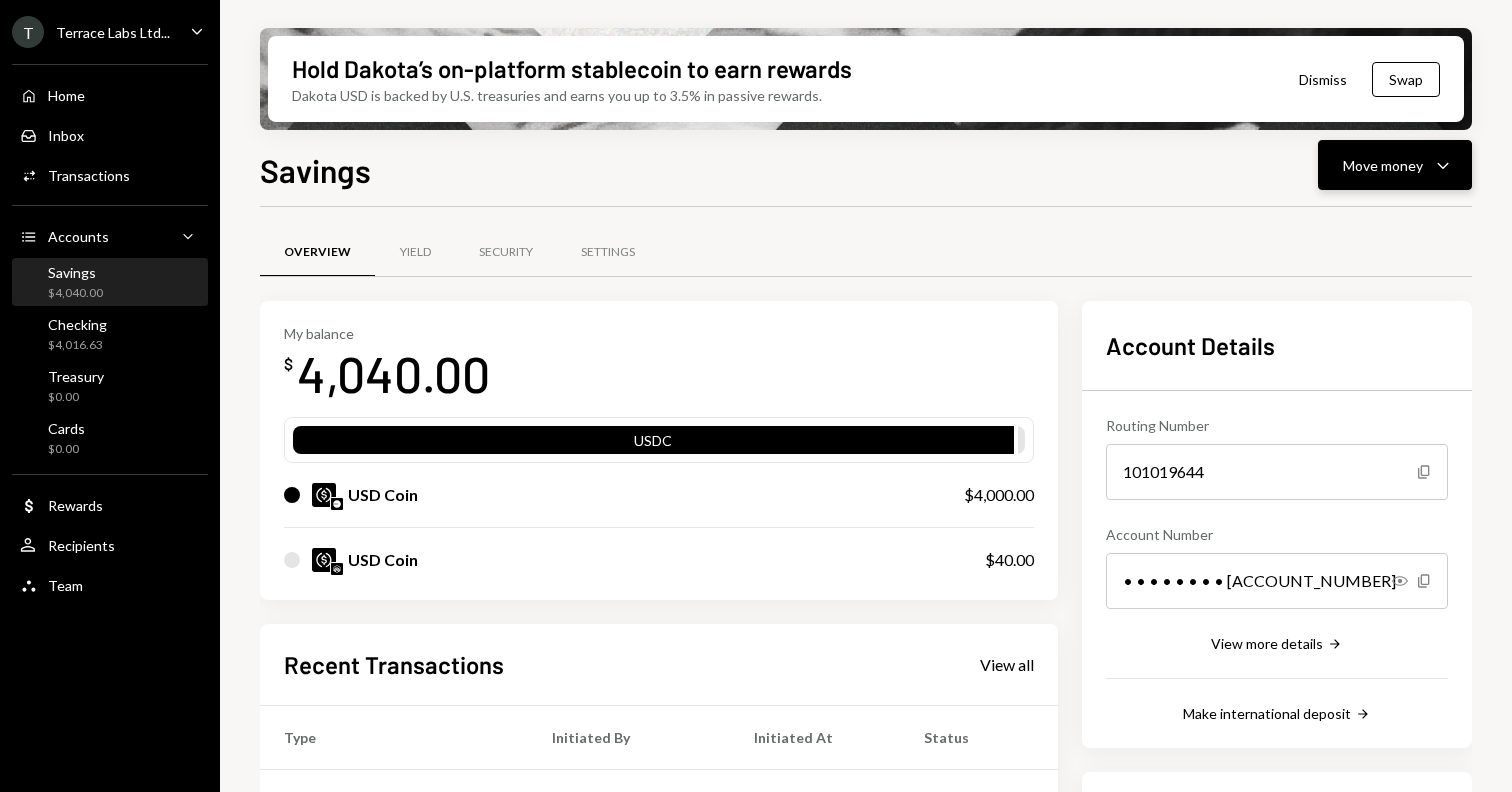 click on "Move money Caret Down" at bounding box center (1395, 165) 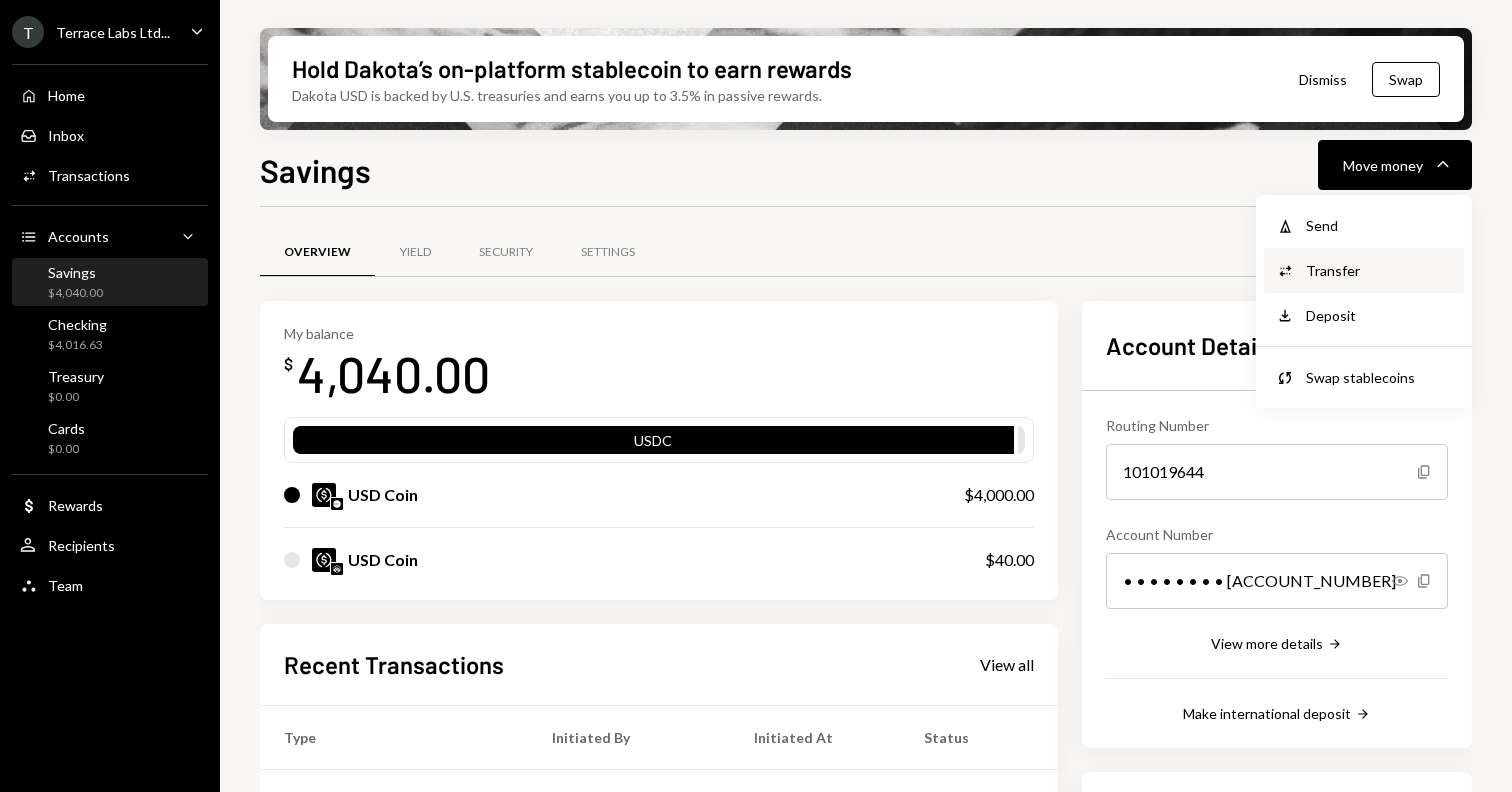 click on "Transfer" at bounding box center [1379, 270] 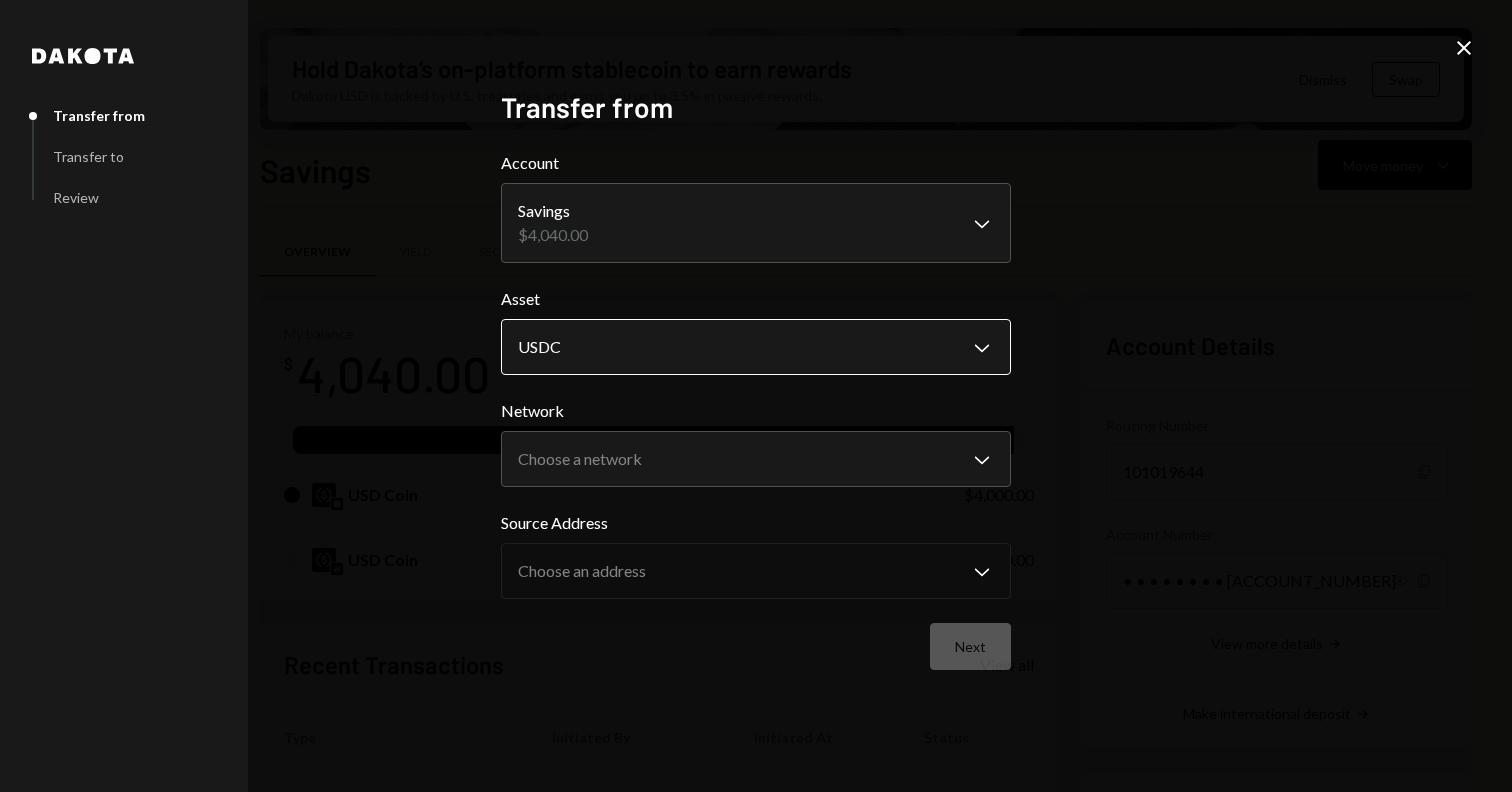 click on "T Terrace Labs Ltd... Caret Down Home Home Inbox Inbox Activities Transactions Accounts Accounts Caret Down Savings $4,040.00 Checking $4,016.63 Treasury $0.00 Cards $0.00 Dollar Rewards User Recipients Team Team Hold Dakota’s on-platform stablecoin to earn rewards Dakota USD is backed by U.S. treasuries and earns you up to 3.5% in passive rewards. Dismiss Swap Savings Move money Caret Down Overview Yield Security Settings My balance $ 4,040.00 USDC USD Coin $4,000.00 USD Coin $40.00 Recent Transactions View all Type Initiated By Initiated At Status Deposit 4,000  USDC 0xa7e3...E1F62f Copy 07/18/25 1:58 PM Completed Withdrawal 979.14  USDC Jesse Beller 07/11/25 9:57 AM Completed Withdrawal 1,706  USDC Jesse Beller 07/11/25 9:13 AM Completed Bank Payment $12,000.00 Jesse Beller 07/08/25 12:44 PM Completed Deposit 12,000  USDC 0xa7e3...E1F62f Copy 07/08/25 12:43 PM Completed Account Details Routing Number 101019644 Copy Account Number • • • • • • • •  8315 Show Copy View more details Dakota" at bounding box center [756, 396] 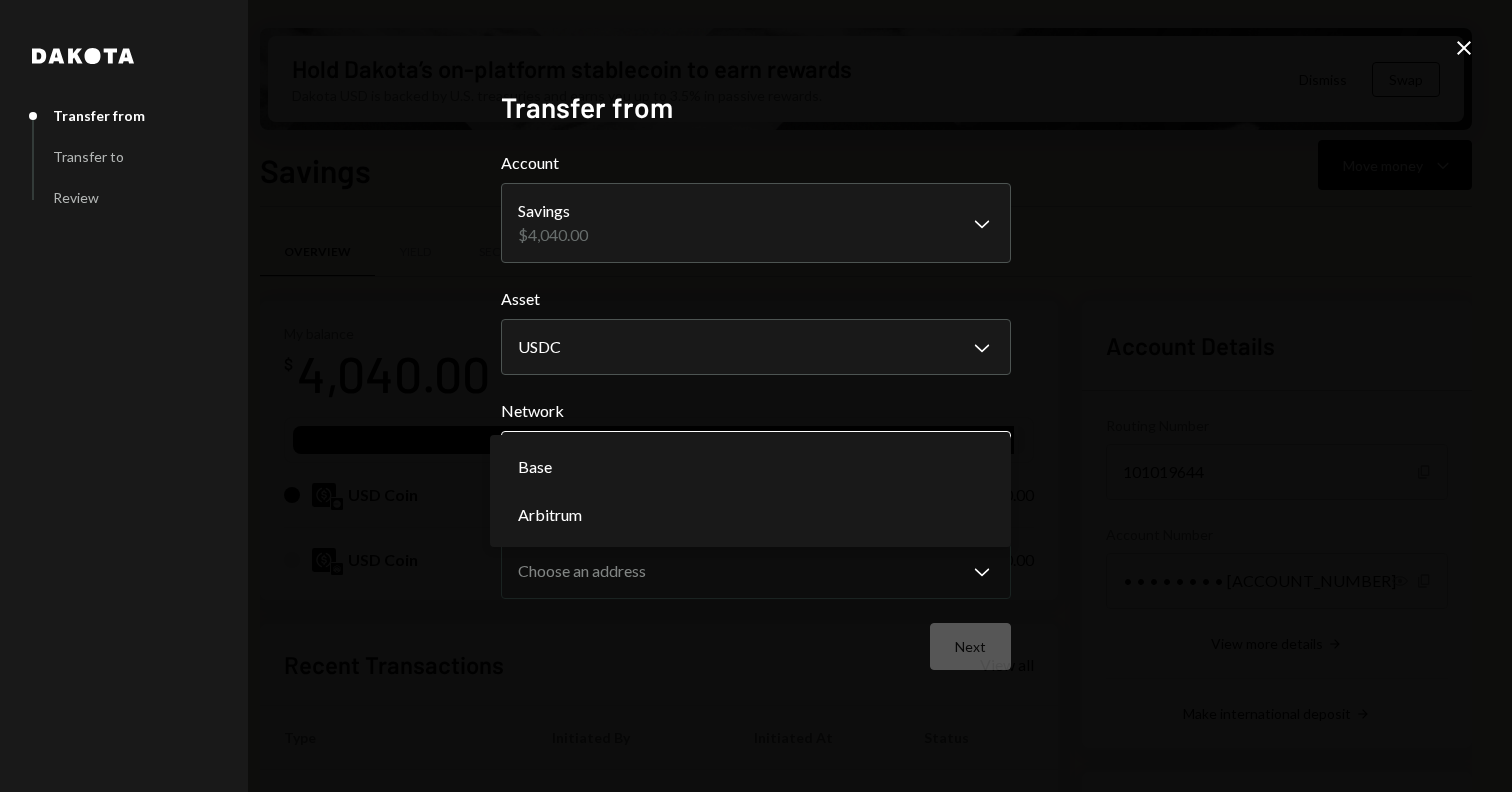 click on "T Terrace Labs Ltd... Caret Down Home Home Inbox Inbox Activities Transactions Accounts Accounts Caret Down Savings $4,040.00 Checking $4,016.63 Treasury $0.00 Cards $0.00 Dollar Rewards User Recipients Team Team Hold Dakota’s on-platform stablecoin to earn rewards Dakota USD is backed by U.S. treasuries and earns you up to 3.5% in passive rewards. Dismiss Swap Savings Move money Caret Down Overview Yield Security Settings My balance $ 4,040.00 USDC USD Coin $4,000.00 USD Coin $40.00 Recent Transactions View all Type Initiated By Initiated At Status Deposit 4,000  USDC 0xa7e3...E1F62f Copy 07/18/25 1:58 PM Completed Withdrawal 979.14  USDC Jesse Beller 07/11/25 9:57 AM Completed Withdrawal 1,706  USDC Jesse Beller 07/11/25 9:13 AM Completed Bank Payment $12,000.00 Jesse Beller 07/08/25 12:44 PM Completed Deposit 12,000  USDC 0xa7e3...E1F62f Copy 07/08/25 12:43 PM Completed Account Details Routing Number 101019644 Copy Account Number • • • • • • • •  8315 Show Copy View more details Dakota" at bounding box center [756, 396] 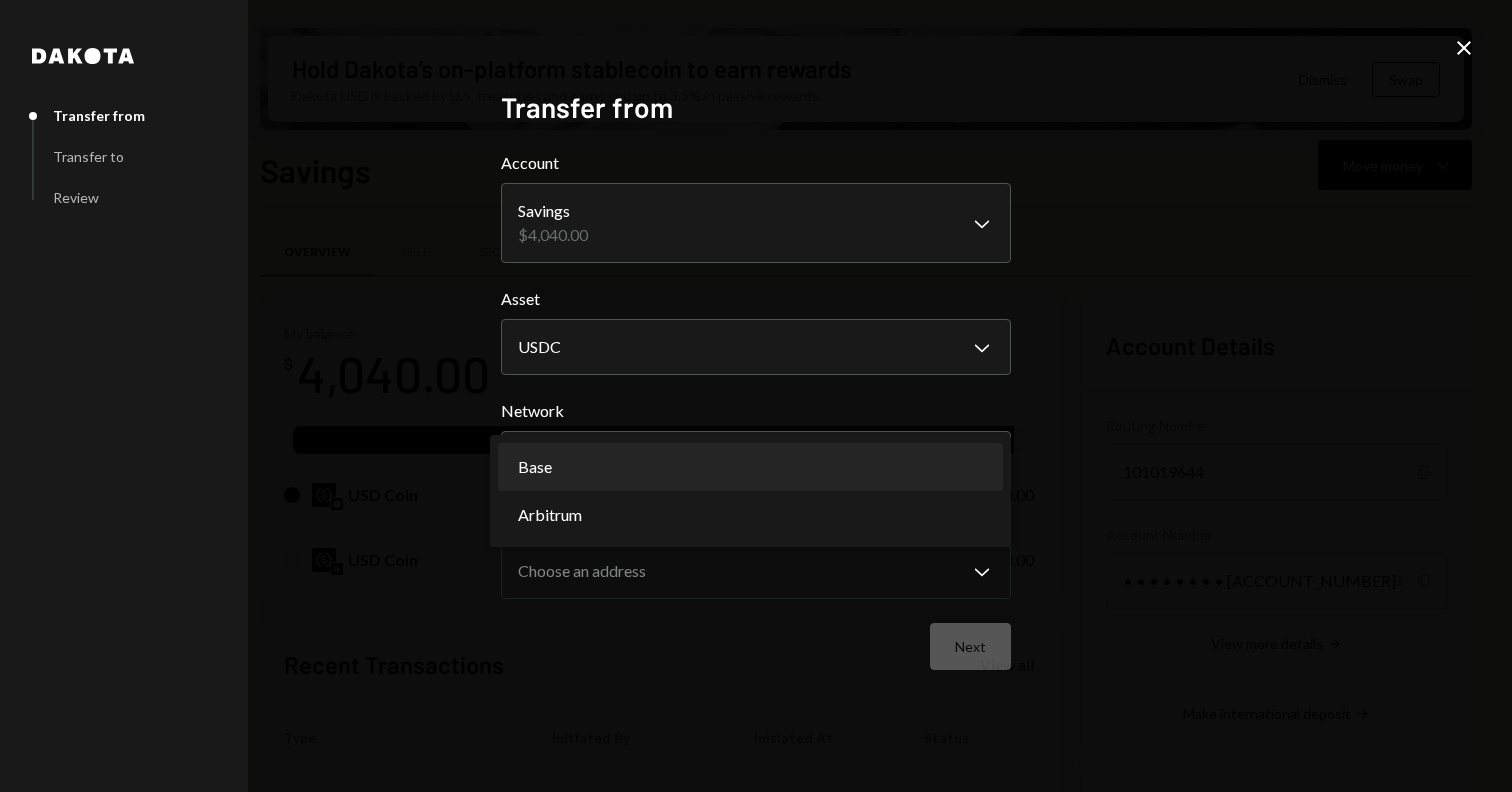 select on "**********" 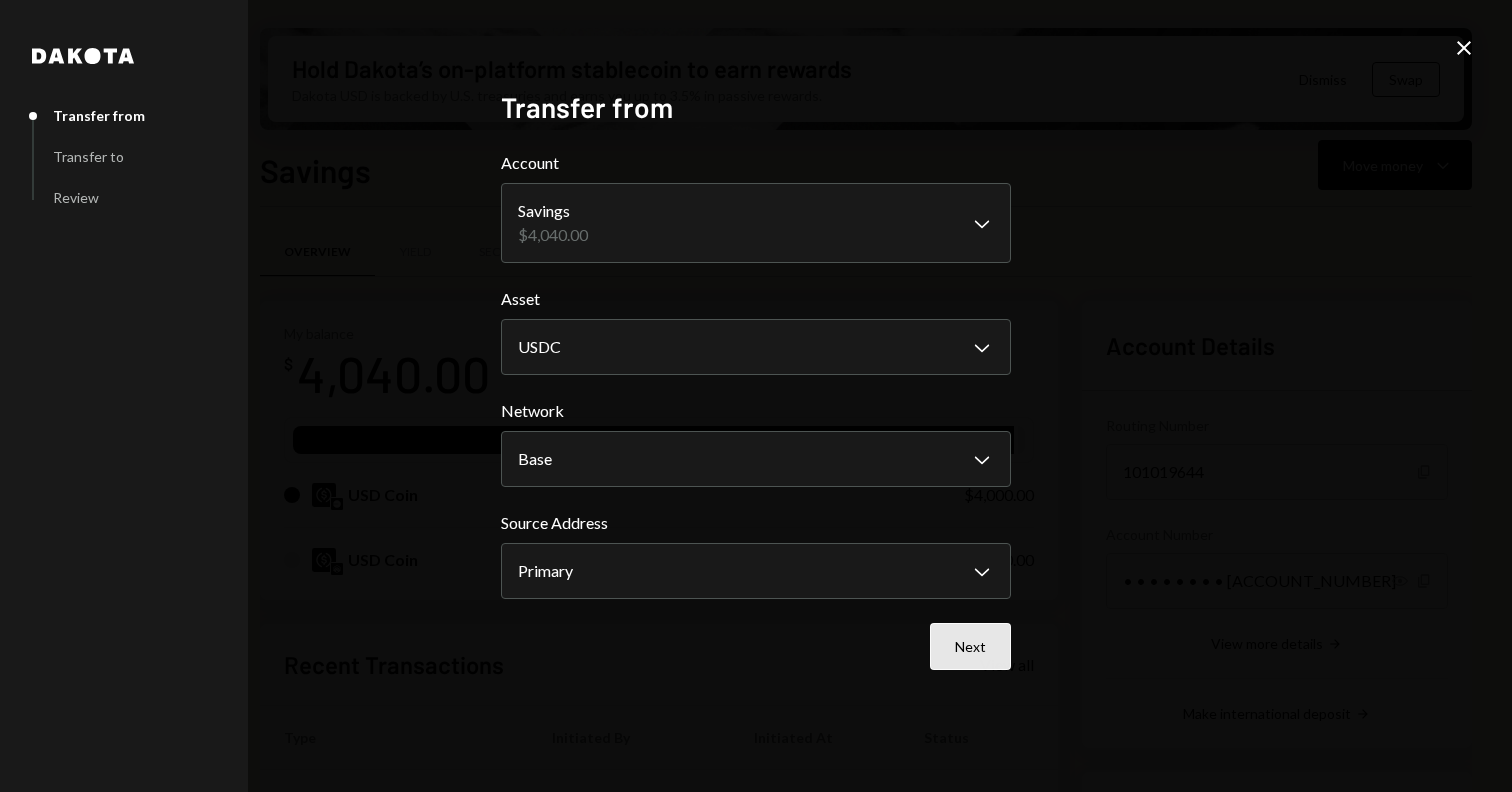 click on "Next" at bounding box center (970, 646) 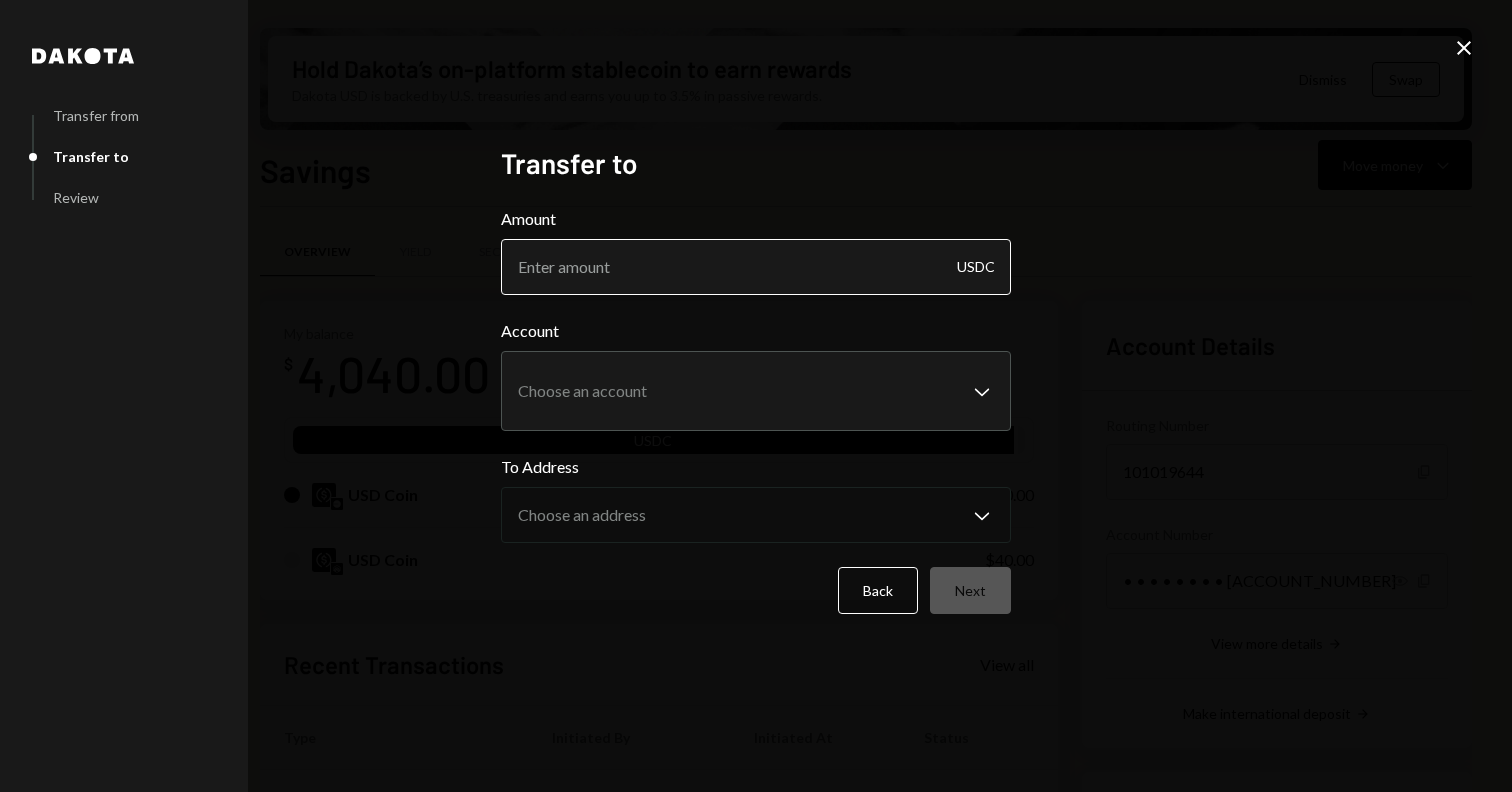 click on "Amount" at bounding box center (756, 267) 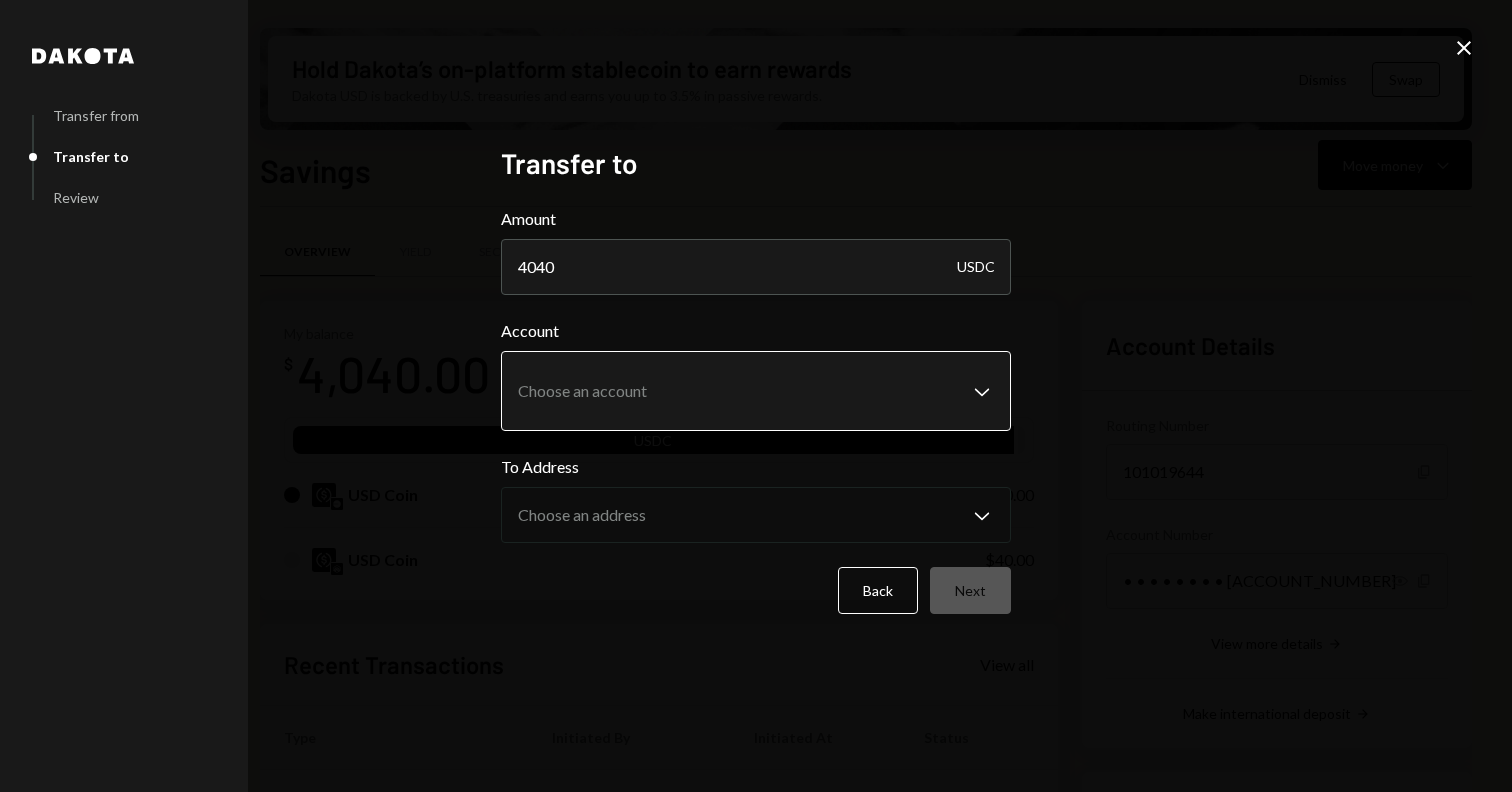 type on "4040" 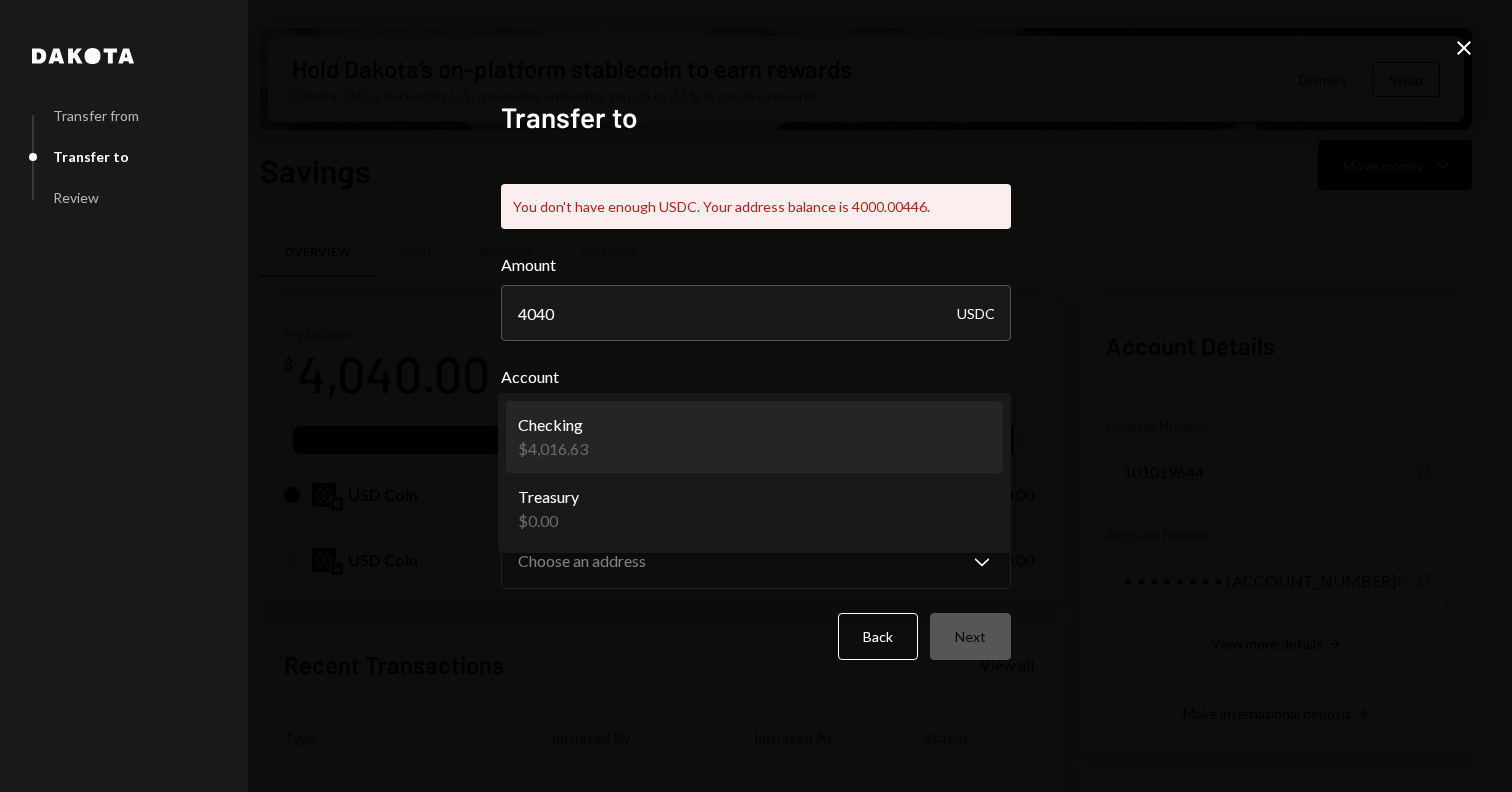 select on "**********" 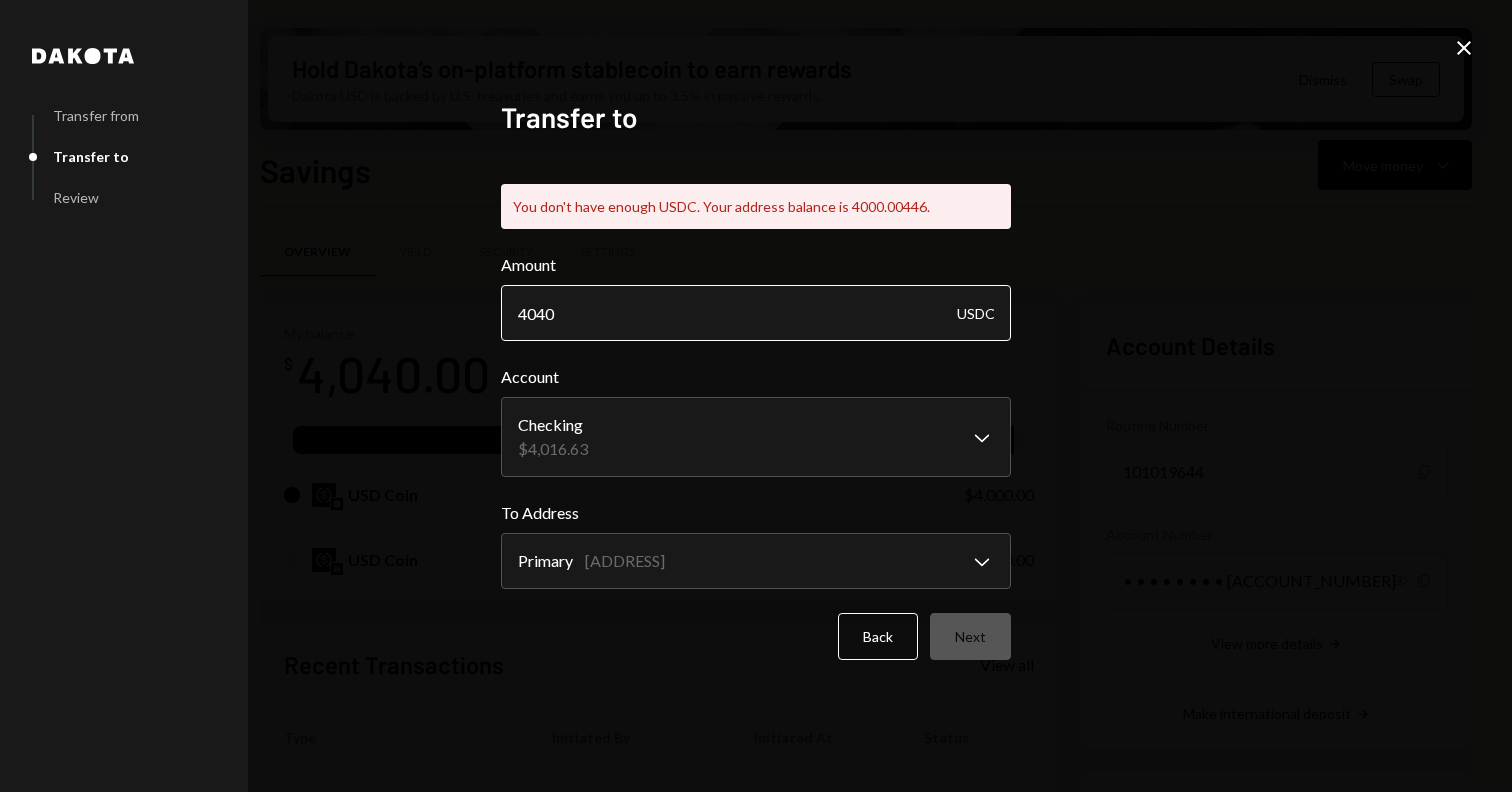 click on "4040" at bounding box center [756, 313] 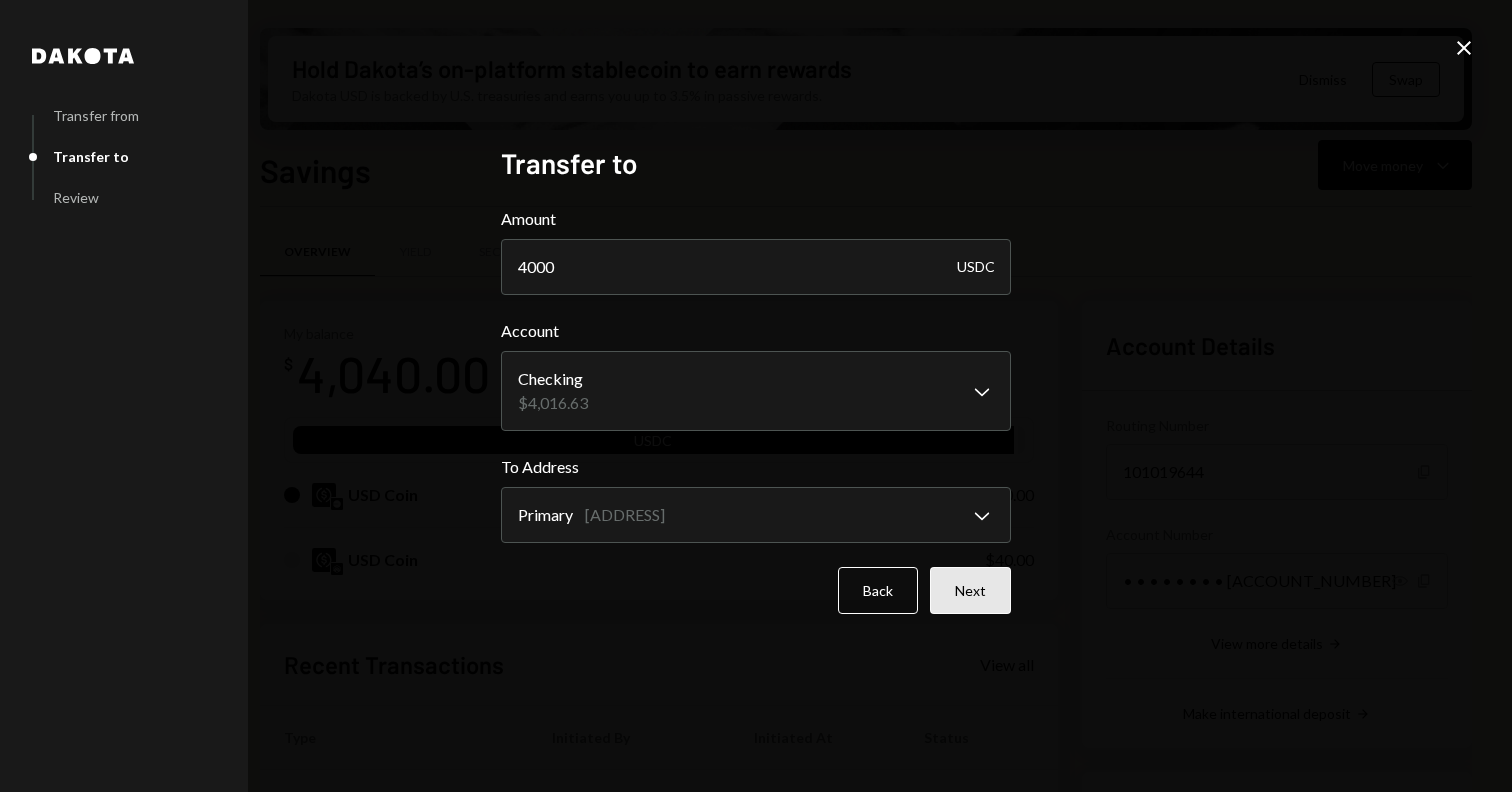 type on "4000" 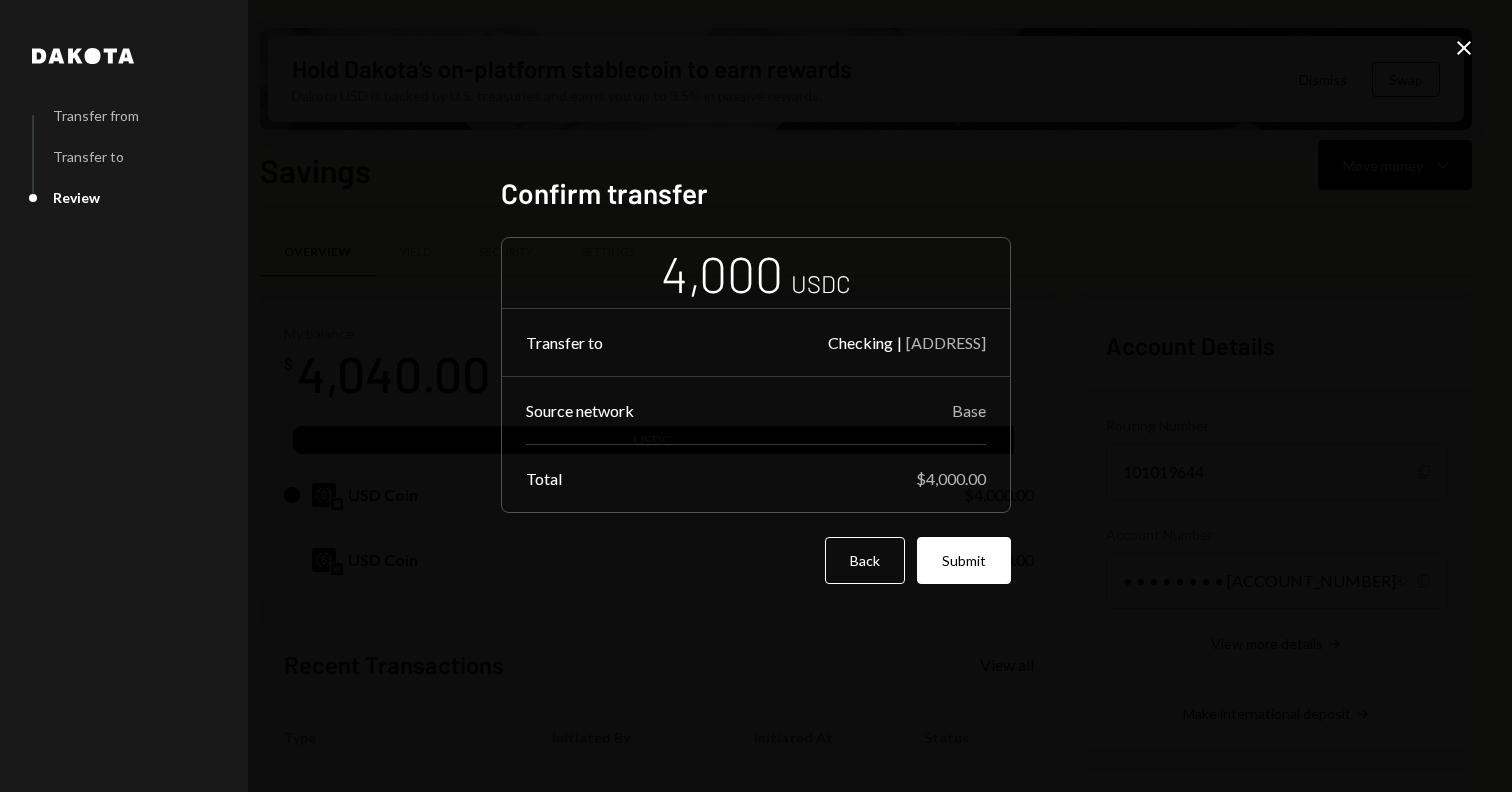 click on "Confirm transfer 4,000 USDC Transfer to Checking | 0x2FC9...cD5c11 Source network Base Total $4,000.00 Back Submit" at bounding box center (756, 396) 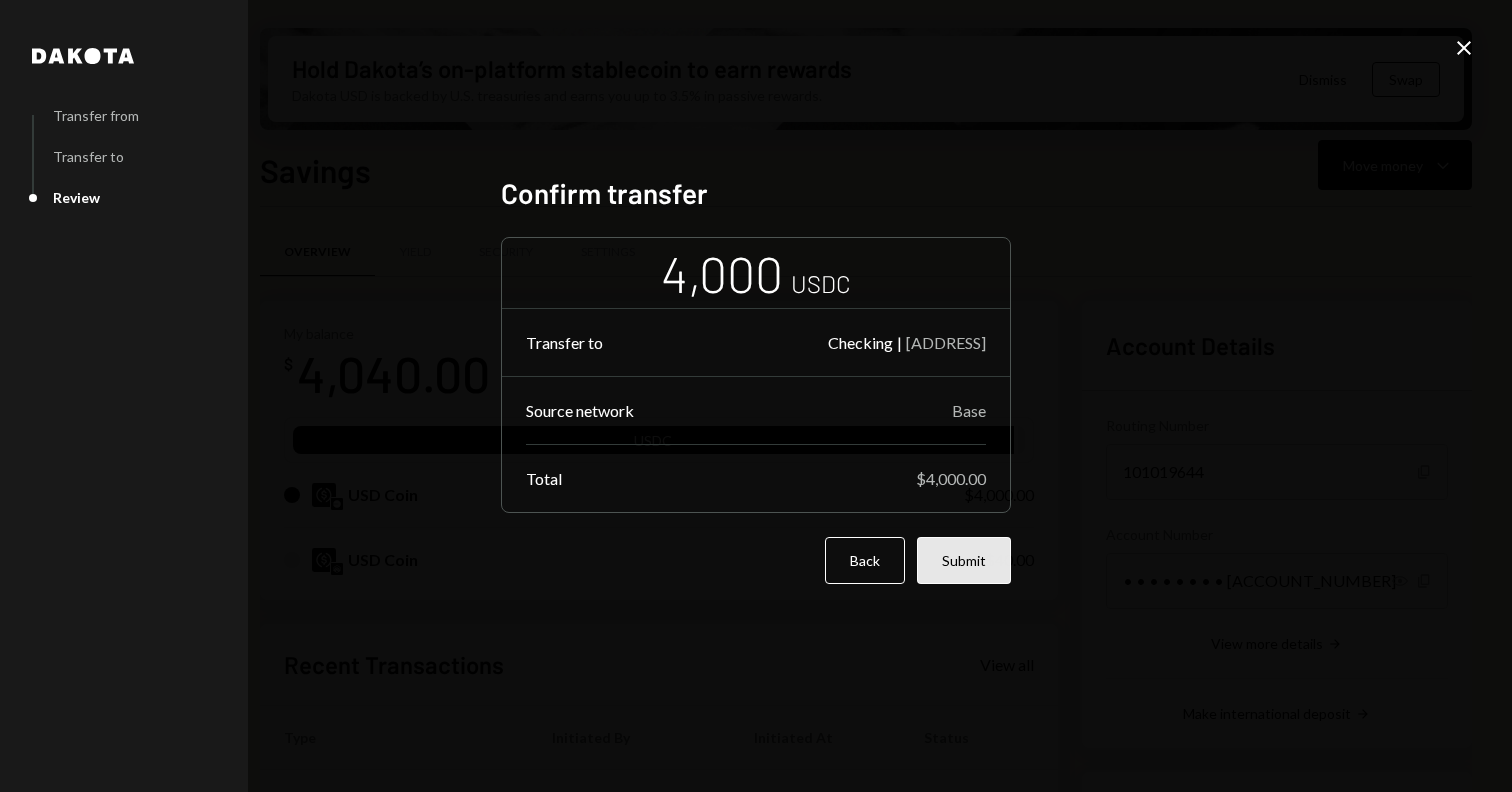 click on "Submit" at bounding box center [964, 560] 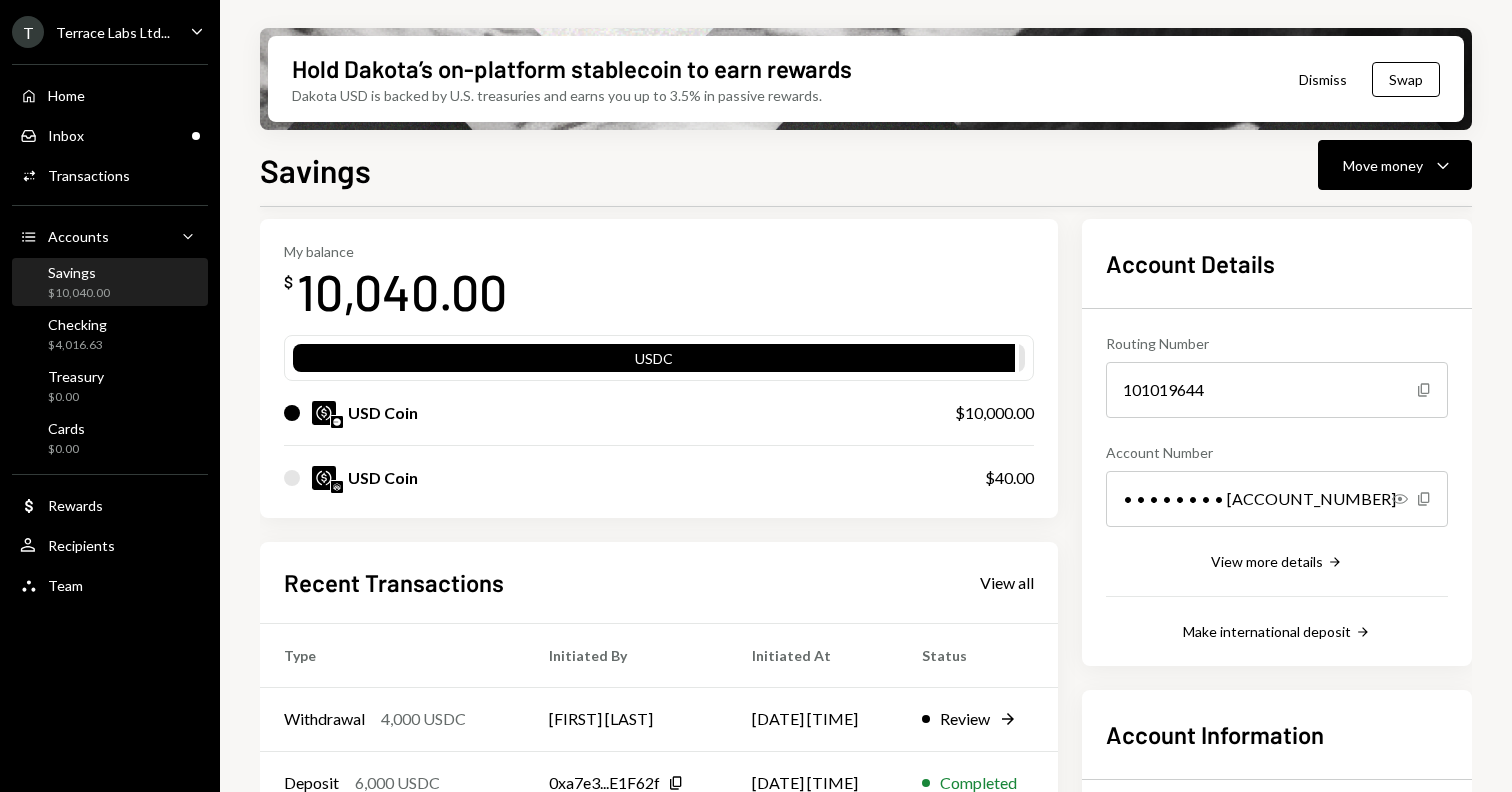 scroll, scrollTop: 0, scrollLeft: 0, axis: both 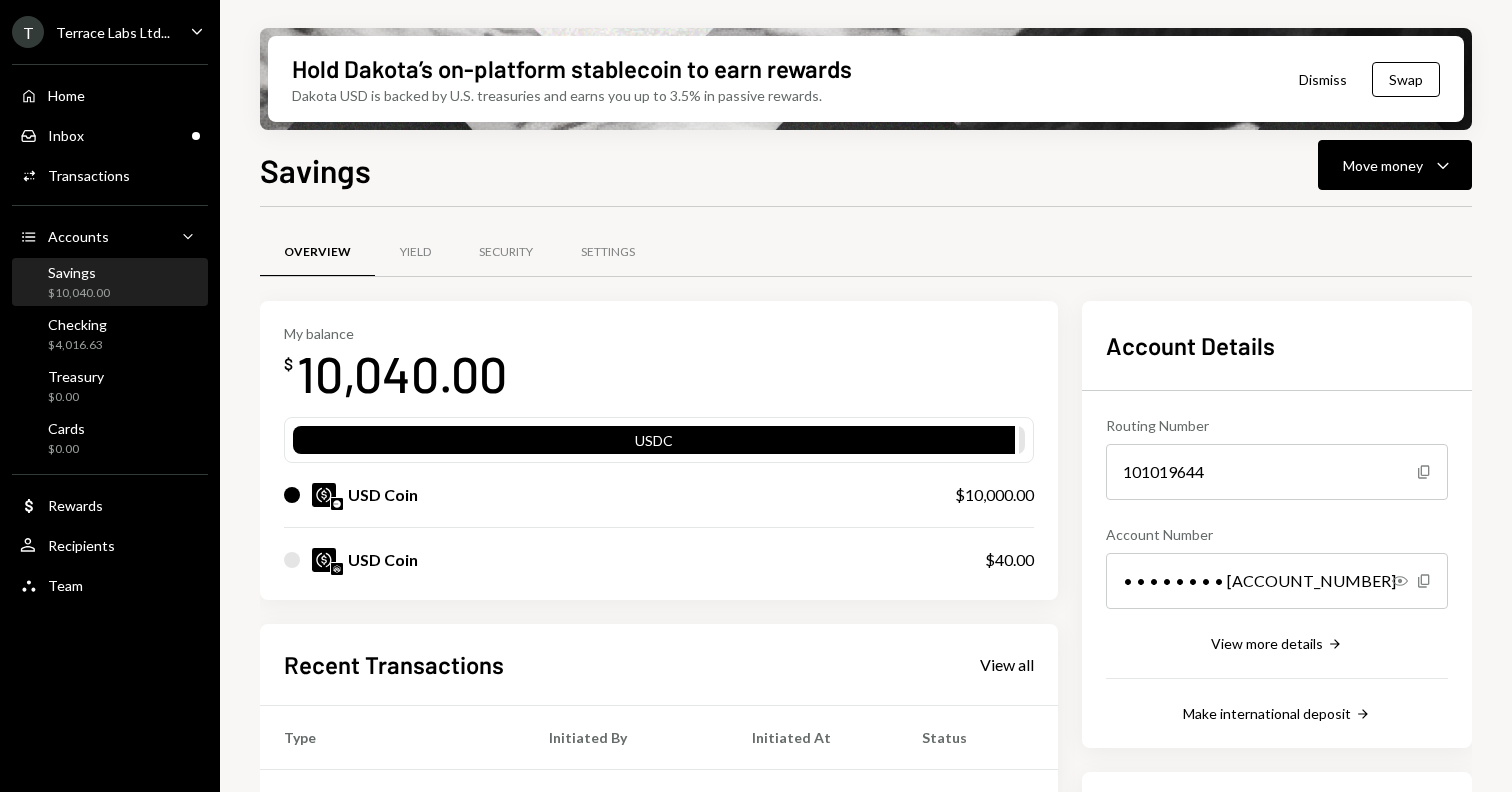 click on "$10,040.00" at bounding box center (79, 293) 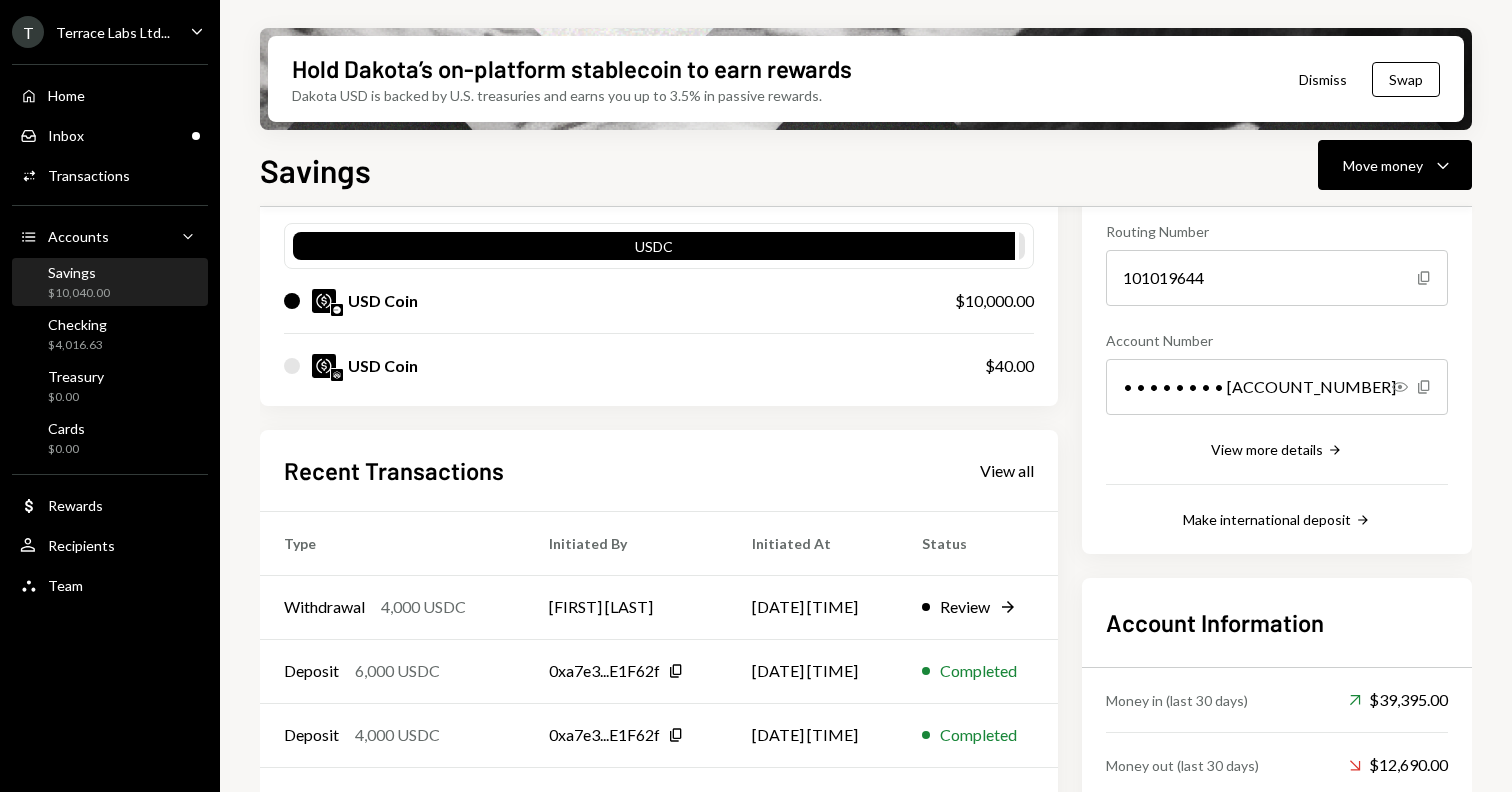 scroll, scrollTop: 0, scrollLeft: 0, axis: both 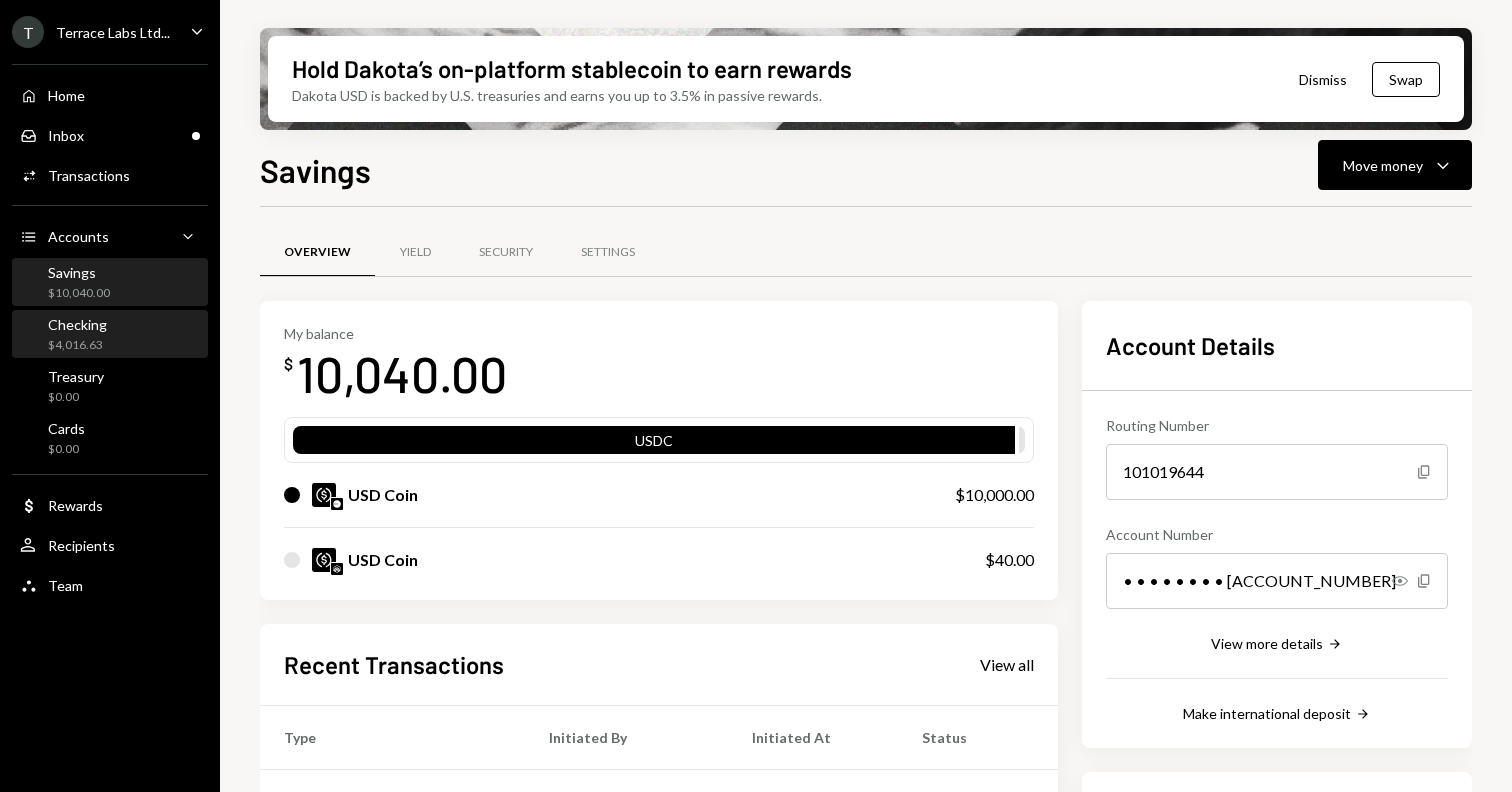 click on "Checking $4,016.63" at bounding box center (110, 335) 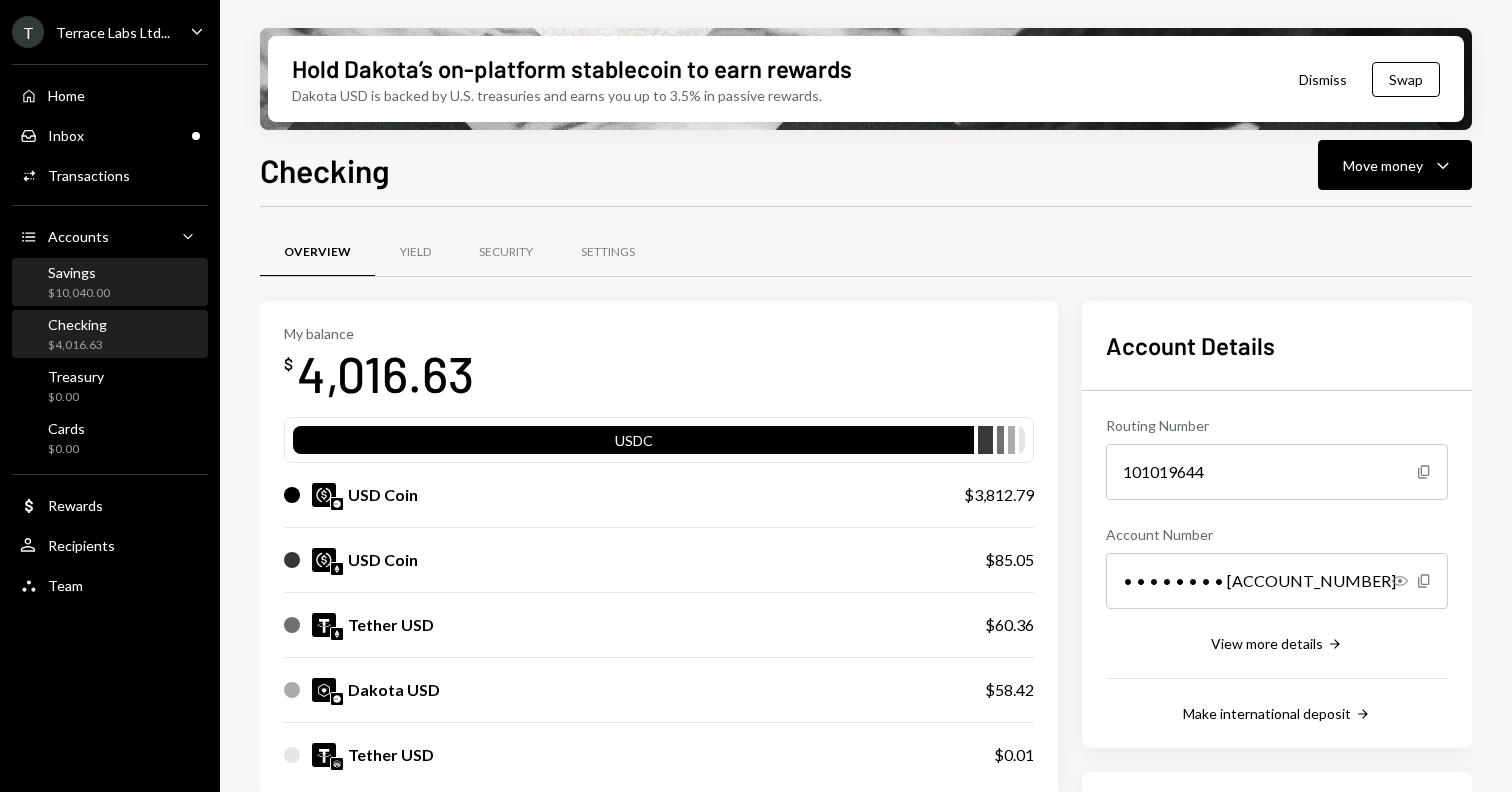 click on "$10,040.00" at bounding box center [79, 293] 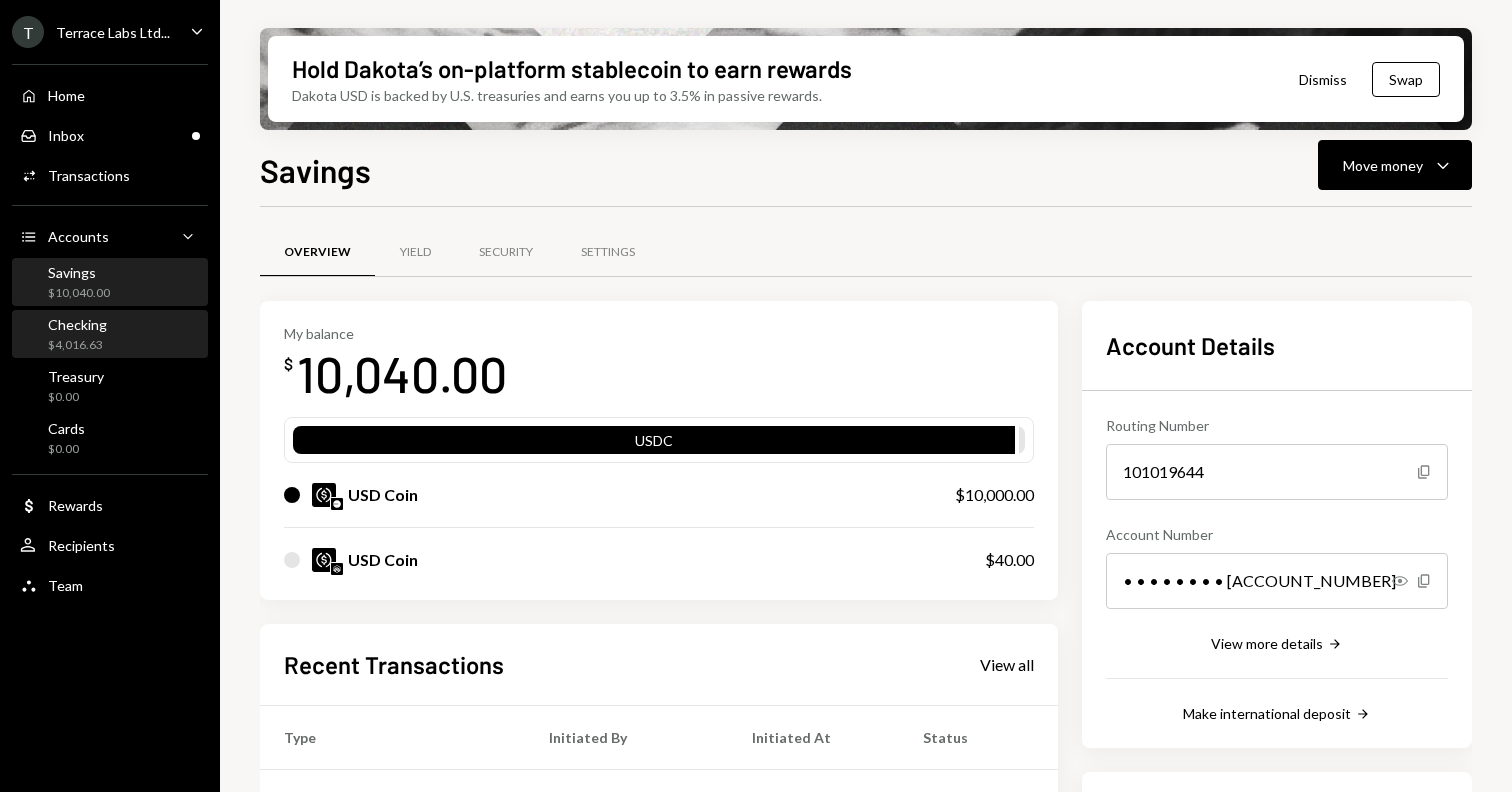 click on "$4,016.63" at bounding box center (77, 345) 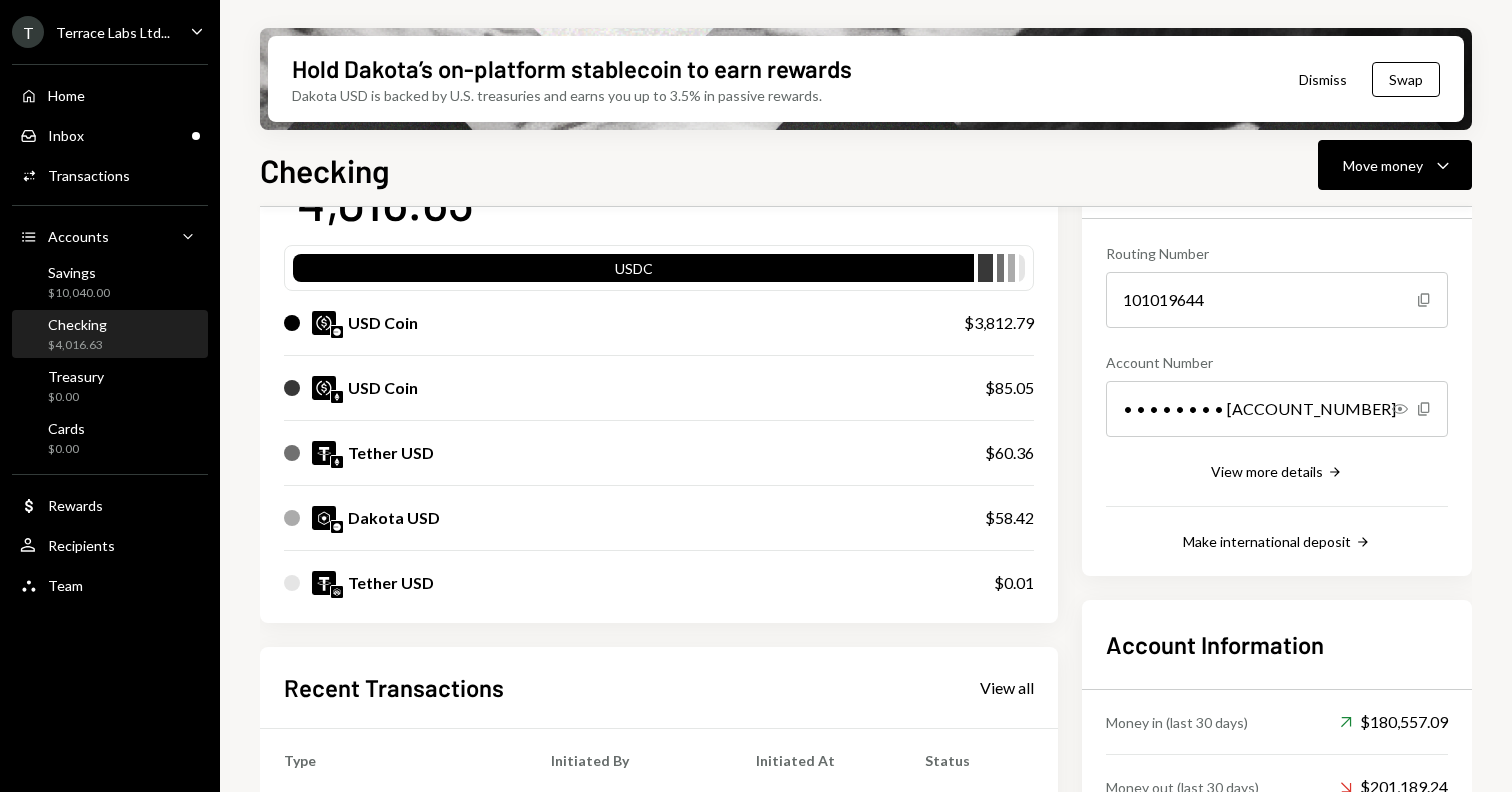 scroll, scrollTop: 30, scrollLeft: 0, axis: vertical 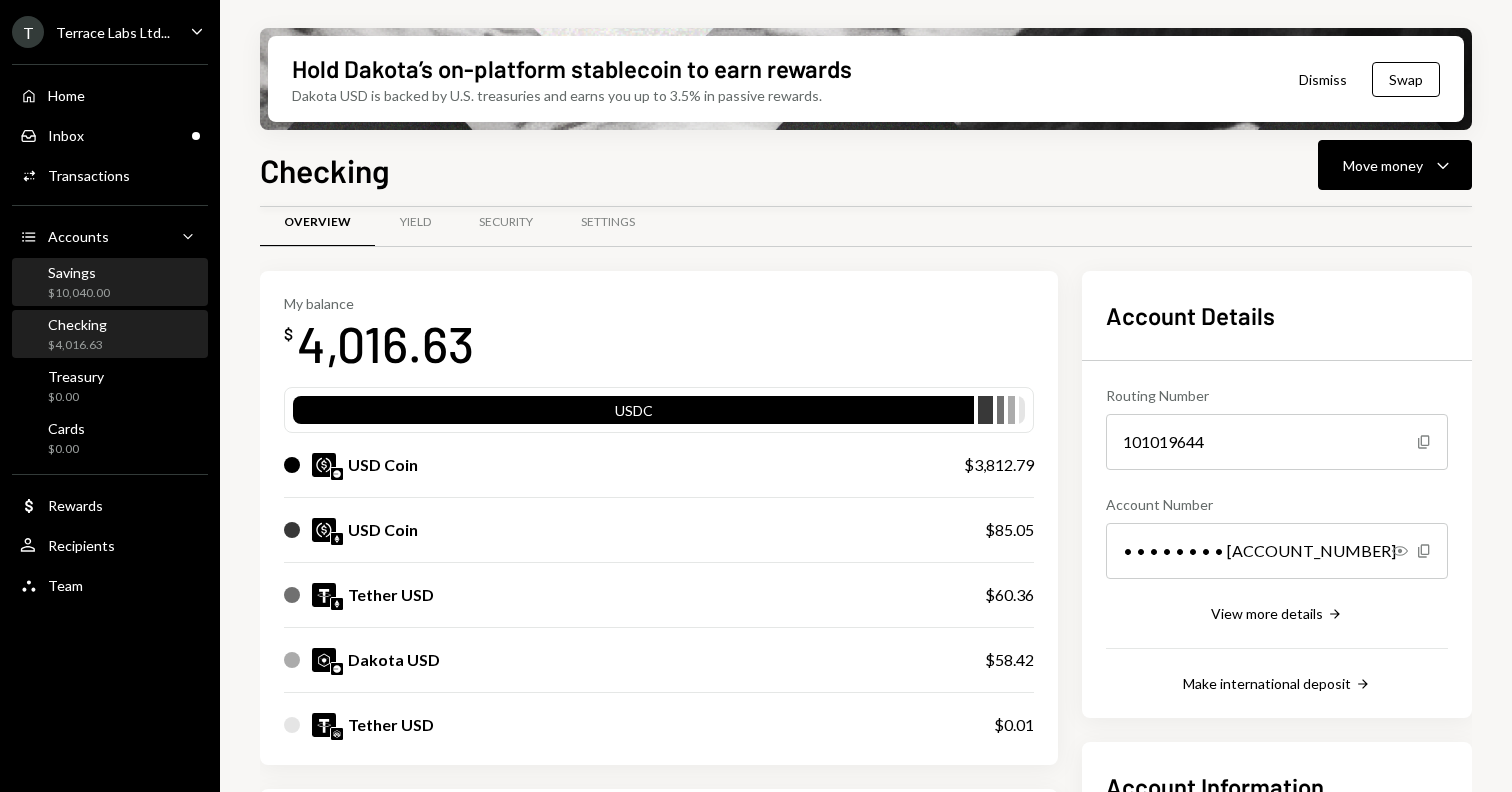 click on "Savings $10,040.00" at bounding box center (110, 283) 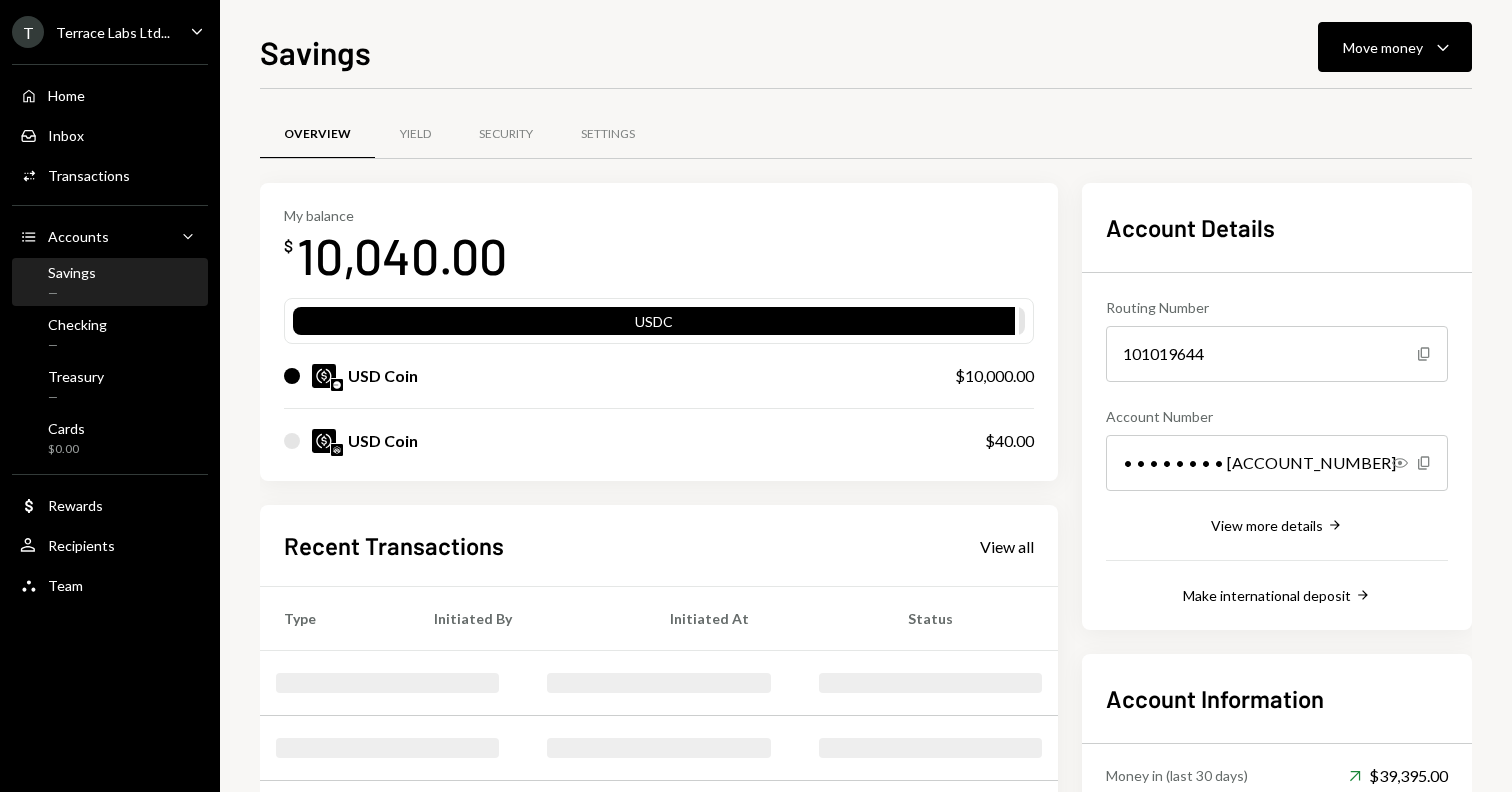 scroll, scrollTop: 0, scrollLeft: 0, axis: both 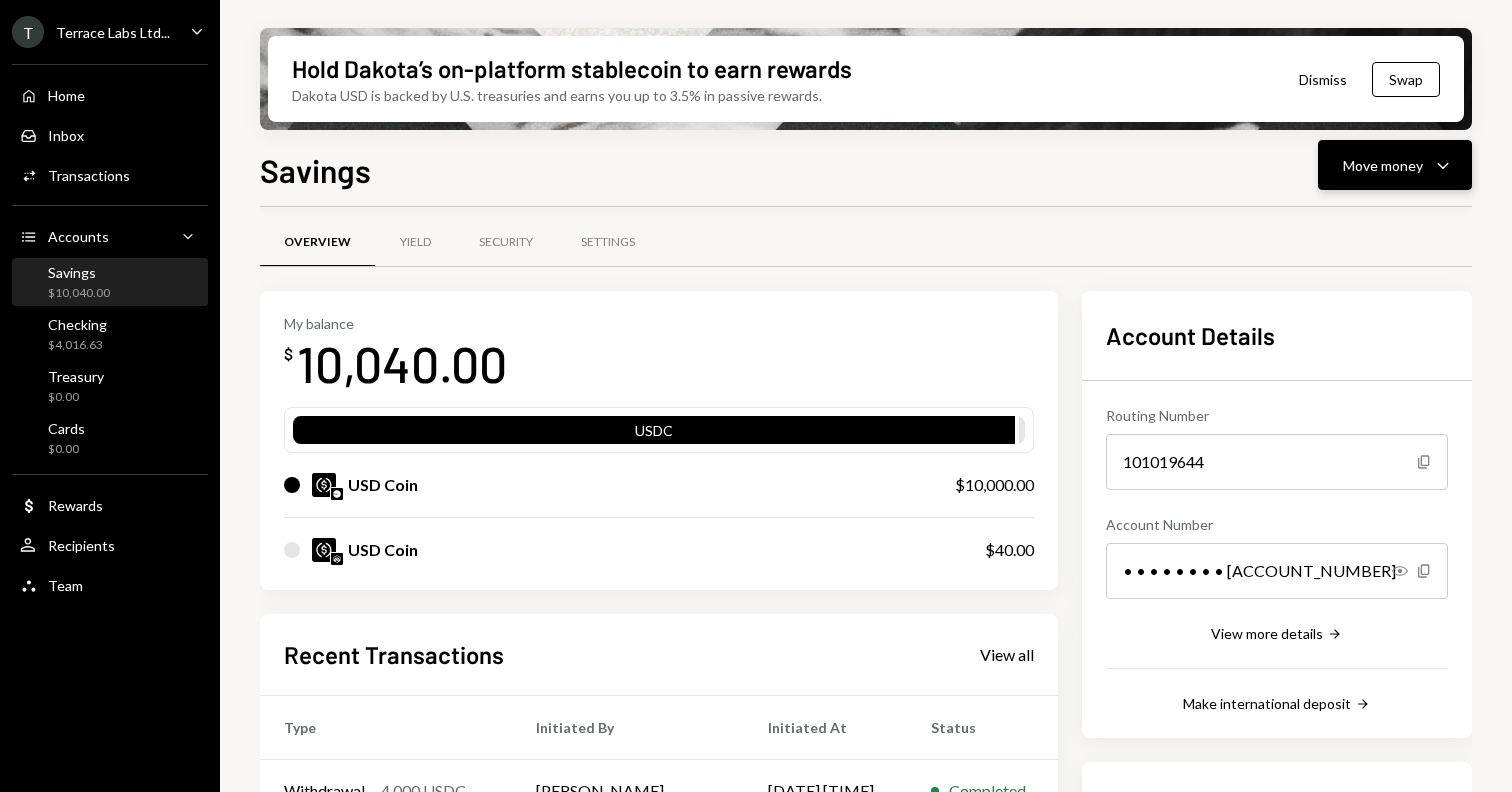 click on "Move money" at bounding box center [1383, 165] 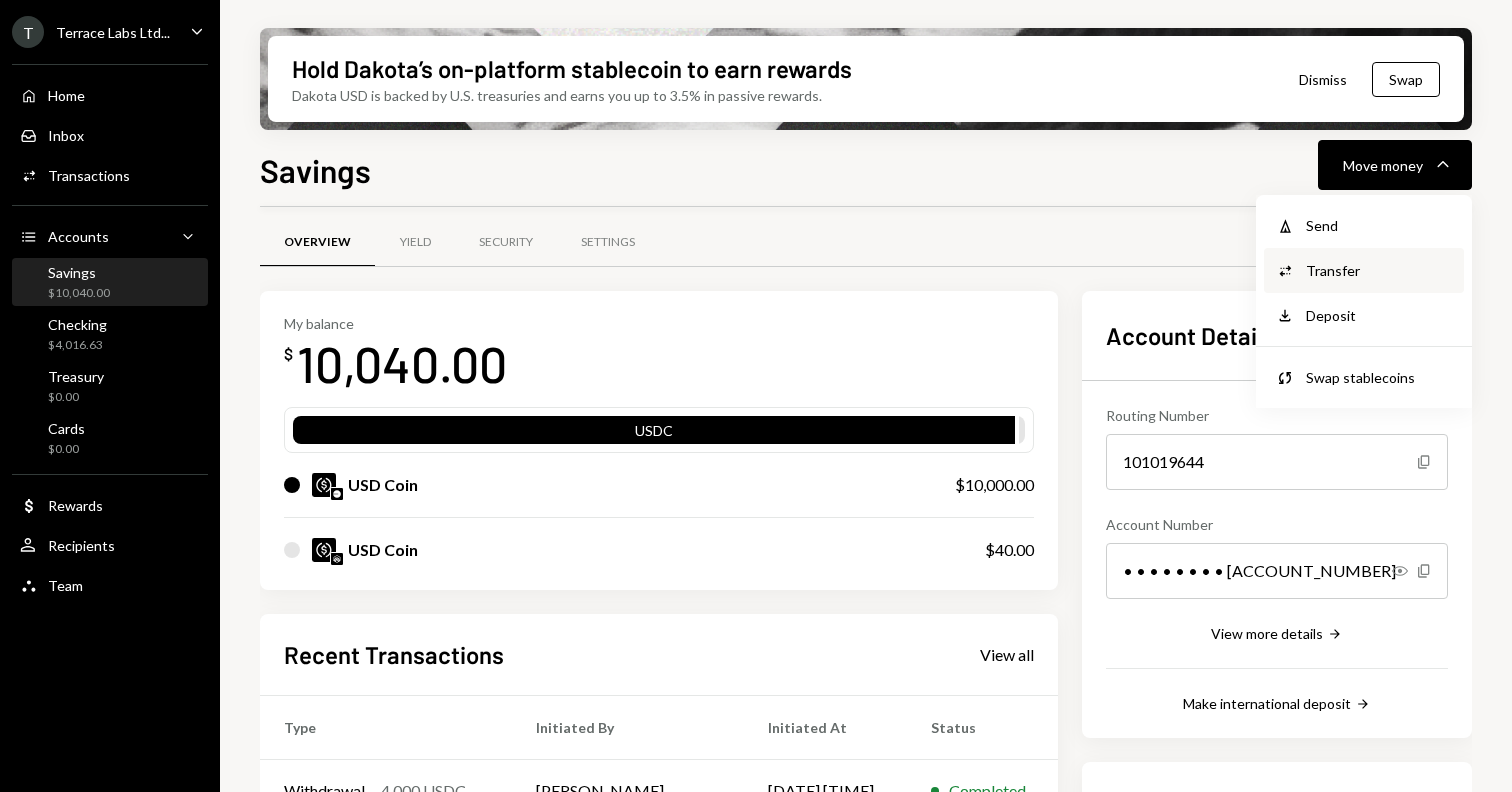 click on "Transfer" at bounding box center [1379, 270] 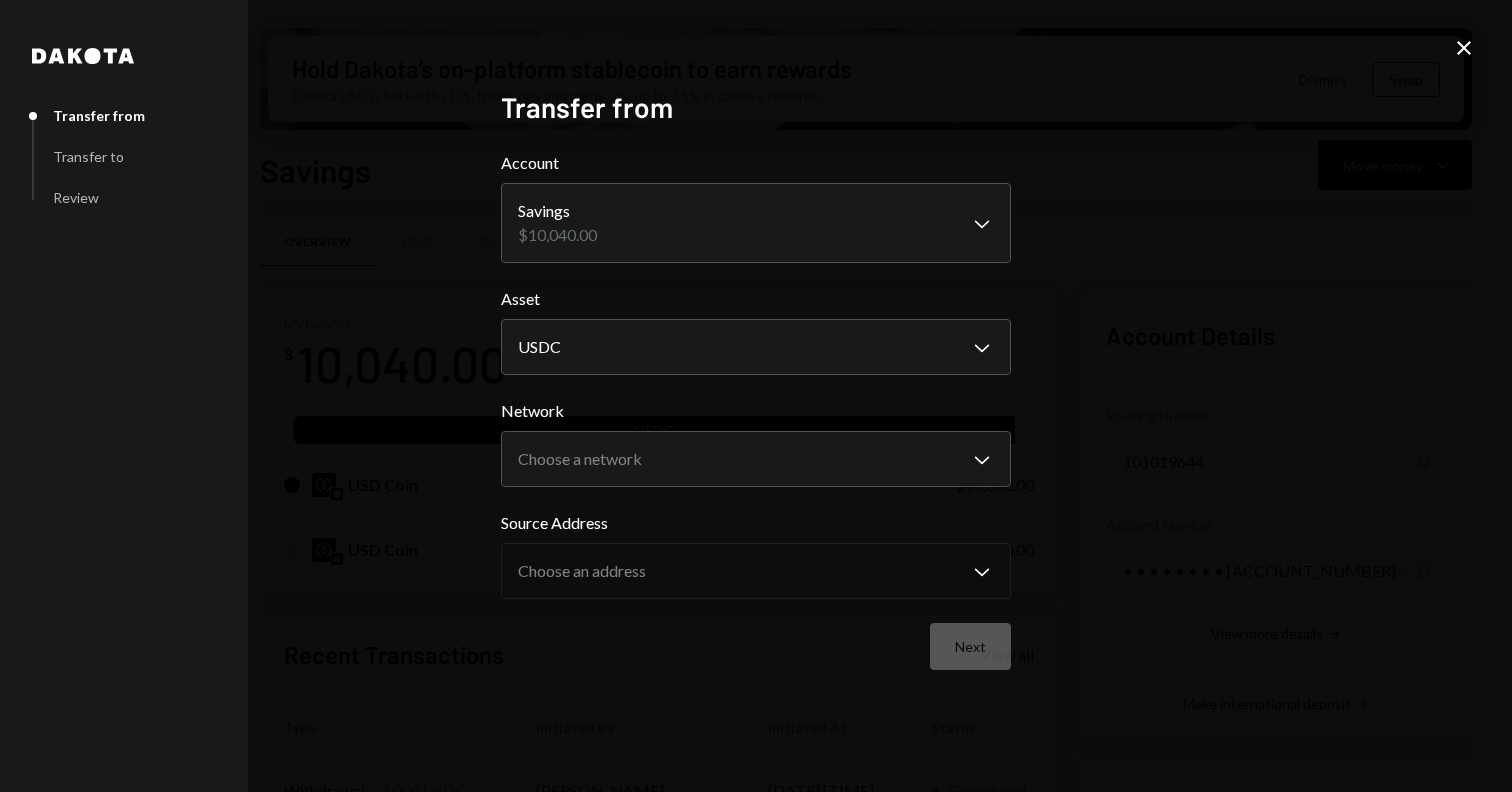click on "**********" at bounding box center (756, 410) 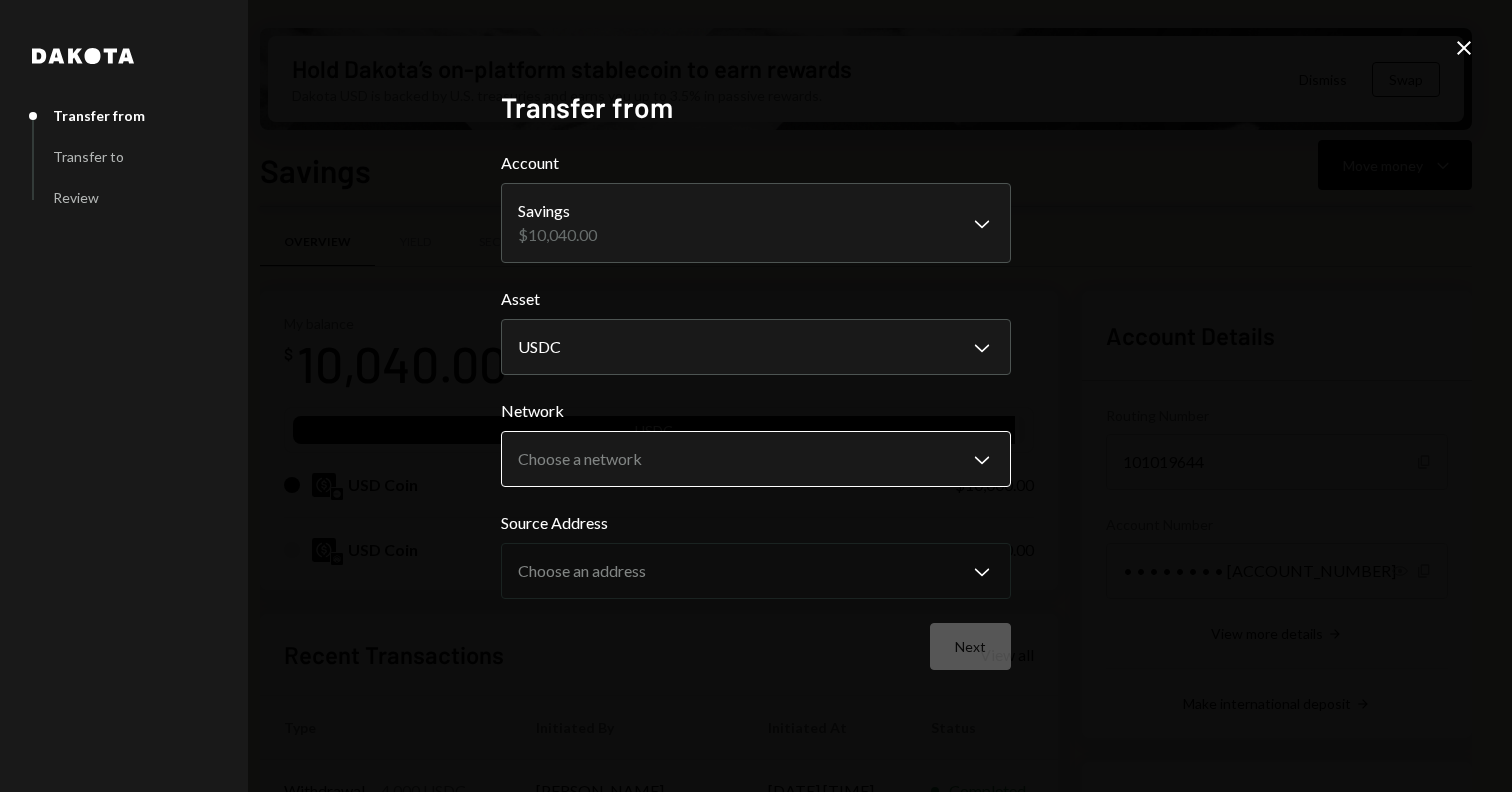 click on "T Terrace Labs Ltd... Caret Down Home Home Inbox Inbox Activities Transactions Accounts Accounts Caret Down Savings $10,040.00 Checking $4,016.63 Treasury $0.00 Cards $0.00 Dollar Rewards User Recipients Team Team Hold Dakota’s on-platform stablecoin to earn rewards Dakota USD is backed by U.S. treasuries and earns you up to 3.5% in passive rewards. Dismiss Swap Savings Move money Caret Down Overview Yield Security Settings My balance $ 10,040.00 USDC USD Coin $10,000.00 USD Coin $40.00 Recent Transactions View all Type Initiated By Initiated At Status Withdrawal 4,000  USDC Jesse Beller 07/18/25 2:17 PM Completed Deposit 6,000  USDC 0xa7e3...E1F62f Copy 07/18/25 2:16 PM Completed Deposit 4,000  USDC 0xa7e3...E1F62f Copy 07/18/25 1:58 PM Completed Withdrawal 979.14  USDC Jesse Beller 07/11/25 9:57 AM Completed Withdrawal 1,706  USDC Jesse Beller 07/11/25 9:13 AM Completed Account Details Routing Number 101019644 Copy Account Number • • • • • • • •  8315 Show Copy View more details $39,395.00" at bounding box center [756, 396] 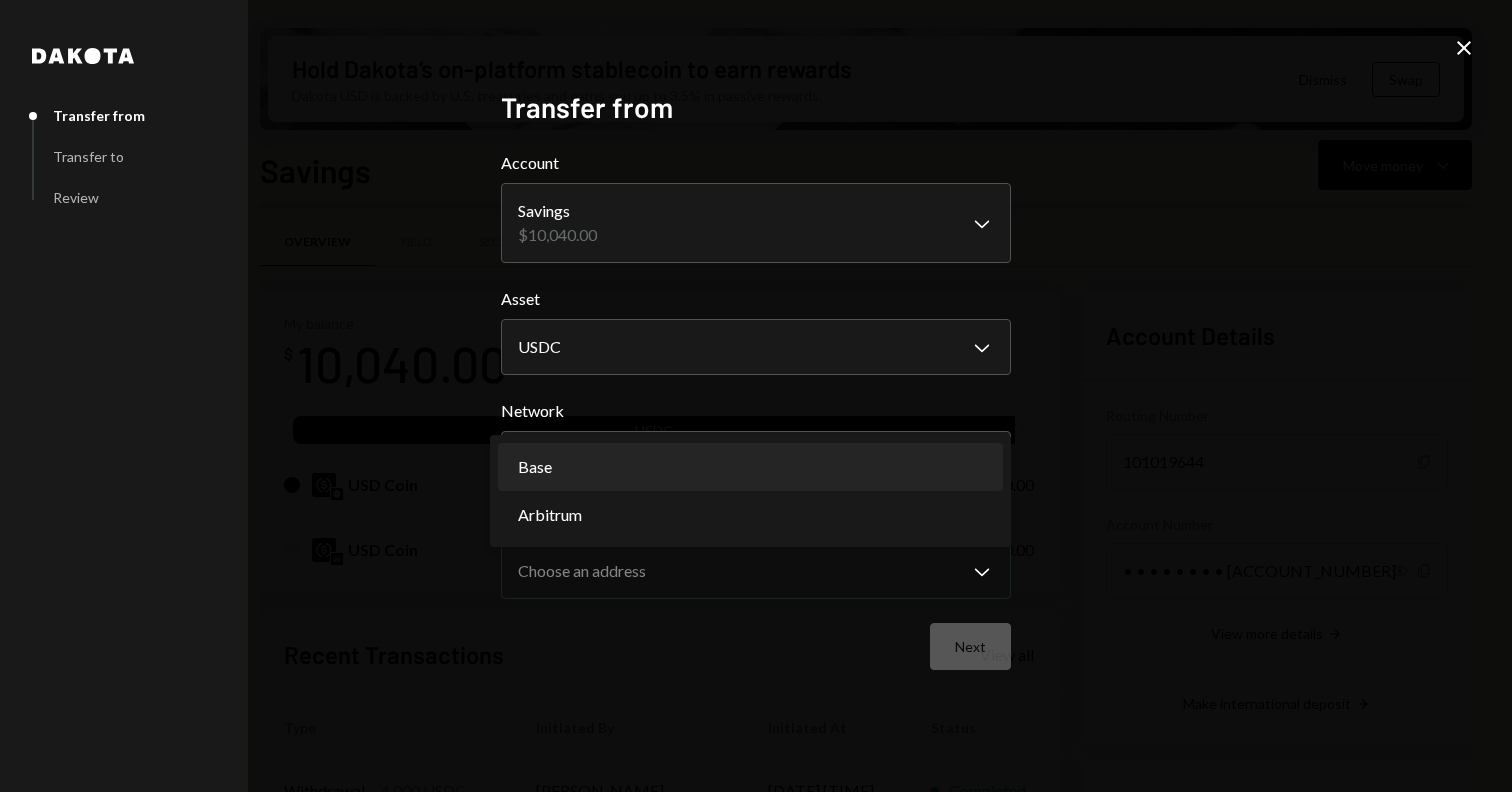 select on "**********" 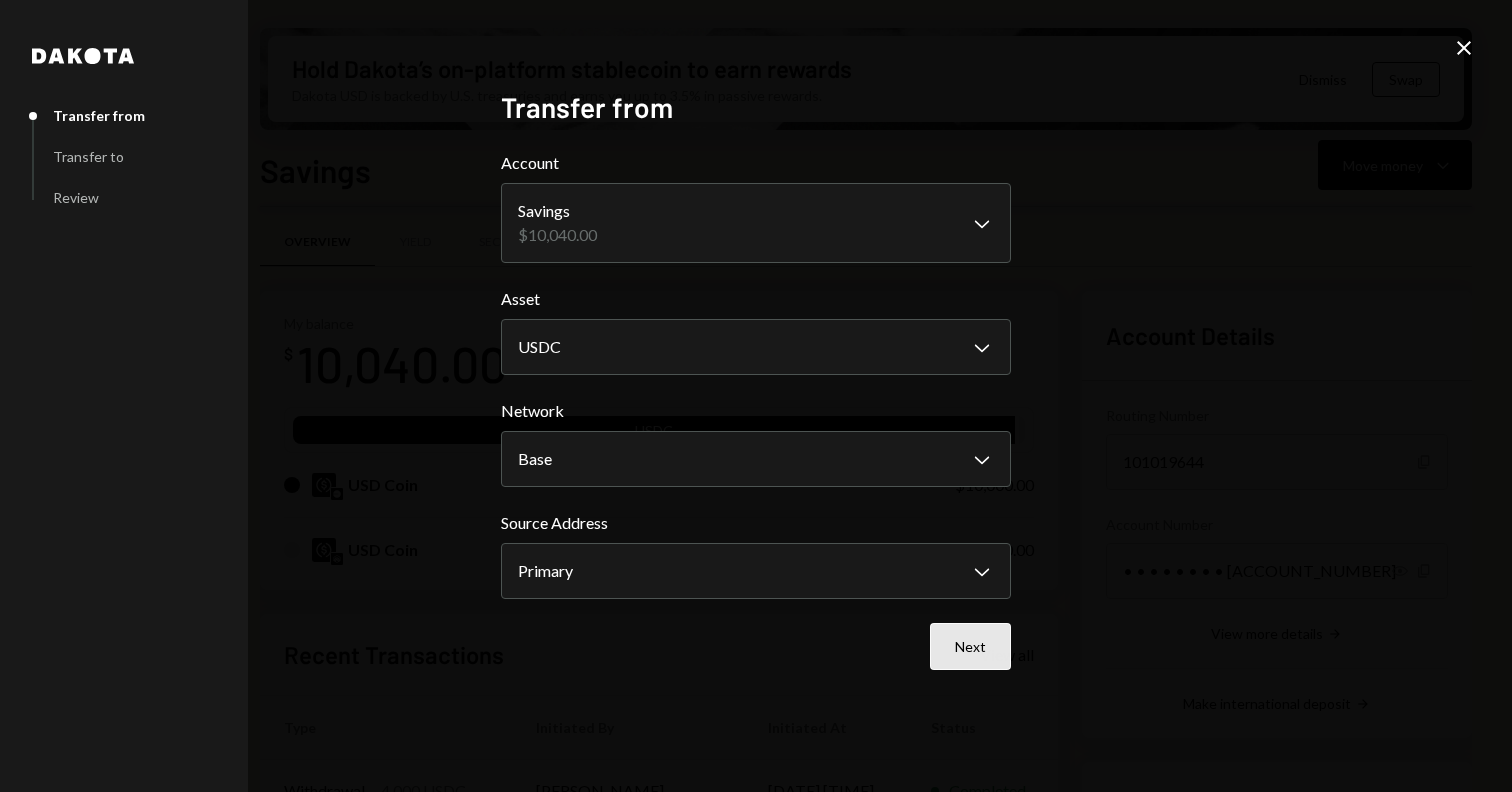 click on "Next" at bounding box center [970, 646] 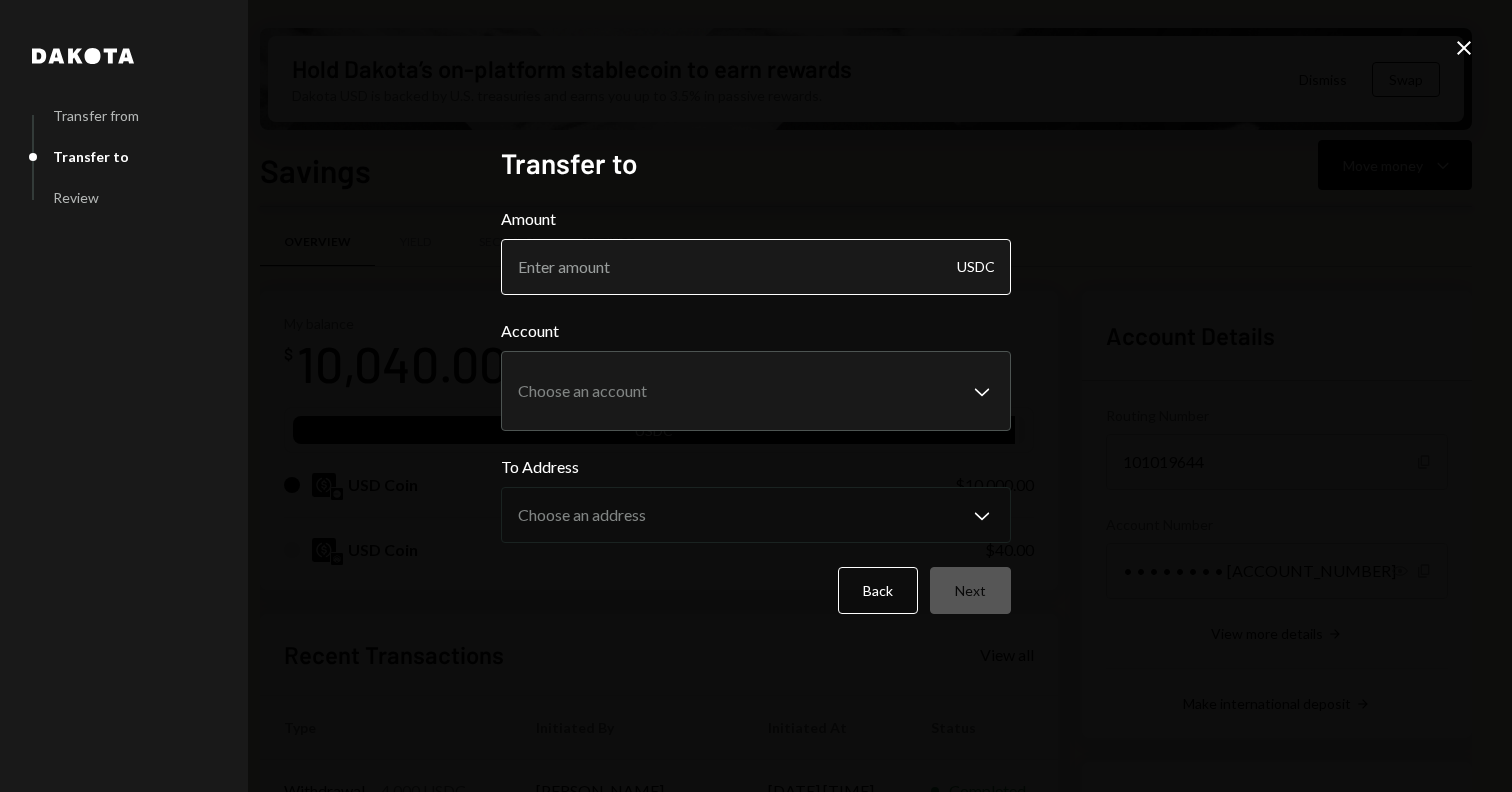 click on "Amount" at bounding box center (756, 267) 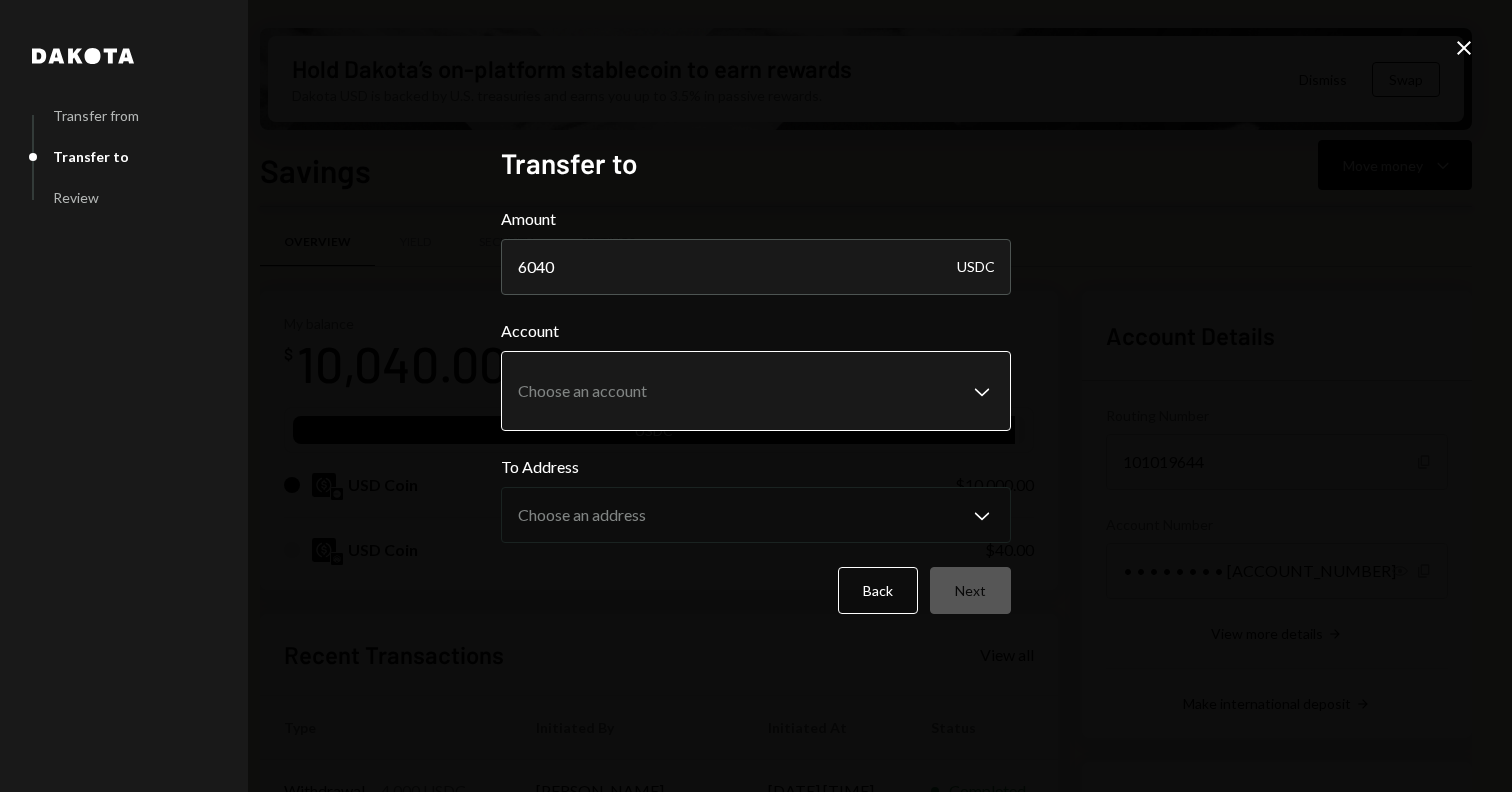 type on "6040" 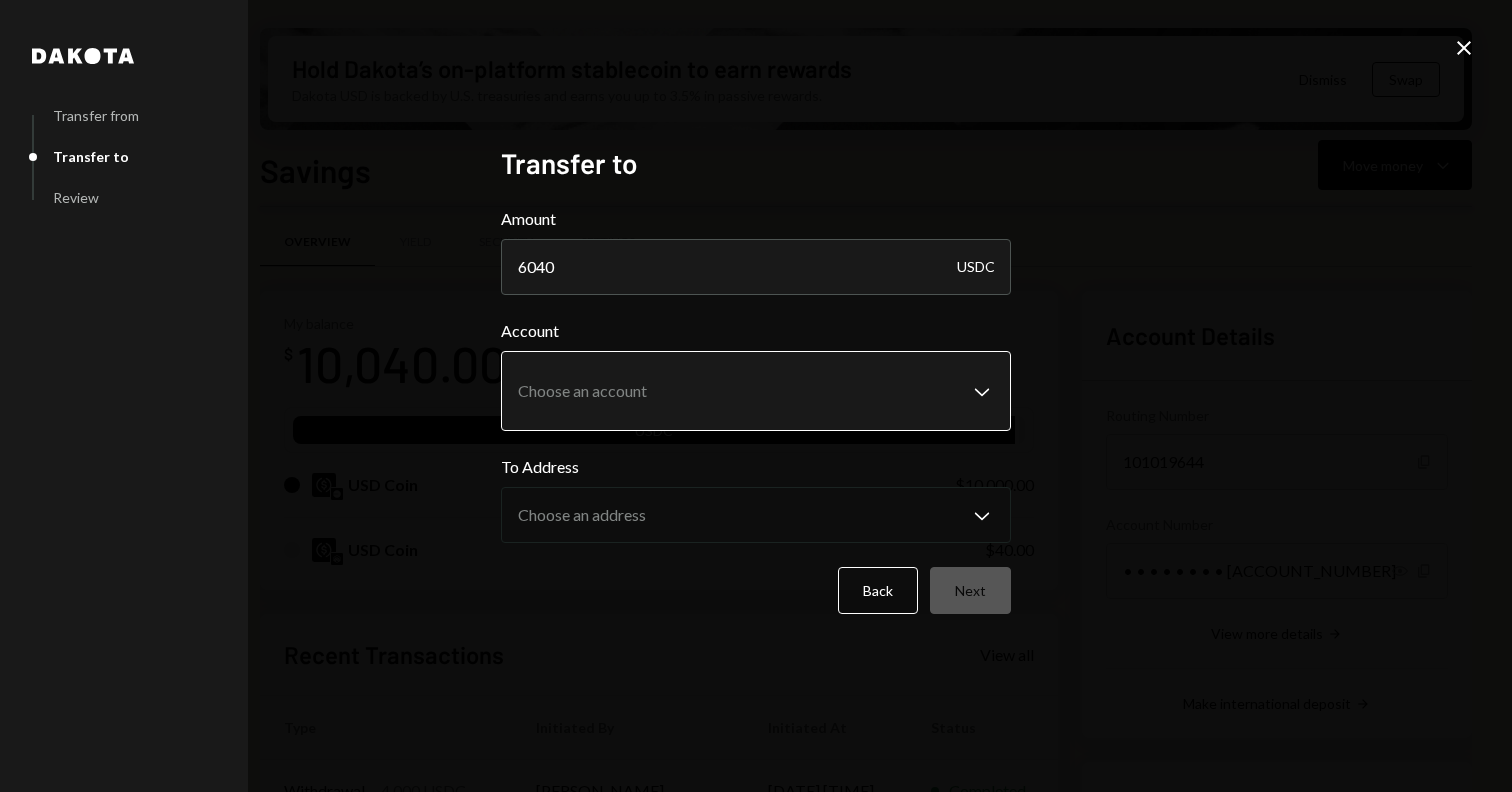 click on "T Terrace Labs Ltd... Caret Down Home Home Inbox Inbox Activities Transactions Accounts Accounts Caret Down Savings $10,040.00 Checking $4,016.63 Treasury $0.00 Cards $0.00 Dollar Rewards User Recipients Team Team Hold Dakota’s on-platform stablecoin to earn rewards Dakota USD is backed by U.S. treasuries and earns you up to 3.5% in passive rewards. Dismiss Swap Savings Move money Caret Down Overview Yield Security Settings My balance $ 10,040.00 USDC USD Coin $10,000.00 USD Coin $40.00 Recent Transactions View all Type Initiated By Initiated At Status Withdrawal 4,000  USDC Jesse Beller 07/18/25 2:17 PM Completed Deposit 6,000  USDC 0xa7e3...E1F62f Copy 07/18/25 2:16 PM Completed Deposit 4,000  USDC 0xa7e3...E1F62f Copy 07/18/25 1:58 PM Completed Withdrawal 979.14  USDC Jesse Beller 07/11/25 9:57 AM Completed Withdrawal 1,706  USDC Jesse Beller 07/11/25 9:13 AM Completed Account Details Routing Number 101019644 Copy Account Number • • • • • • • •  8315 Show Copy View more details $39,395.00" at bounding box center (756, 396) 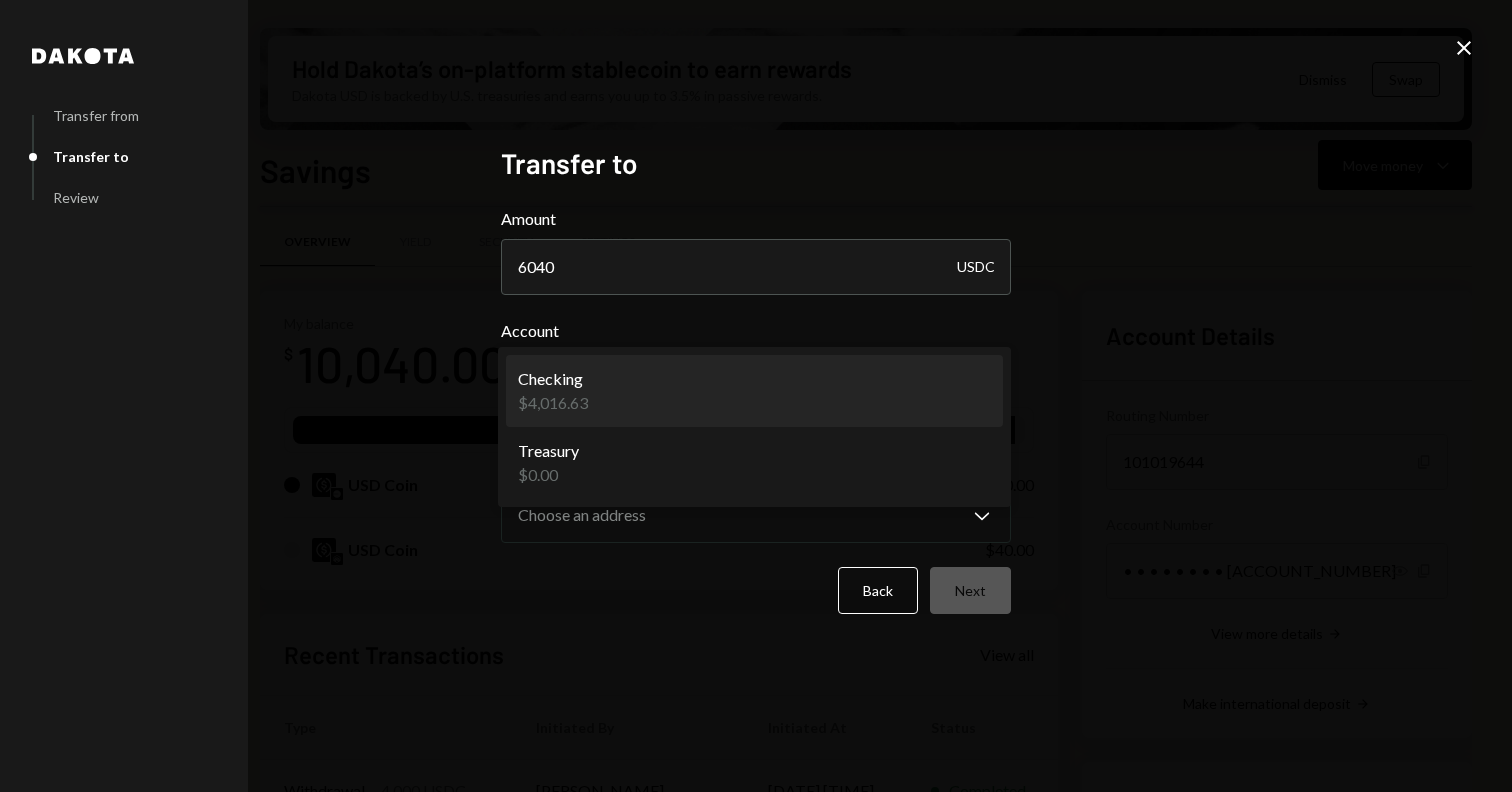 select on "**********" 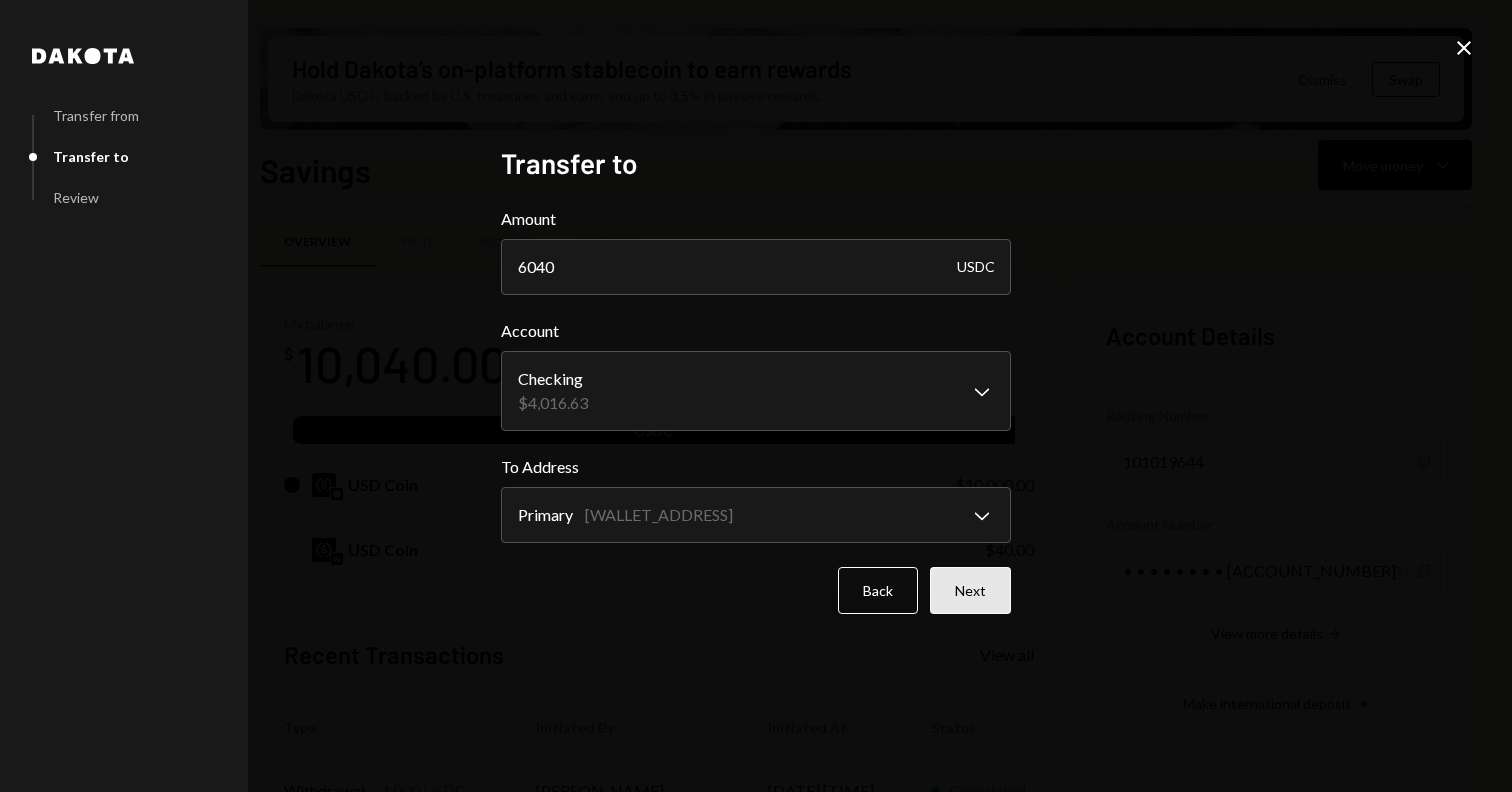 click on "Next" at bounding box center [970, 590] 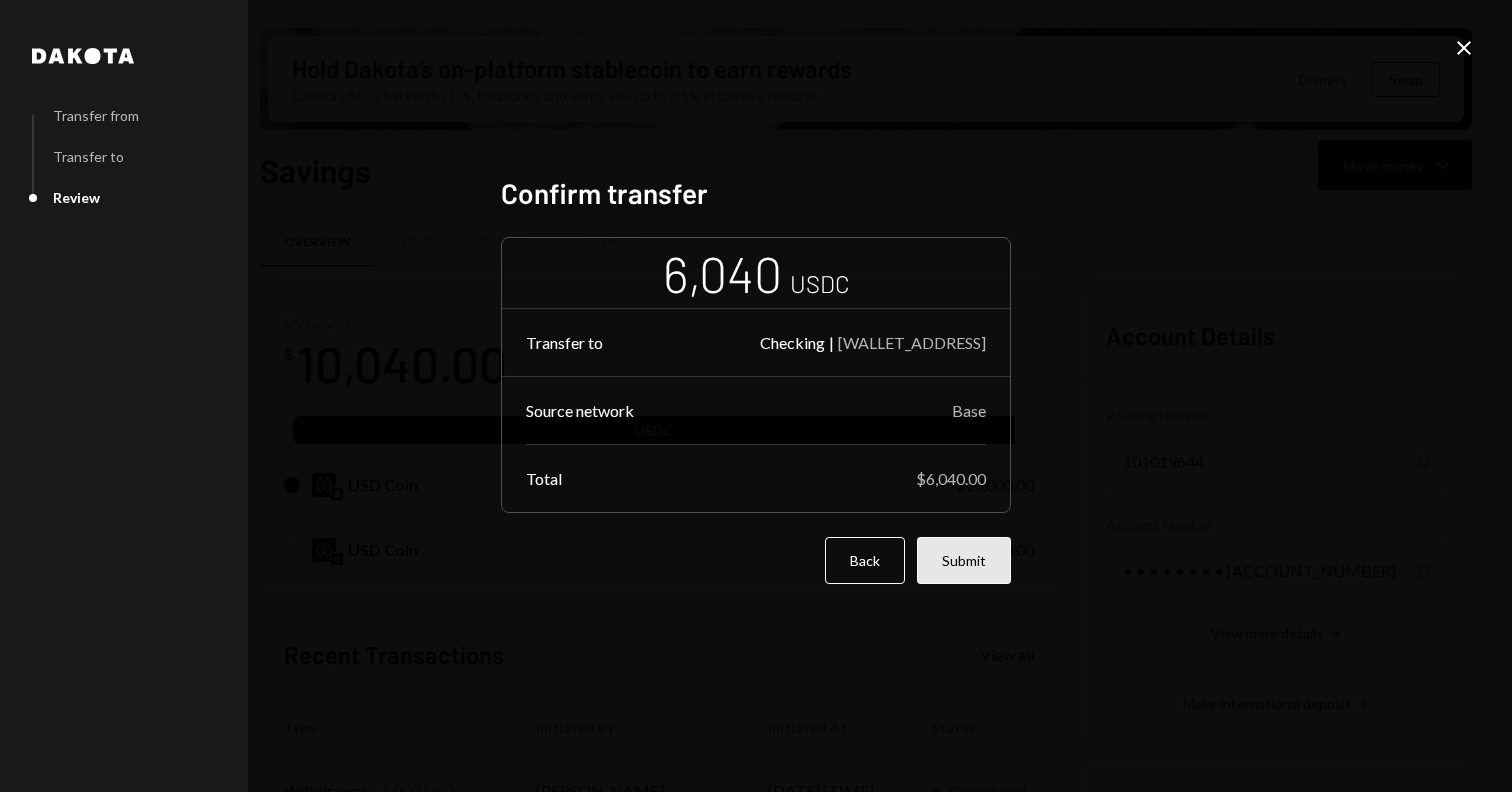 click on "Submit" at bounding box center [964, 560] 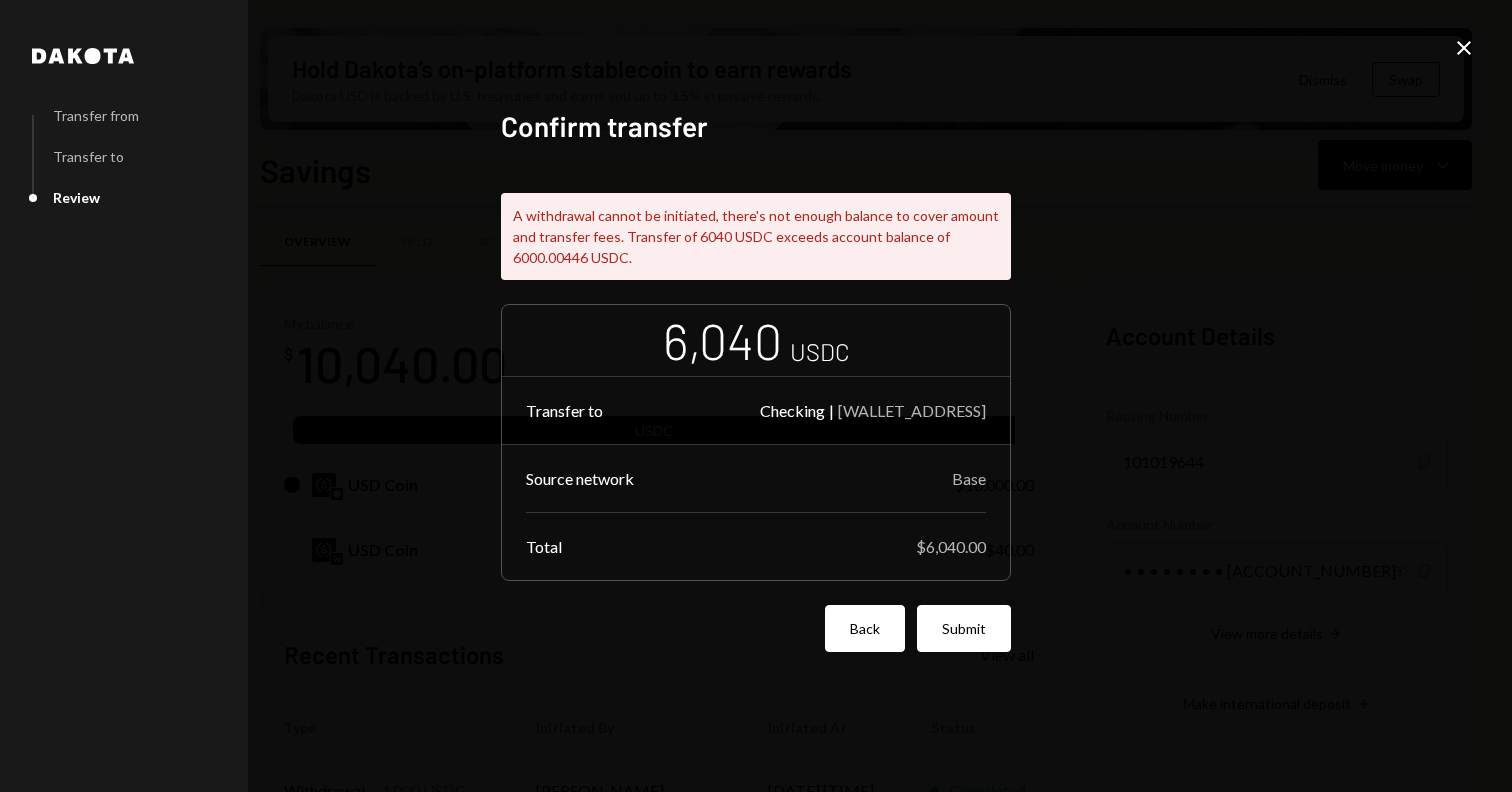 click on "Back" at bounding box center (865, 628) 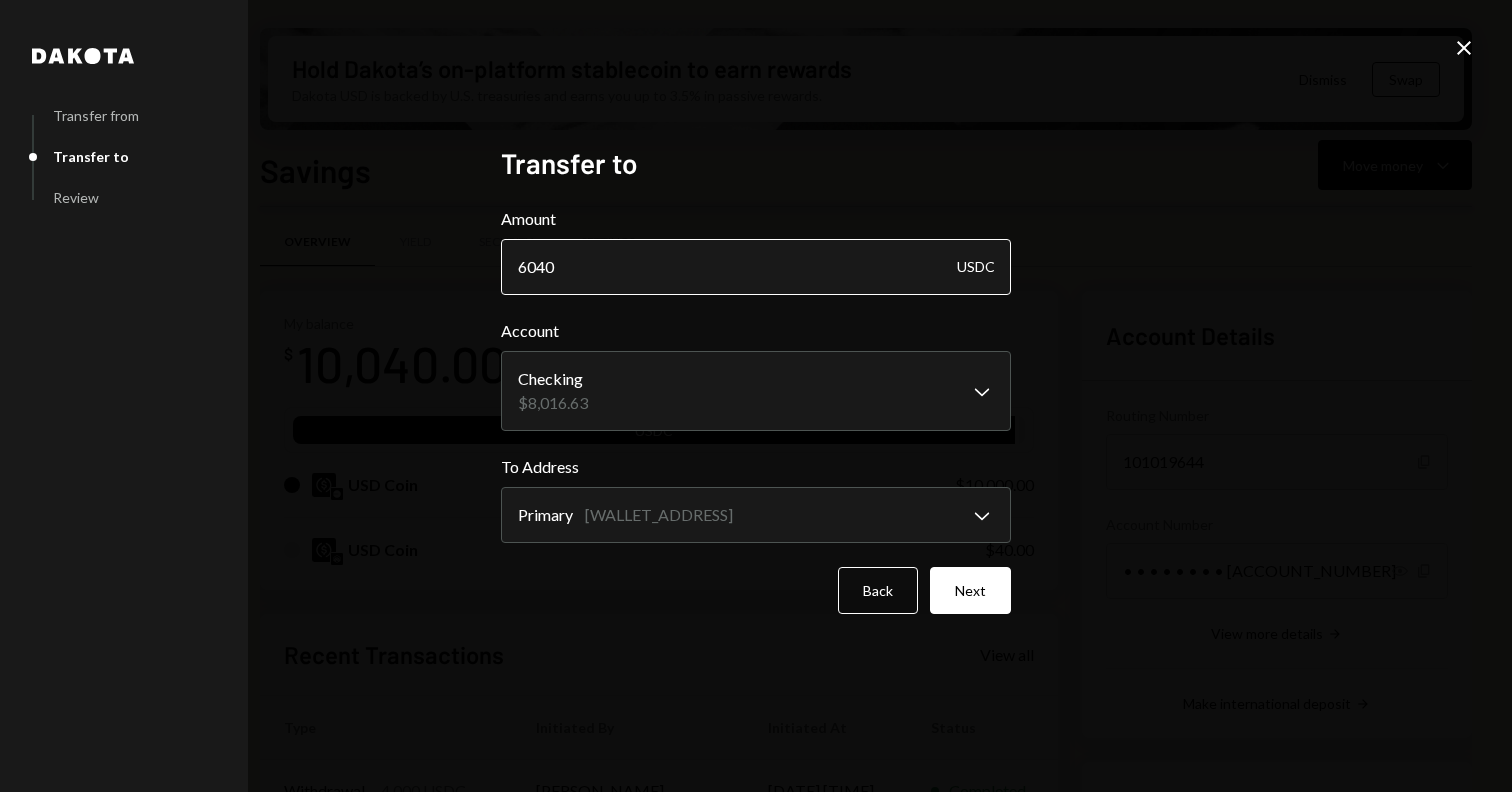 click on "6040" at bounding box center (756, 267) 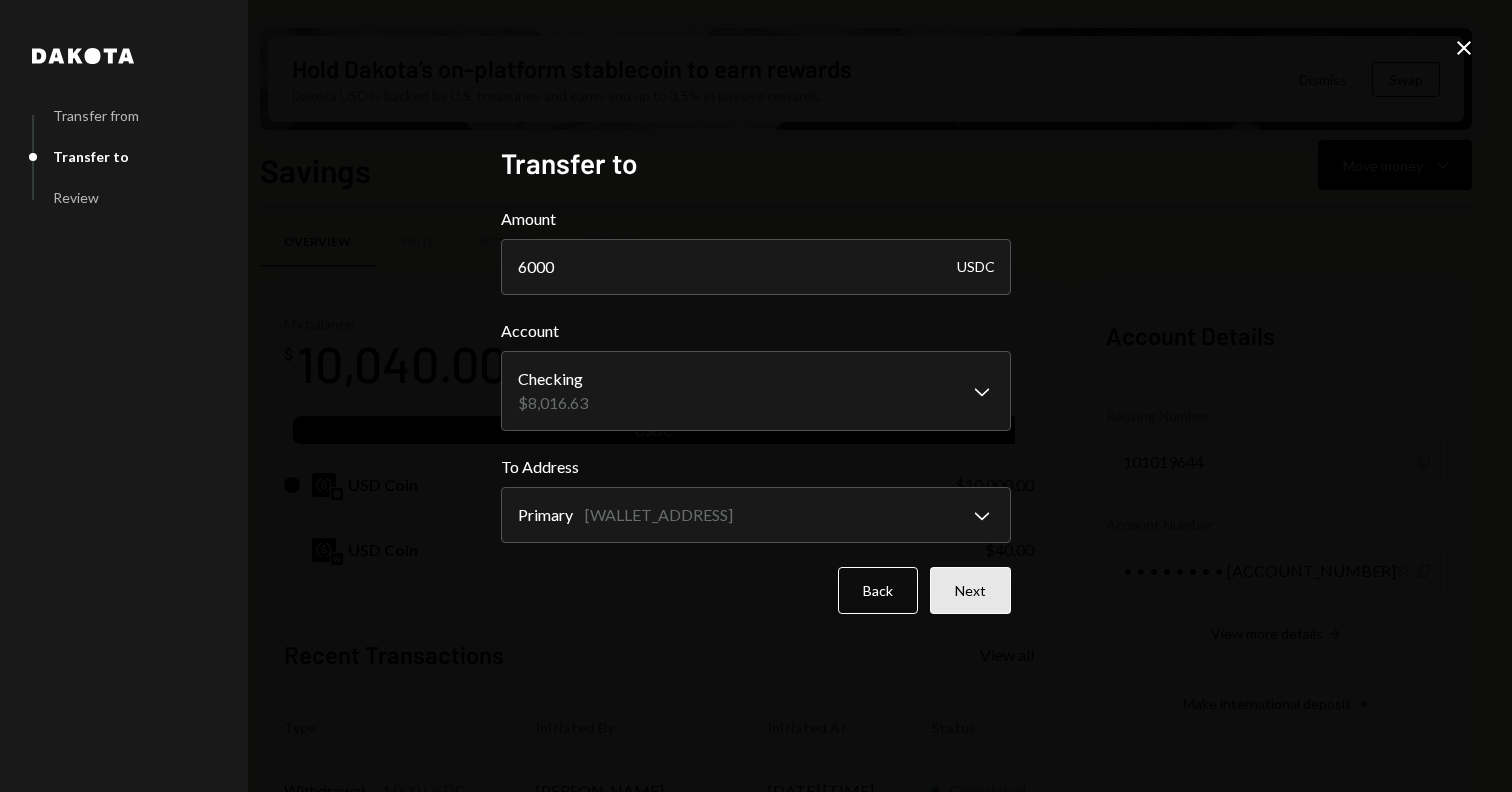 type on "6000" 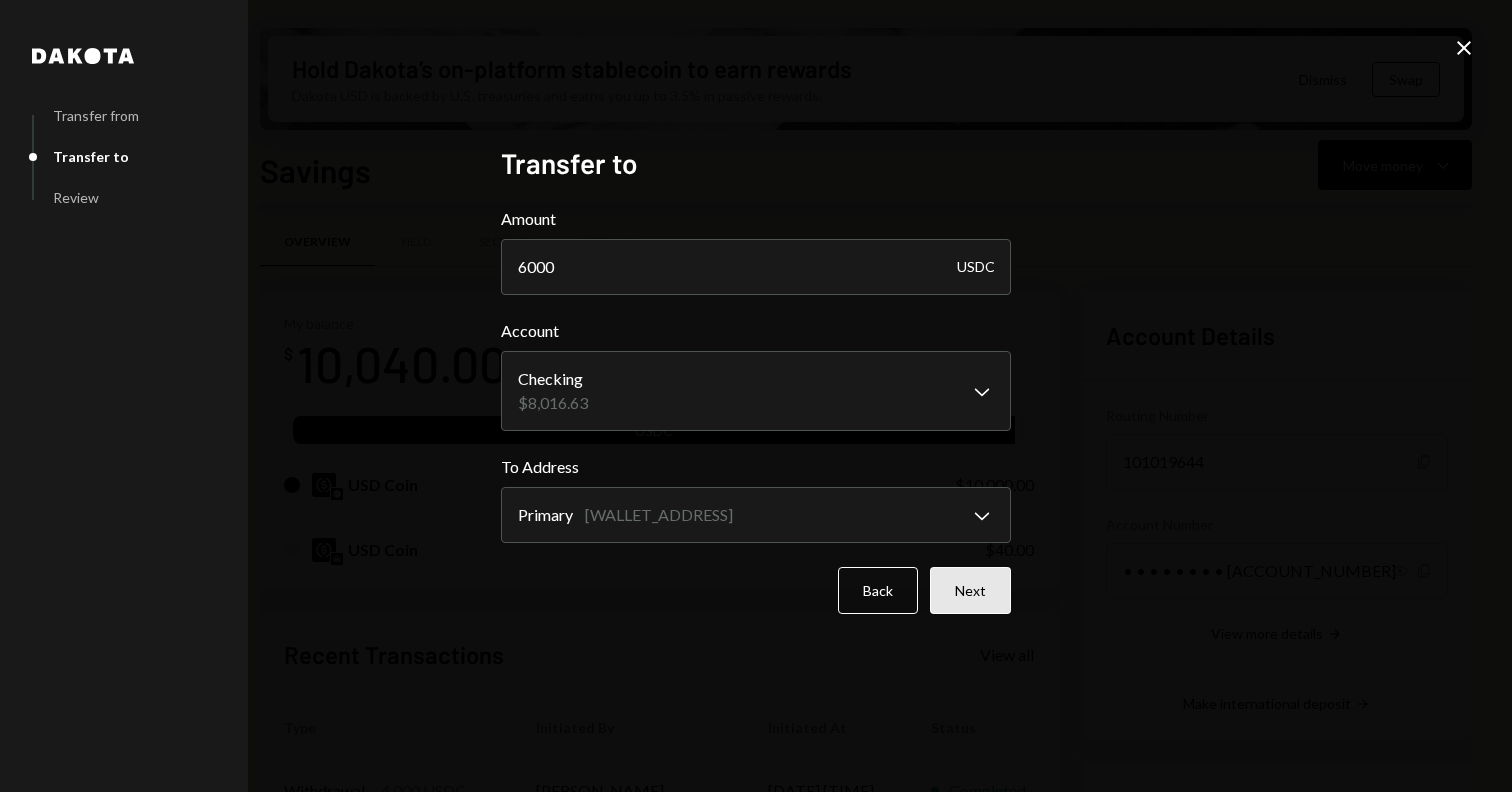 click on "Next" at bounding box center (970, 590) 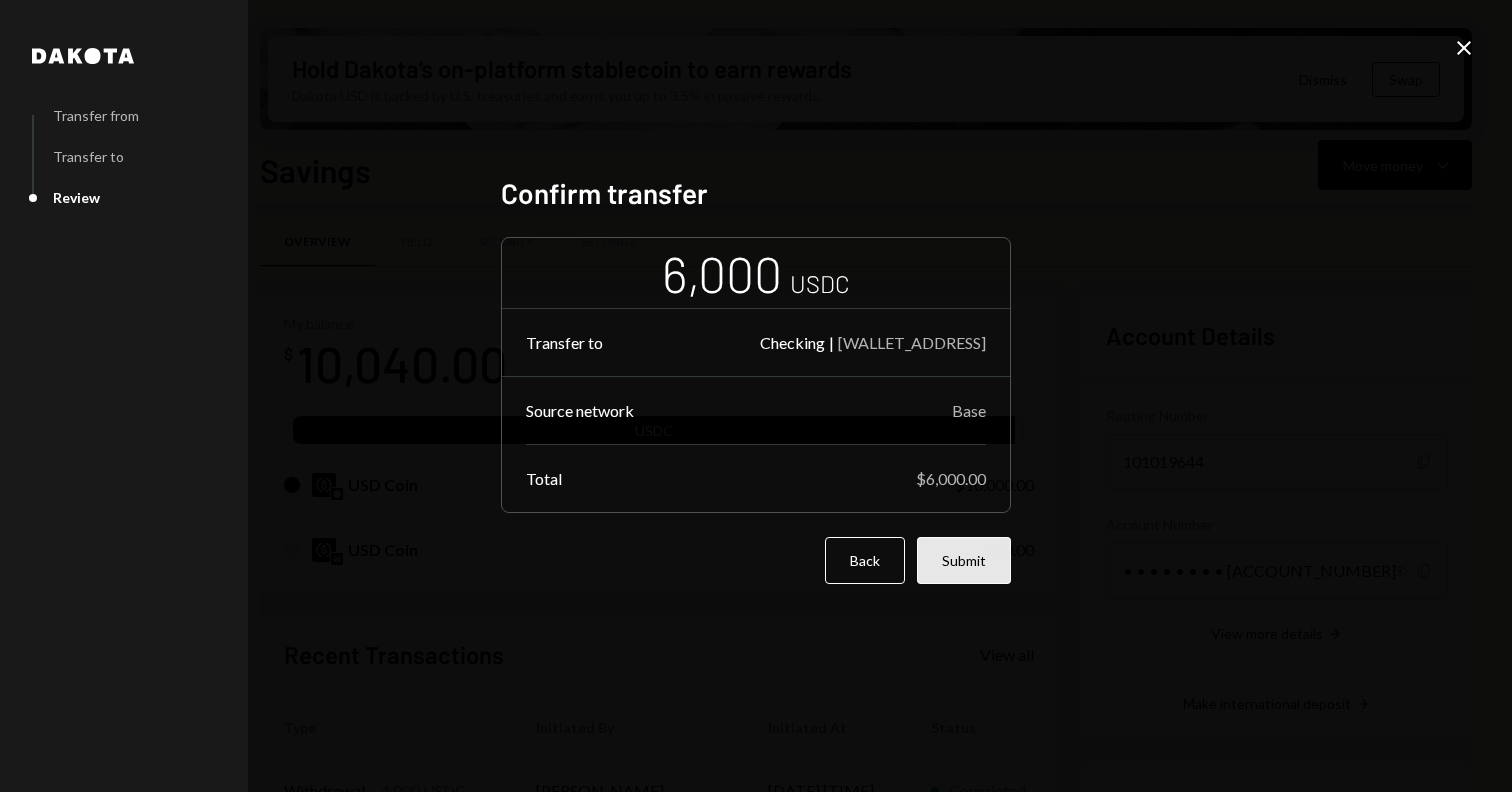 click on "Submit" at bounding box center (964, 560) 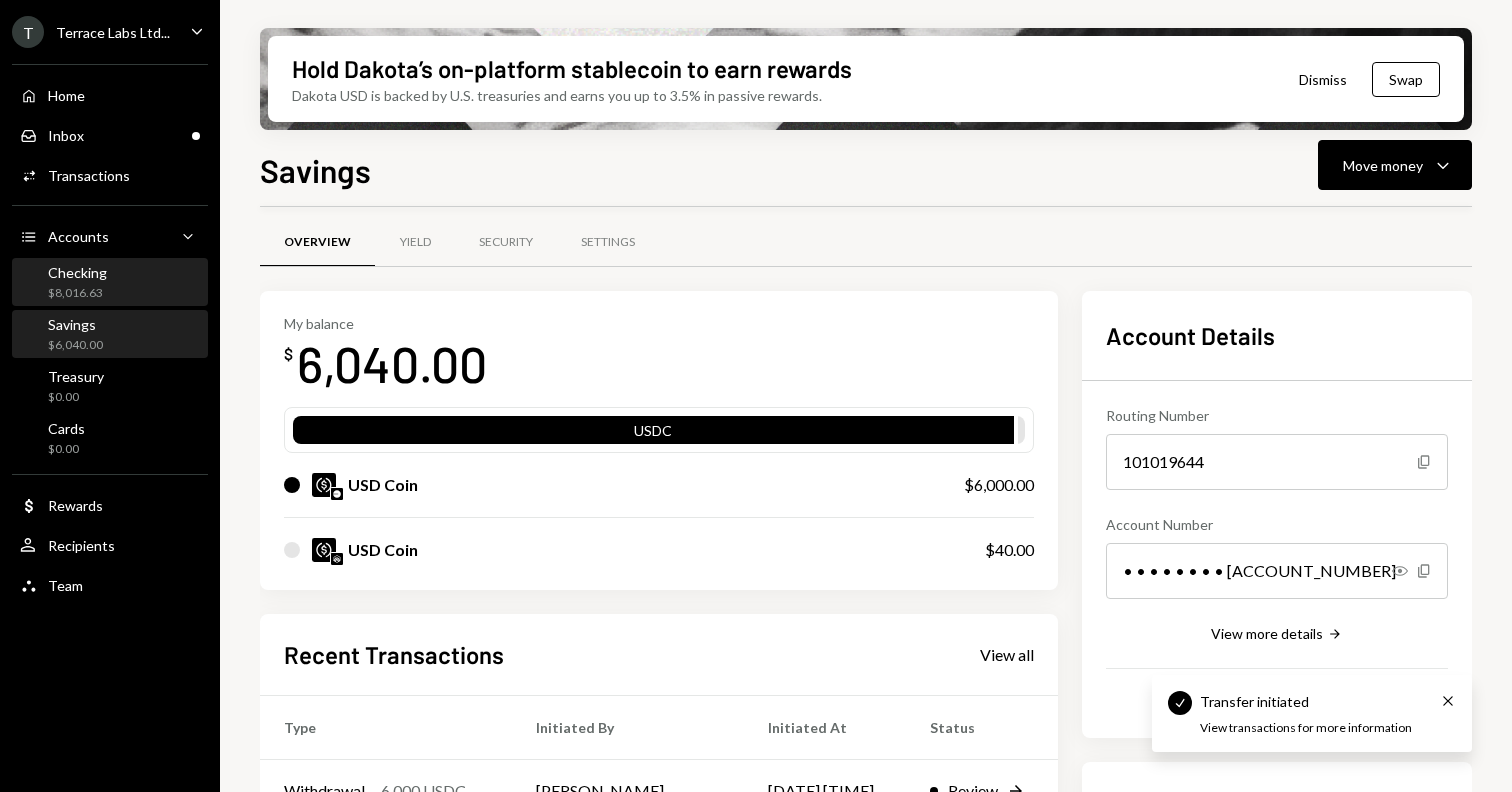 click on "Checking $8,016.63" at bounding box center (110, 283) 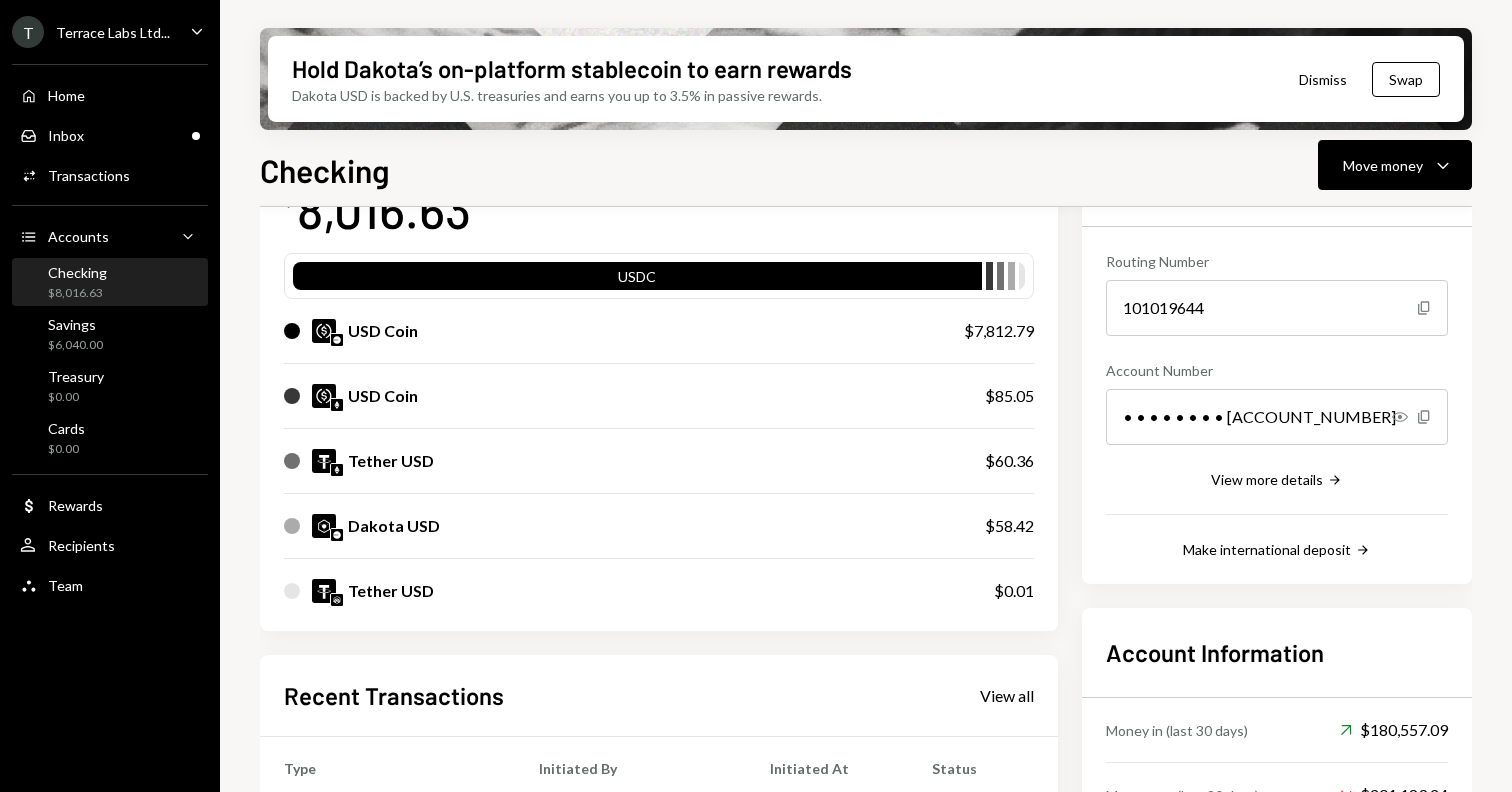 scroll, scrollTop: 154, scrollLeft: 0, axis: vertical 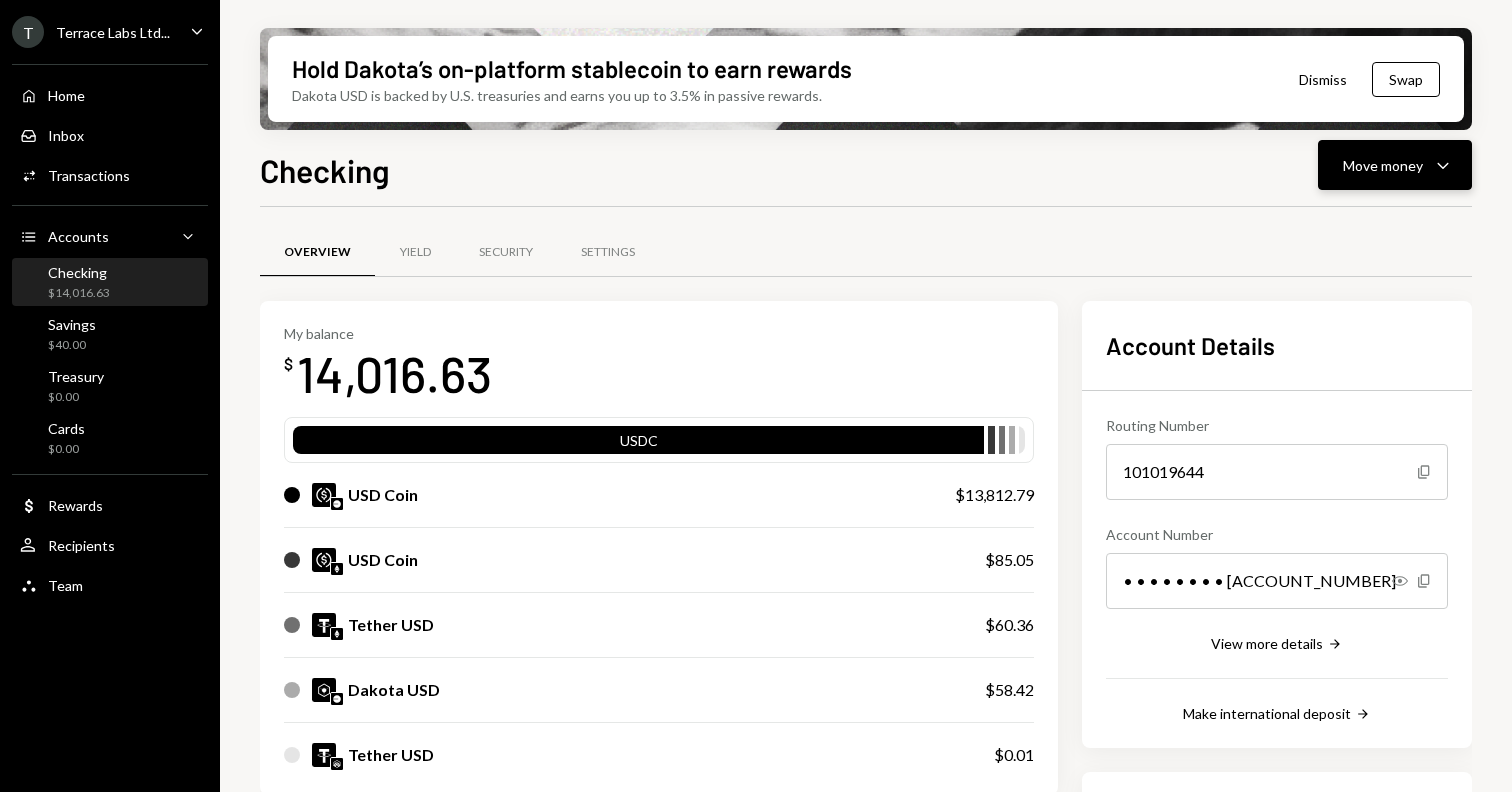click on "Move money" at bounding box center (1383, 165) 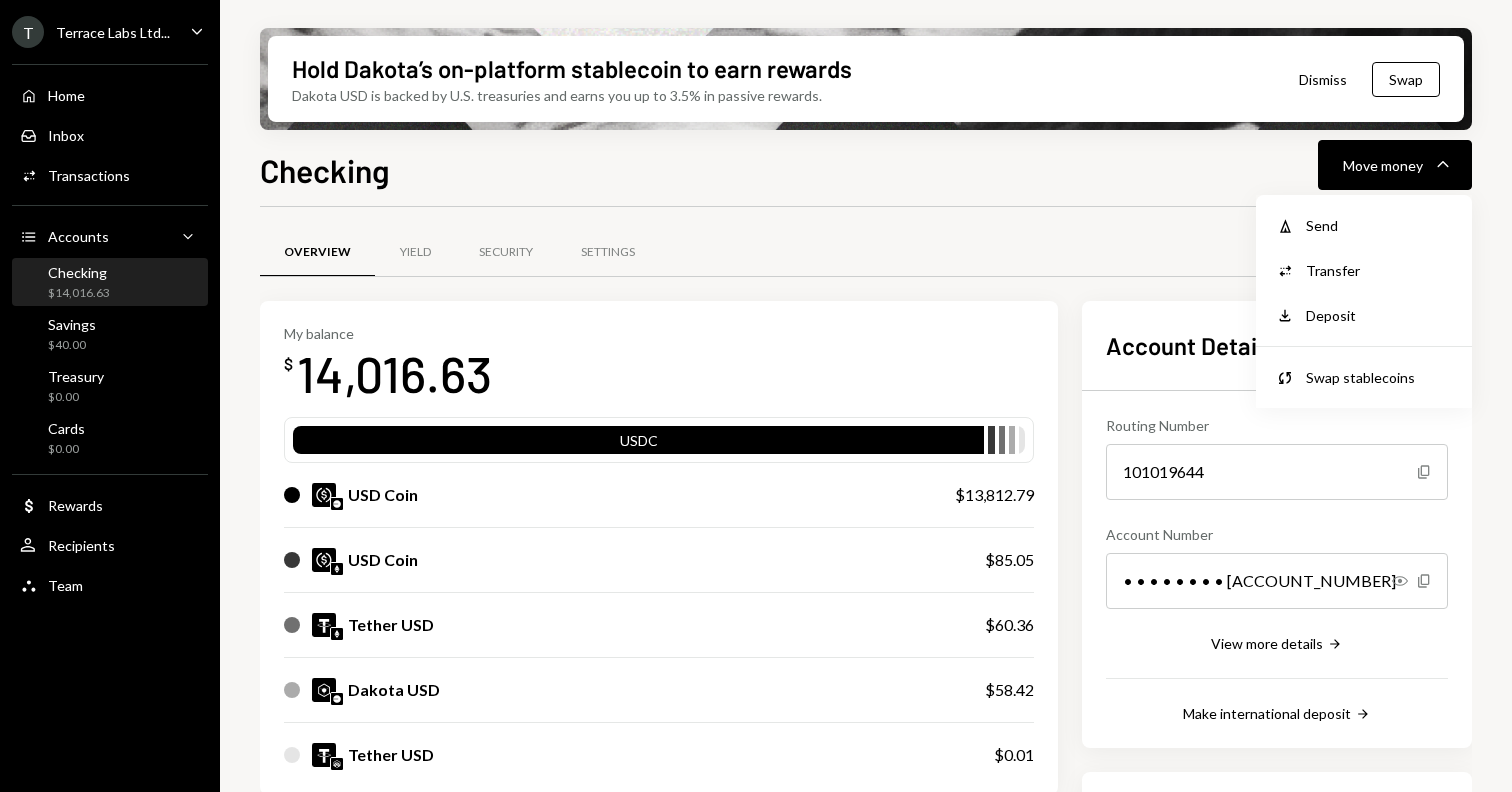 click at bounding box center (866, 276) 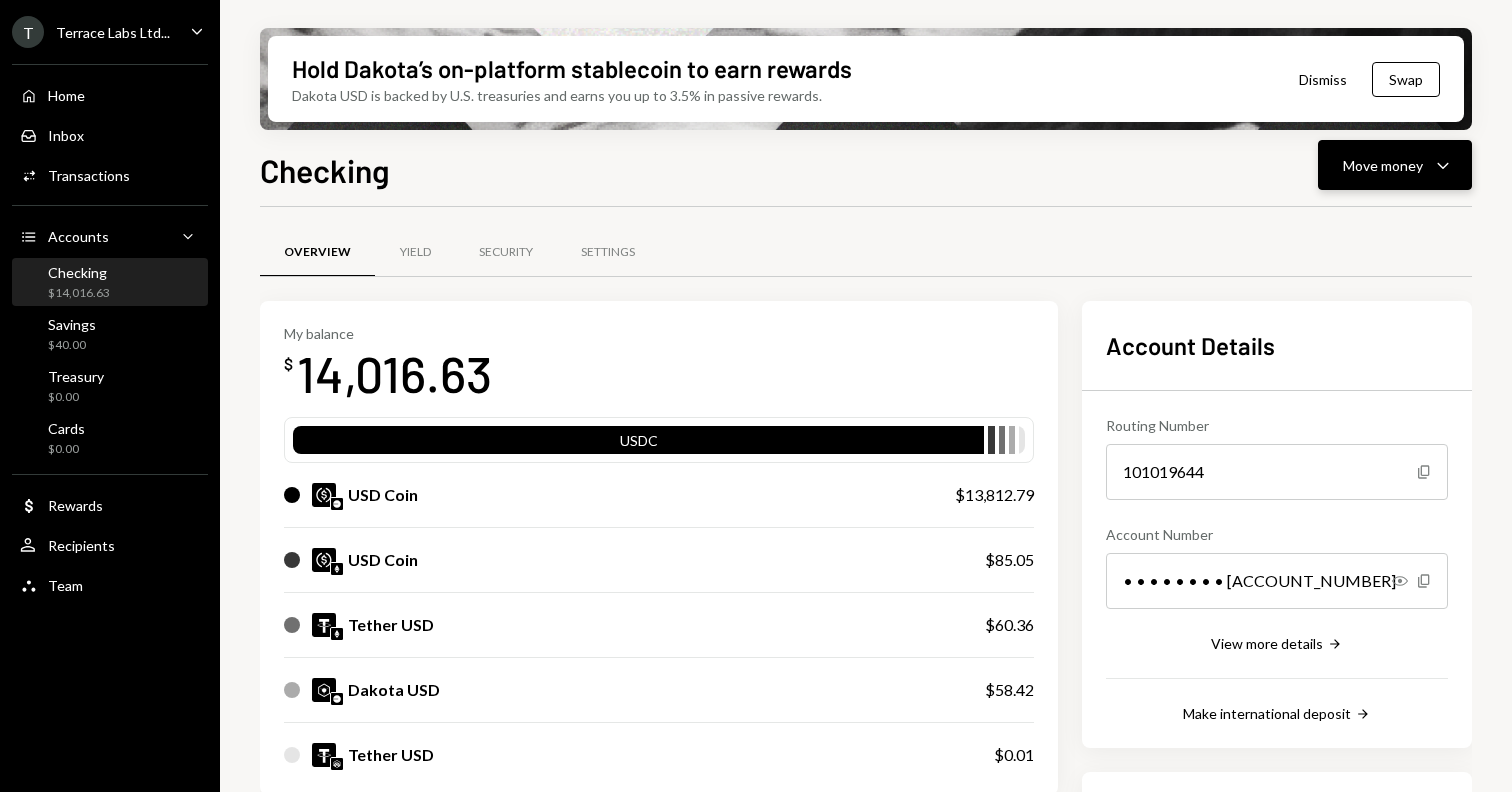 click on "Move money Caret Down" at bounding box center (1395, 165) 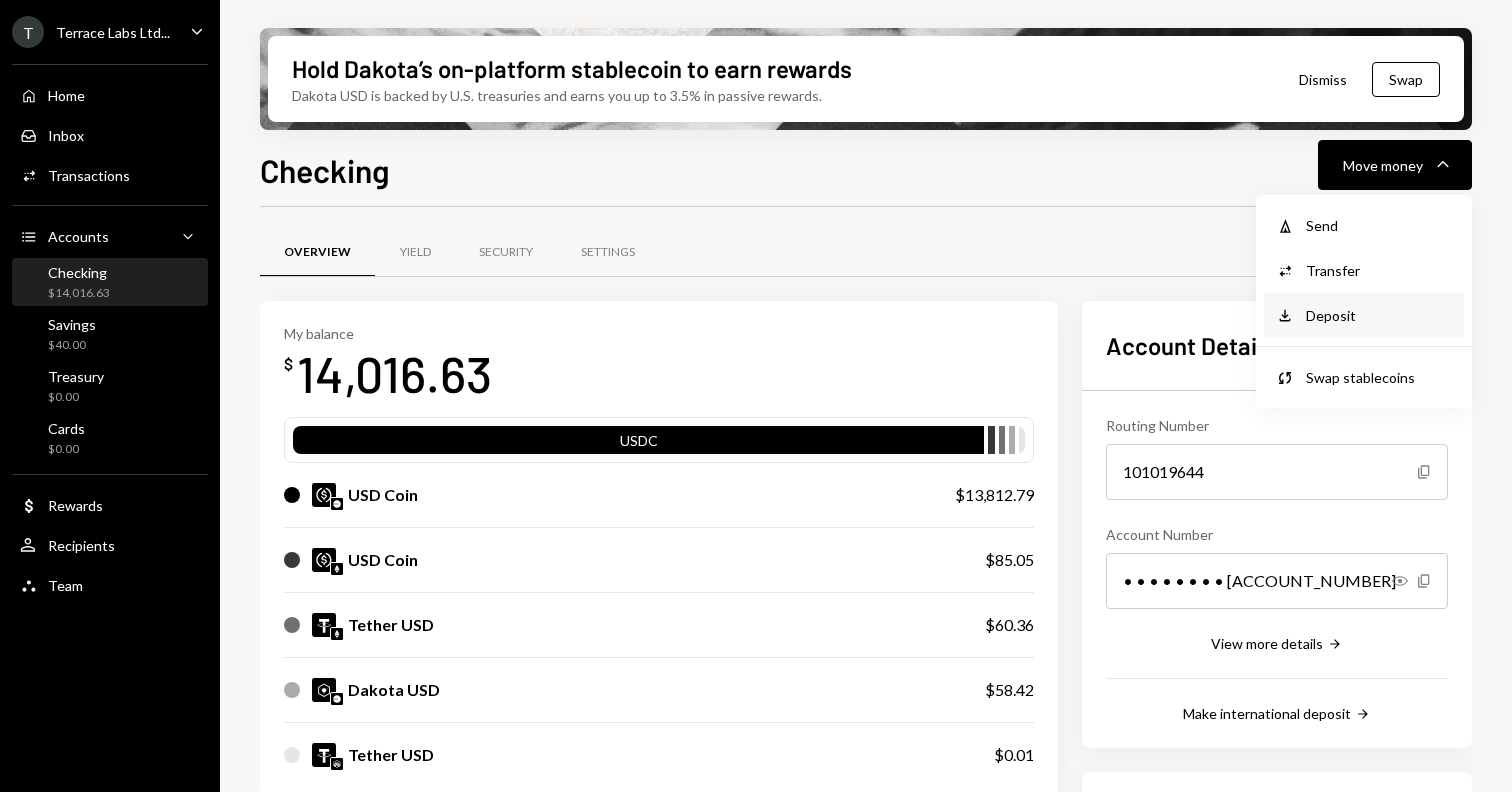click on "Deposit" at bounding box center [1379, 315] 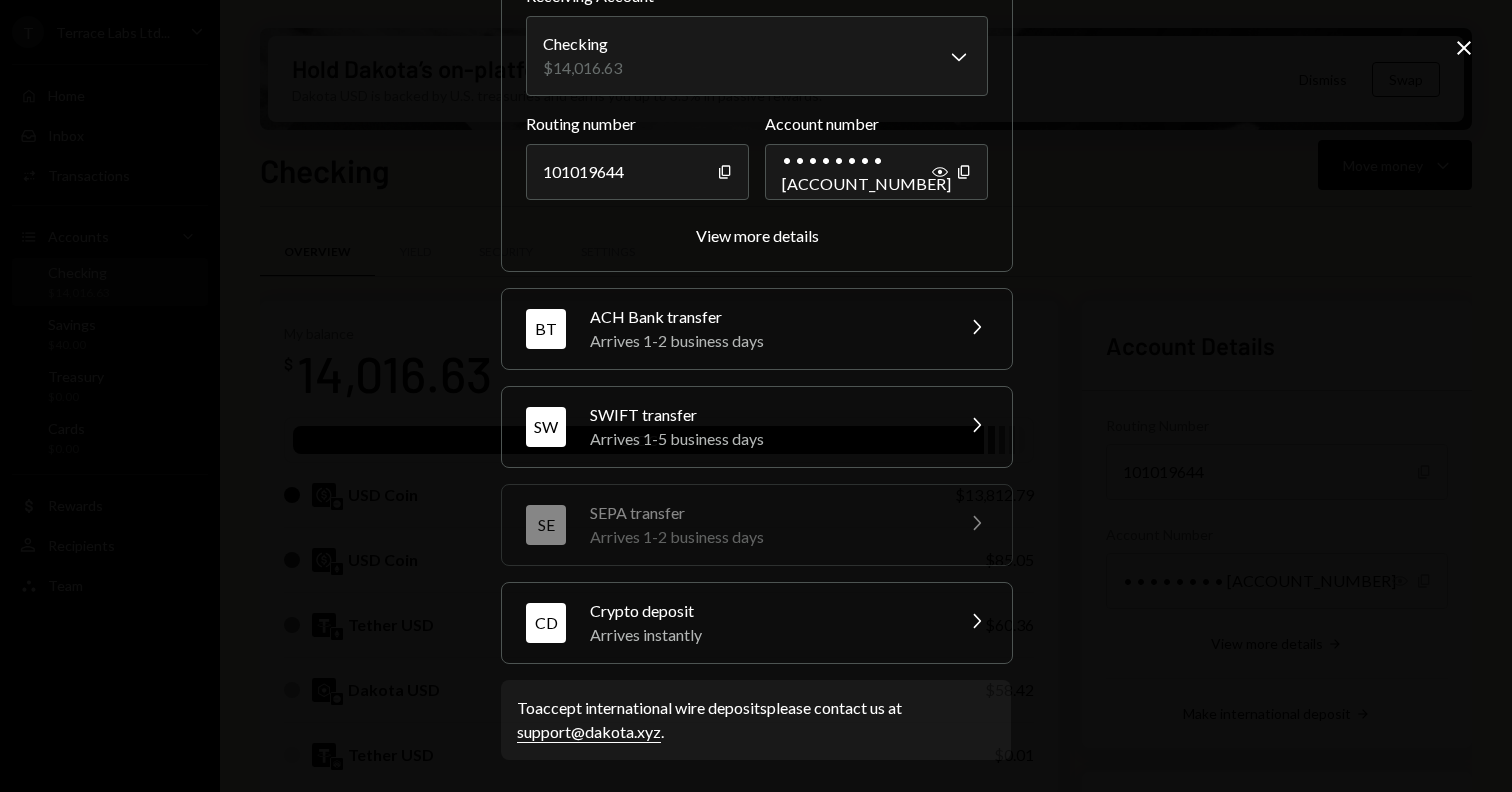 click on "Crypto deposit" at bounding box center [765, 611] 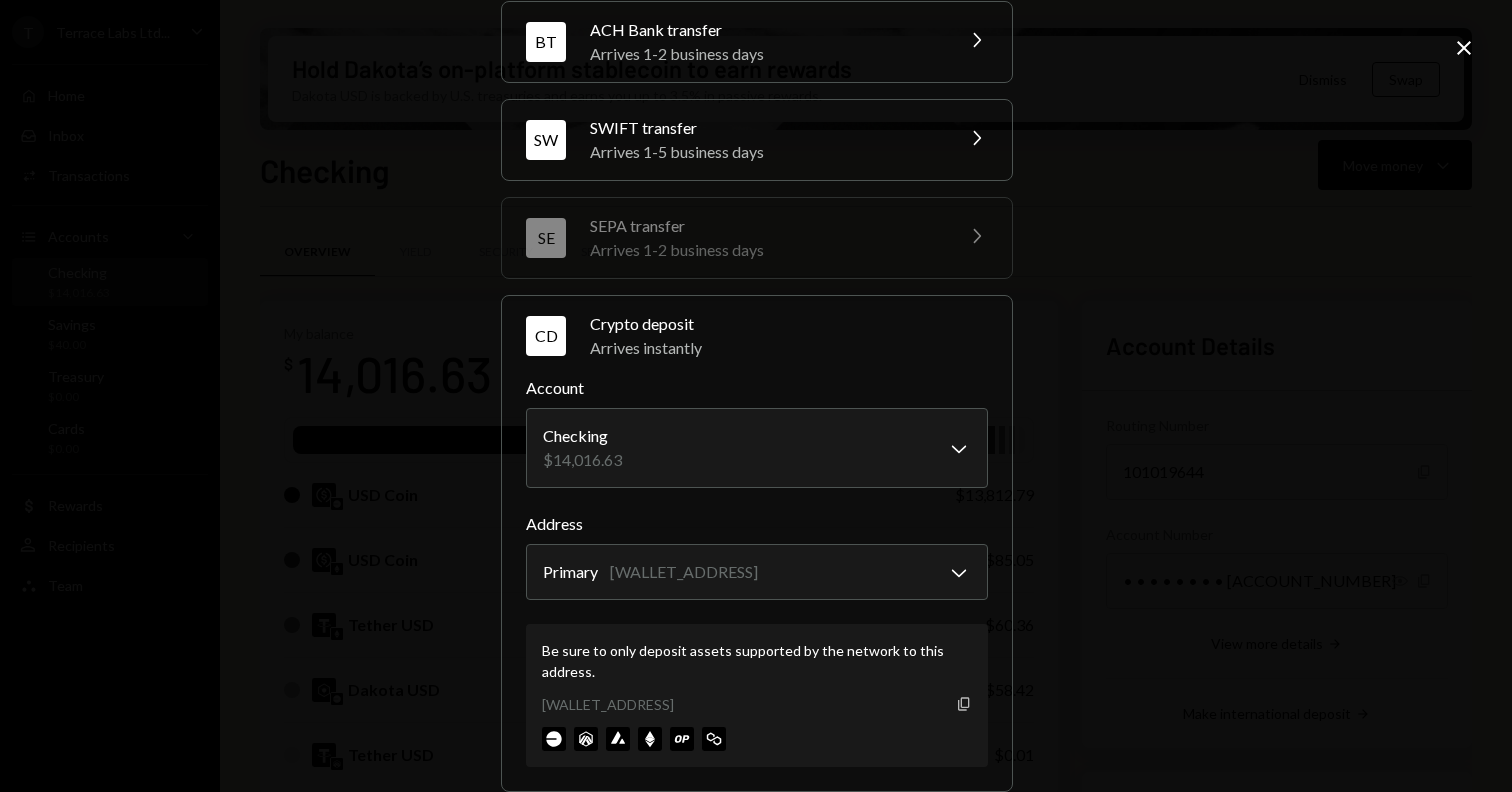 click on "Copy" 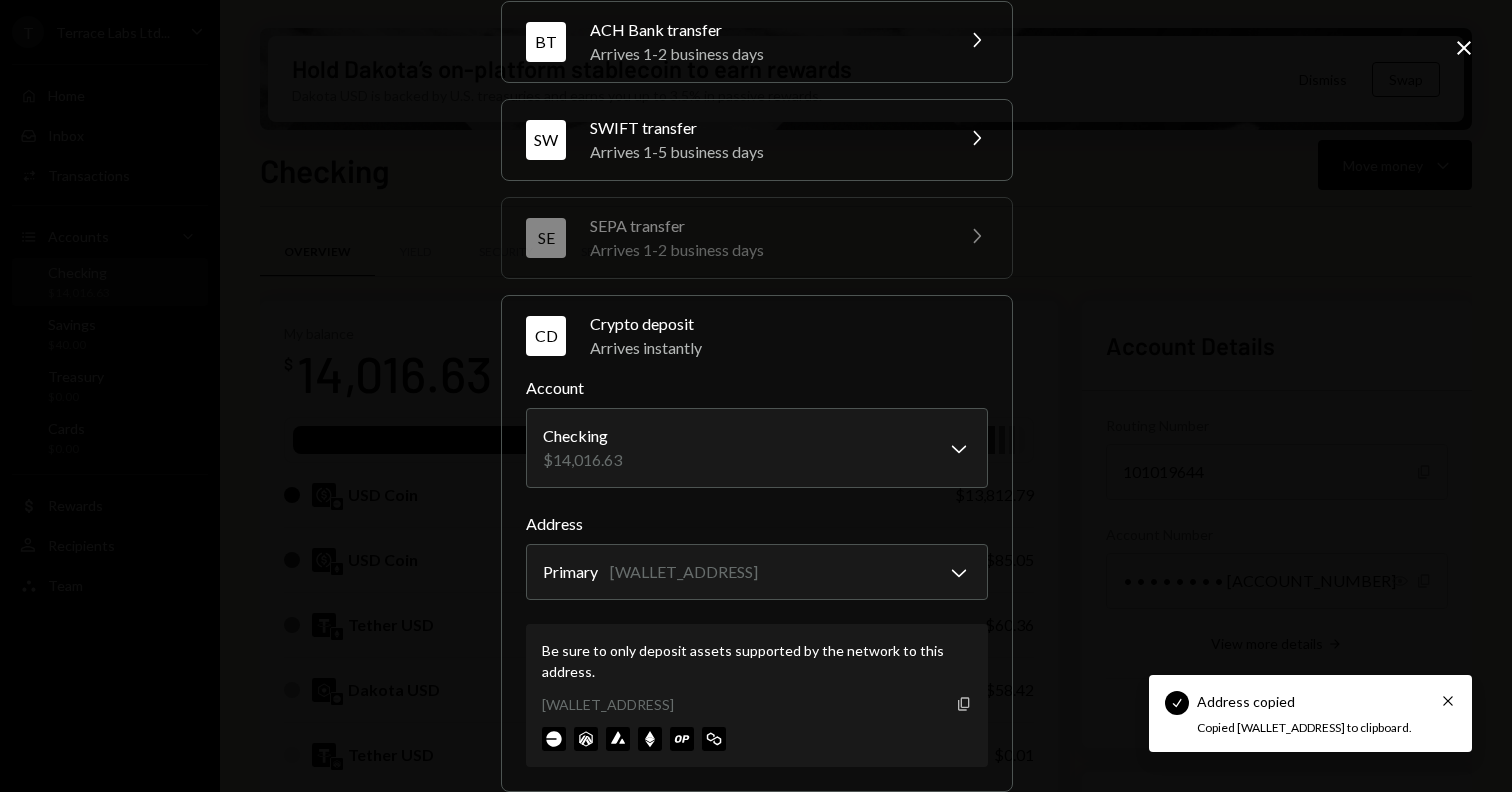 type 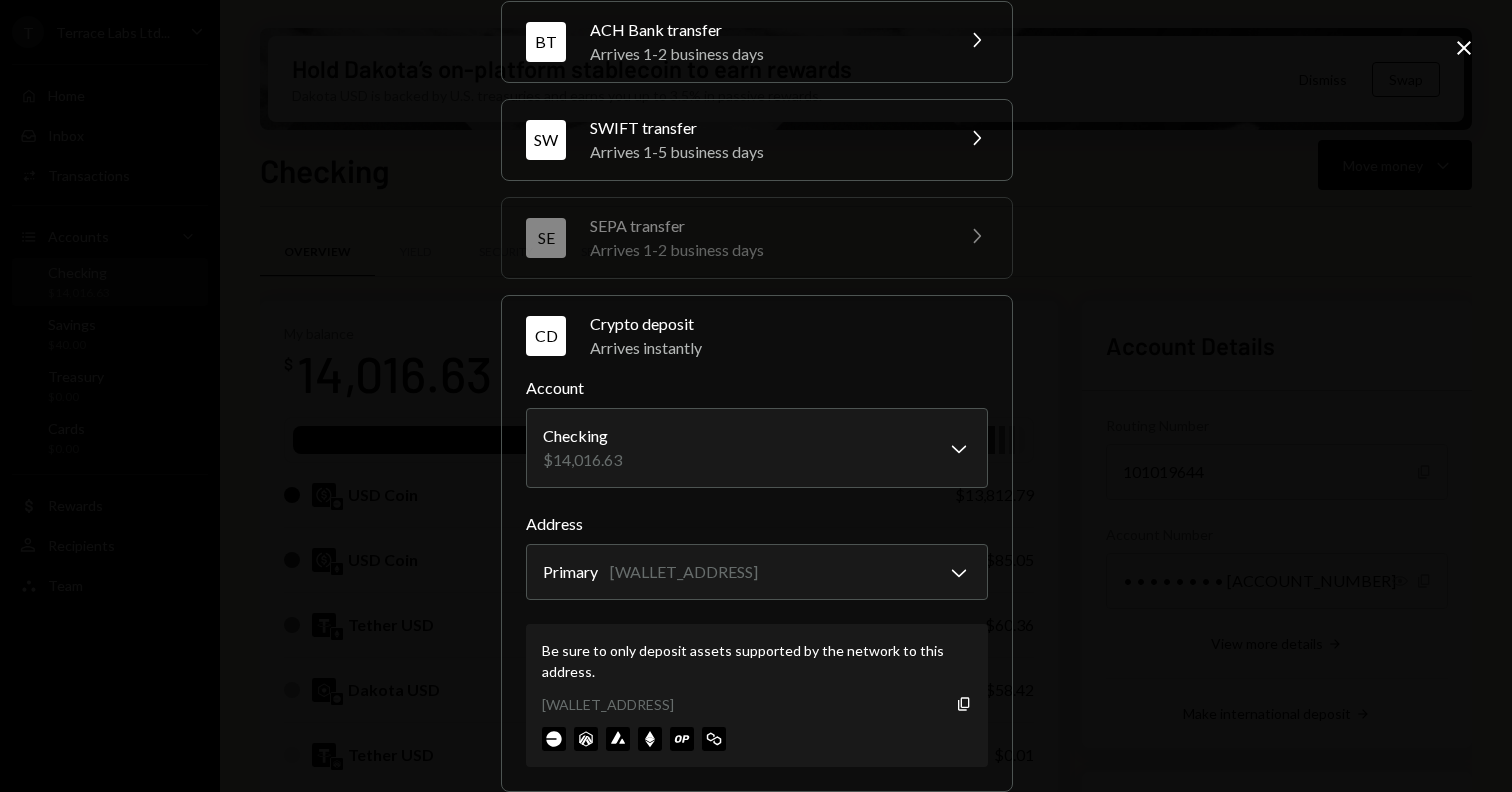 click on "**********" at bounding box center [756, 396] 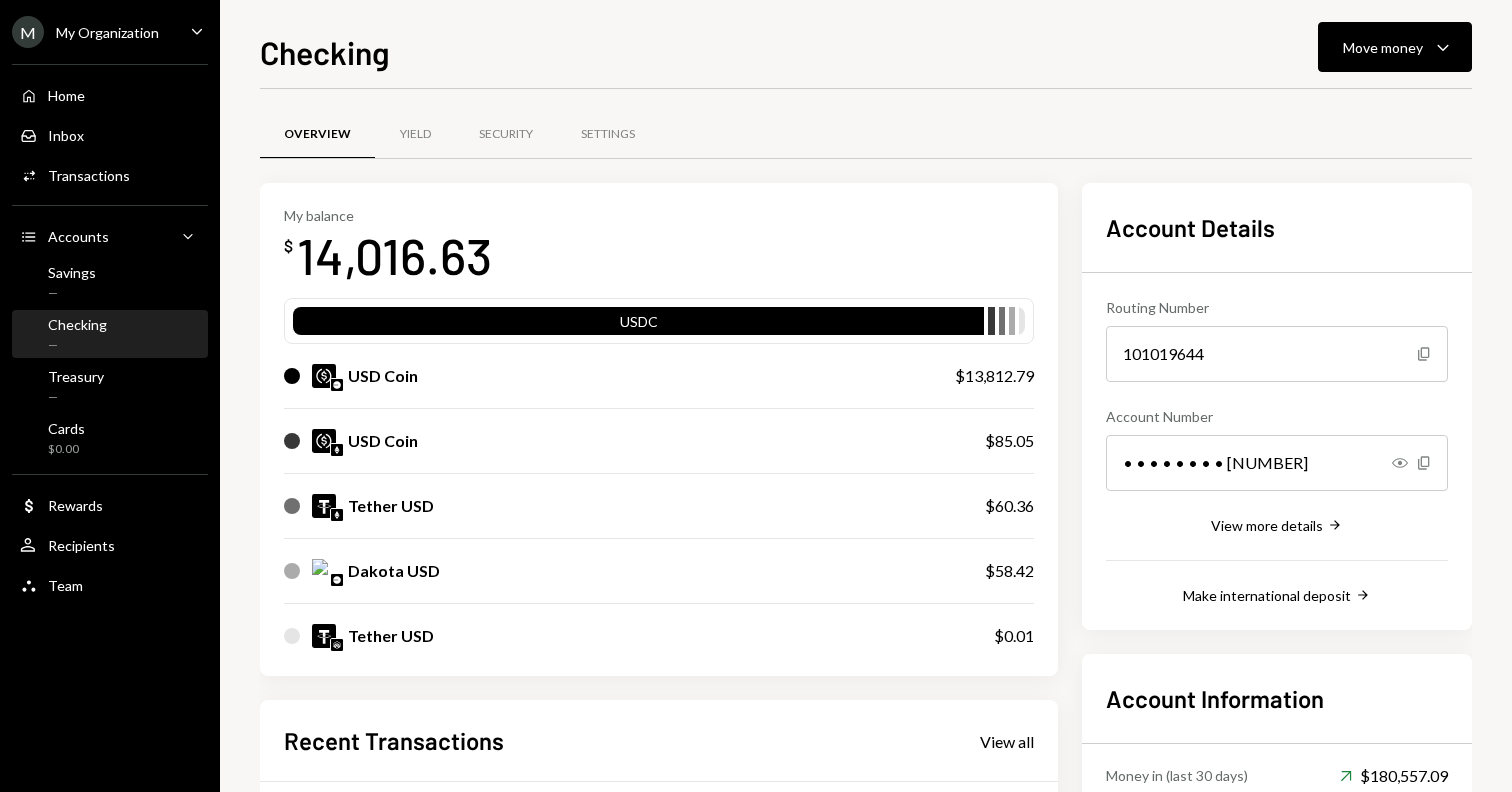 scroll, scrollTop: 0, scrollLeft: 0, axis: both 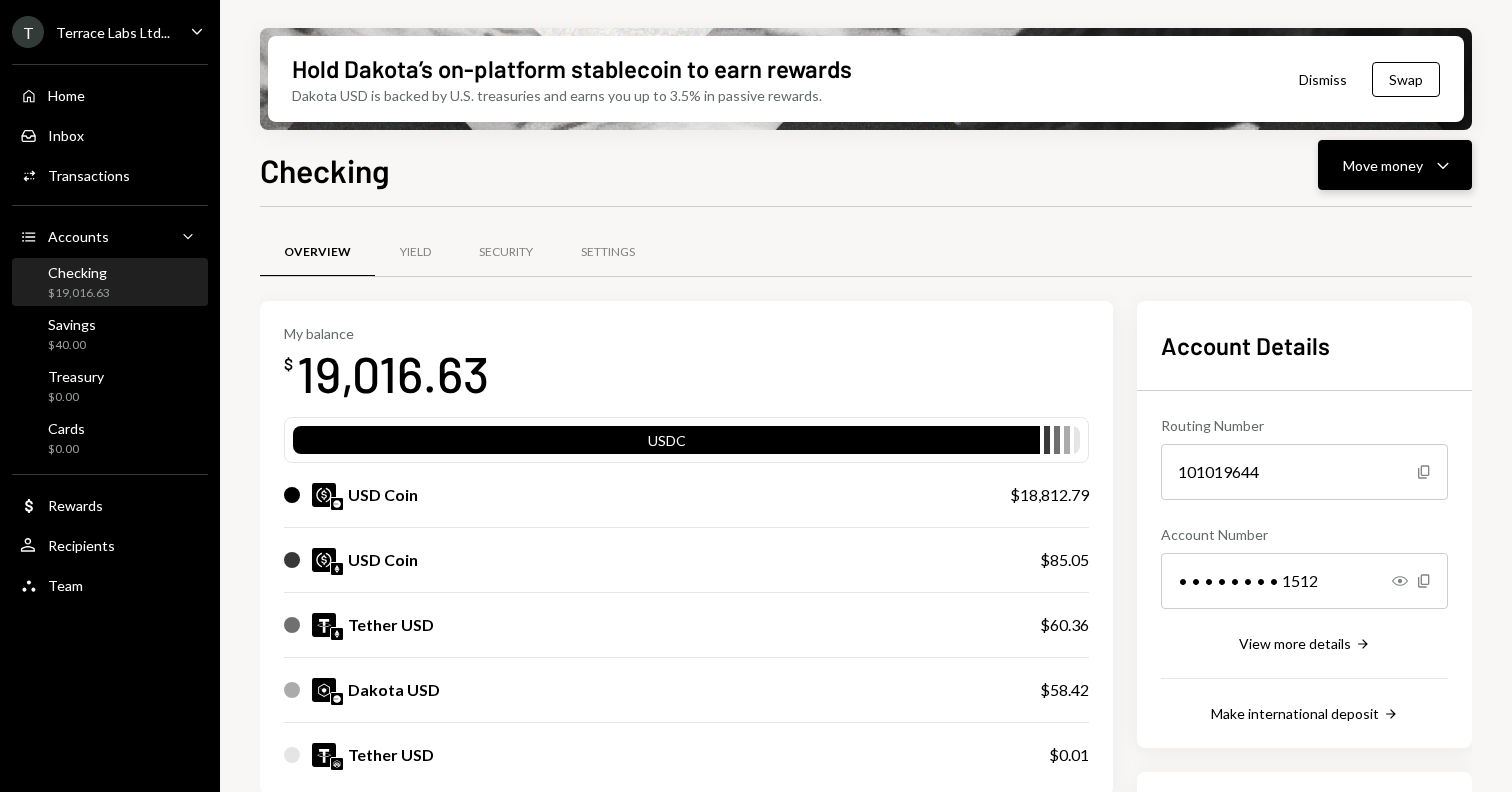 click on "Caret Down" 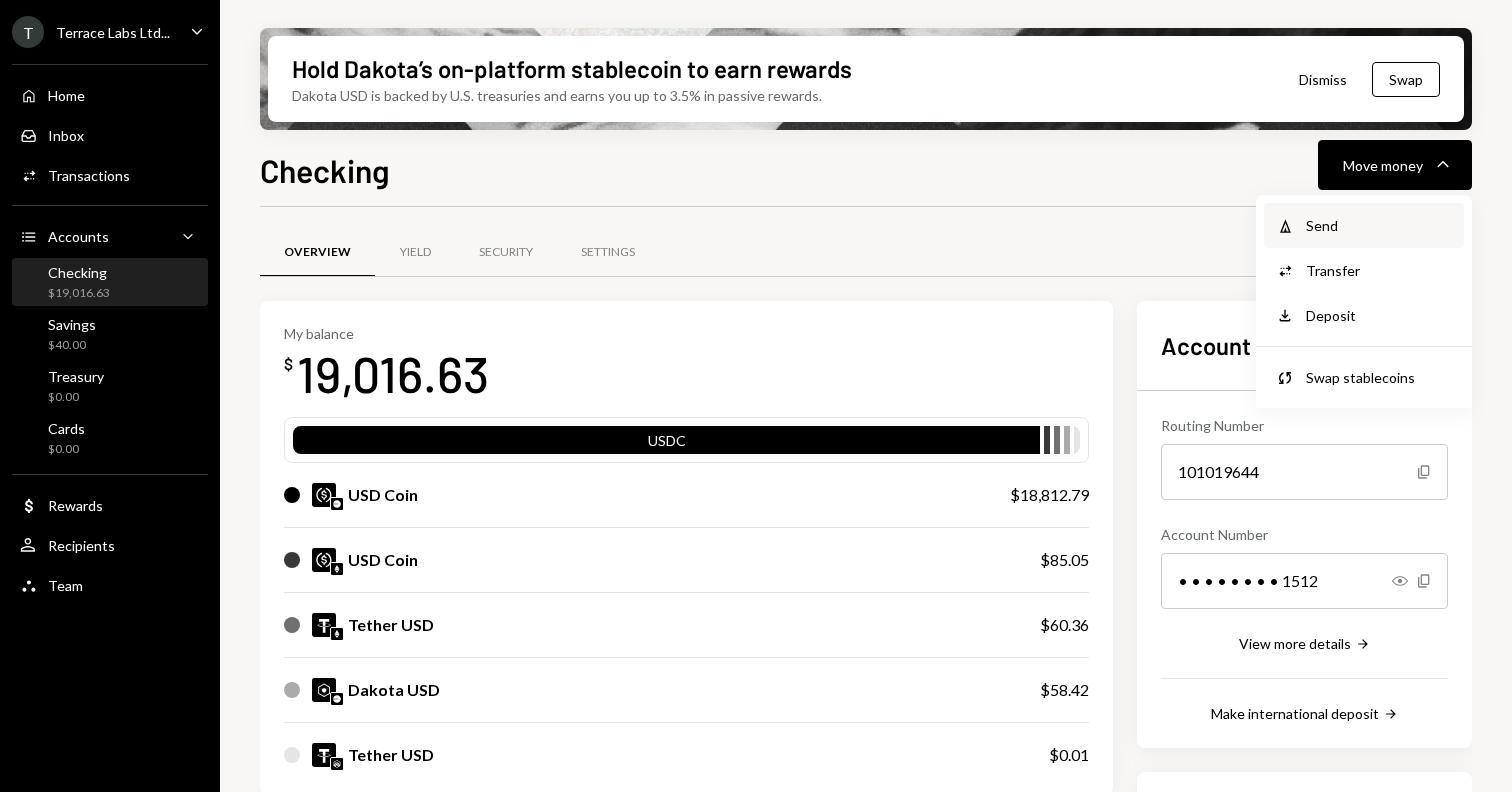 click on "Send" at bounding box center [1379, 225] 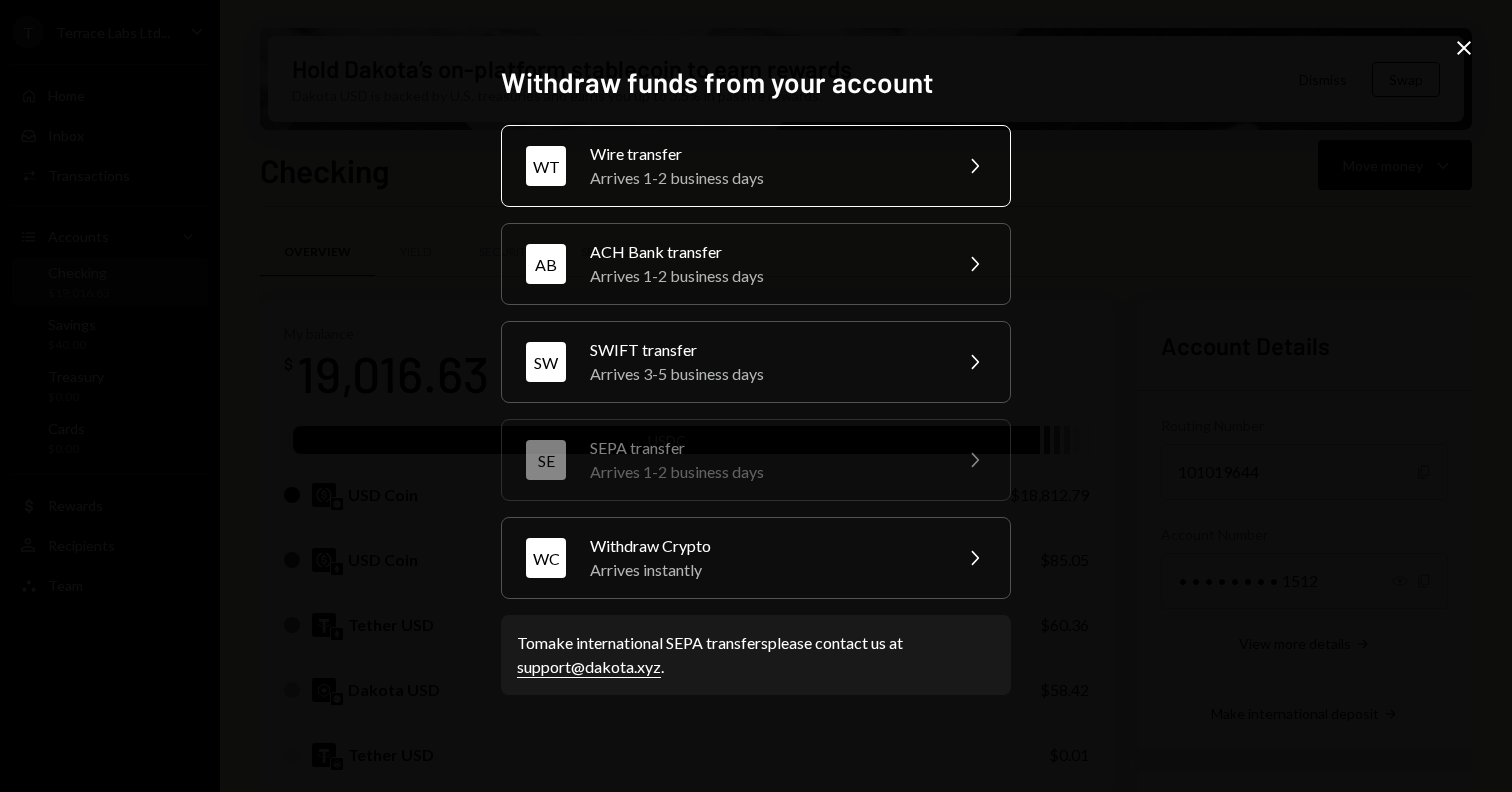 click on "WT Wire transfer Arrives 1-2 business days Chevron Right" at bounding box center [756, 166] 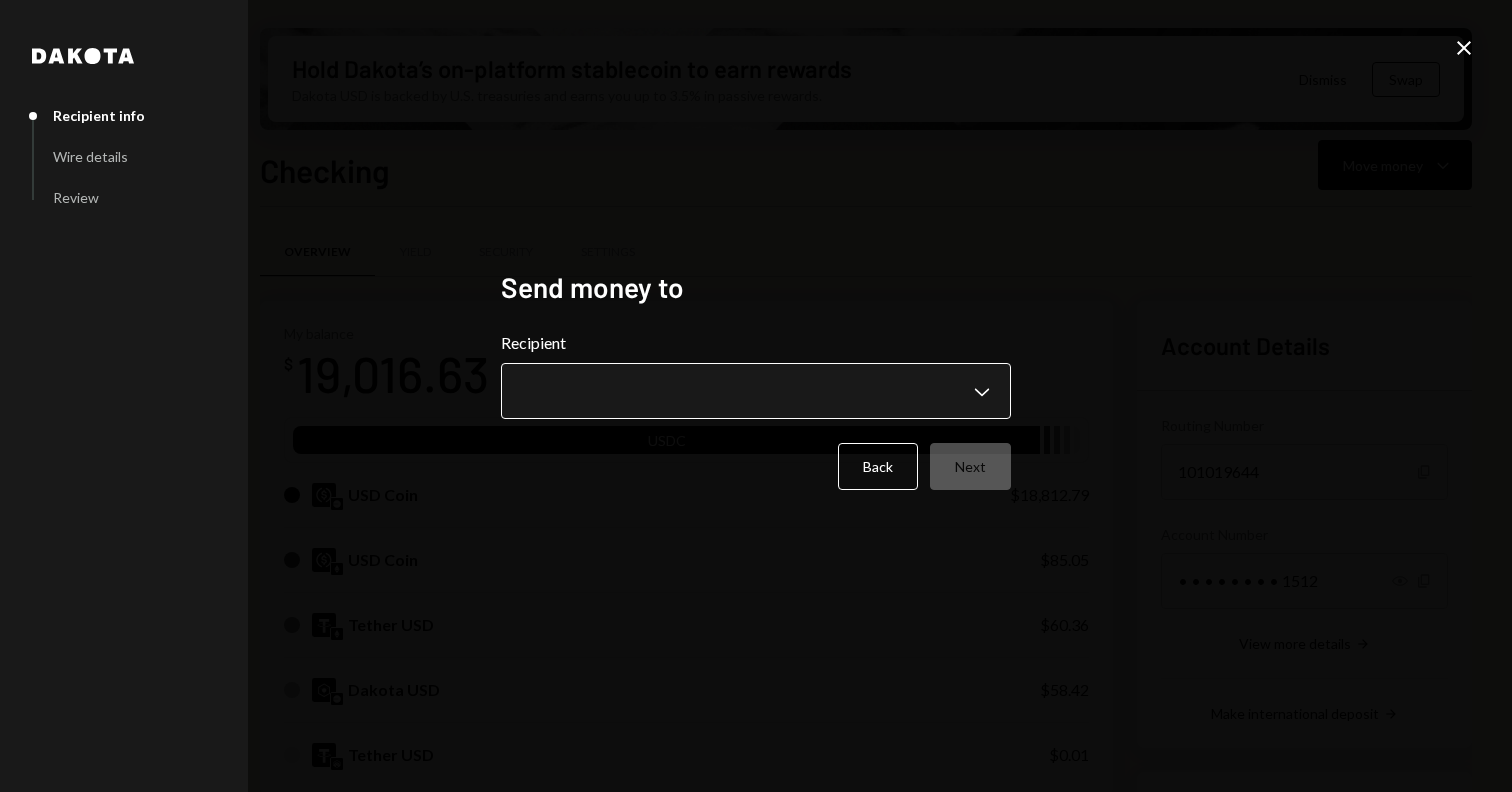 click on "T Terrace Labs Ltd... Caret Down Home Home Inbox Inbox Activities Transactions Accounts Accounts Caret Down Checking $[PRICE] Savings $[PRICE] Treasury $[PRICE] Cards $[PRICE] Dollar Rewards User Recipients Team Team Hold Dakota’s on-platform stablecoin to earn rewards Dakota USD is backed by U.S. treasuries and earns you up to 3.5% in passive rewards. Dismiss Swap Checking Move money Caret Down Overview Yield Security Settings My balance $ [PRICE] USDC USD Coin $[PRICE] USD Coin $[PRICE] Tether USD $[PRICE] Dakota USD $[PRICE] Tether USD $[PRICE] Recent Transactions View all Type Initiated By Initiated At Status Deposit 5,000  USDC 0x[HEX_STRING] Copy [MM]/[DD]/[YY] [H]:[MM] [AM] Completed Deposit 6,000  USDC Savings [MM]/[DD]/[YY] [H]:[MM] [AM] Completed Deposit 4,000  USDC Savings [MM]/[DD]/[YY] [H]:[MM] [AM] Completed Deposit 1,999.9980  USDC 0x[HEX_STRING] Copy [MM]/[DD]/[YY] [H]:[MM] [AM] Completed Reward Earning $[PRICE] Dakota System [MM]/[DD]/[YY] [H]:[MM] [AM] Completed Account Details Routing Number 101019644 Copy Account Number • • • • • • • •  1512" at bounding box center (756, 396) 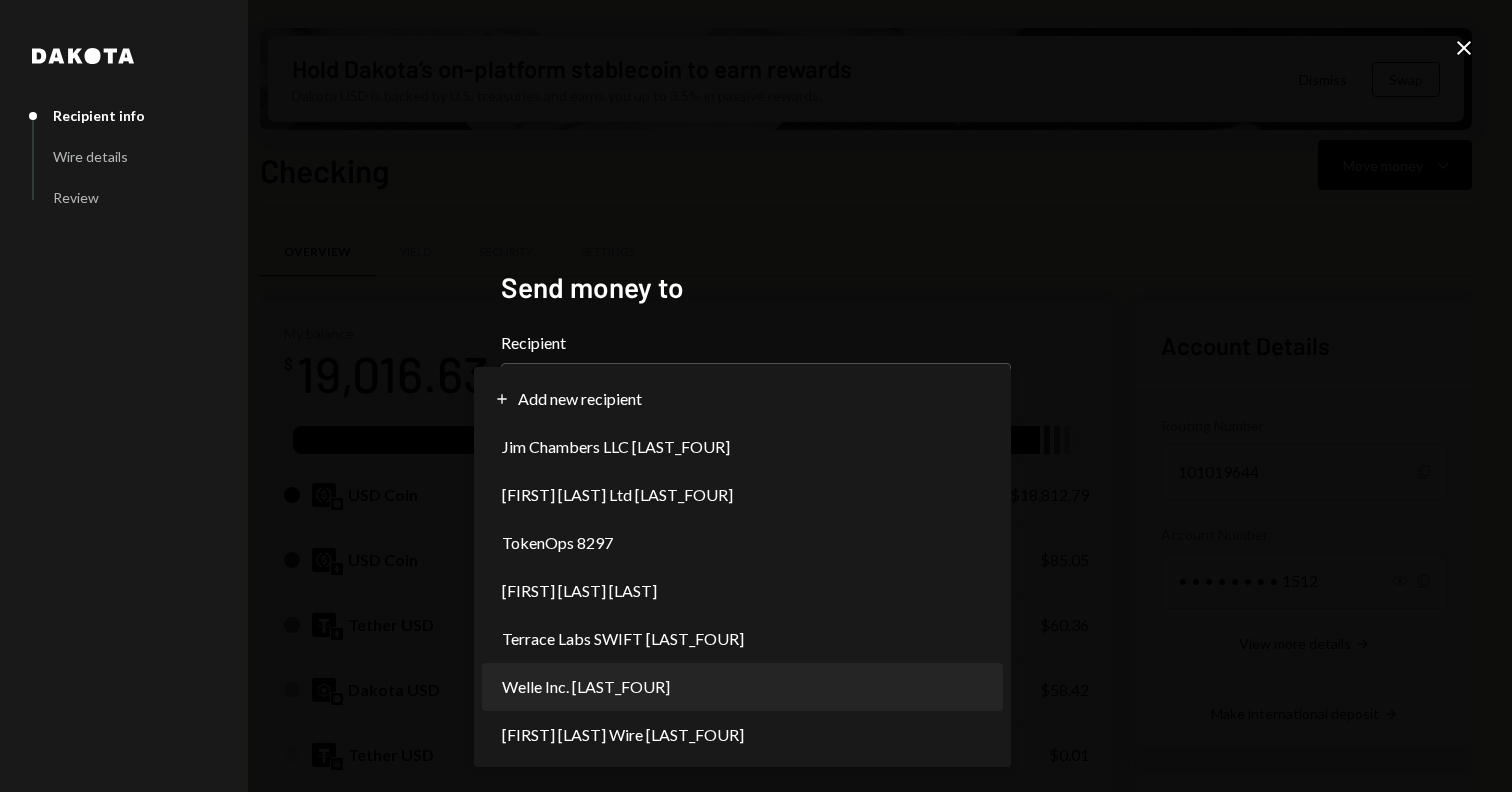 select on "**********" 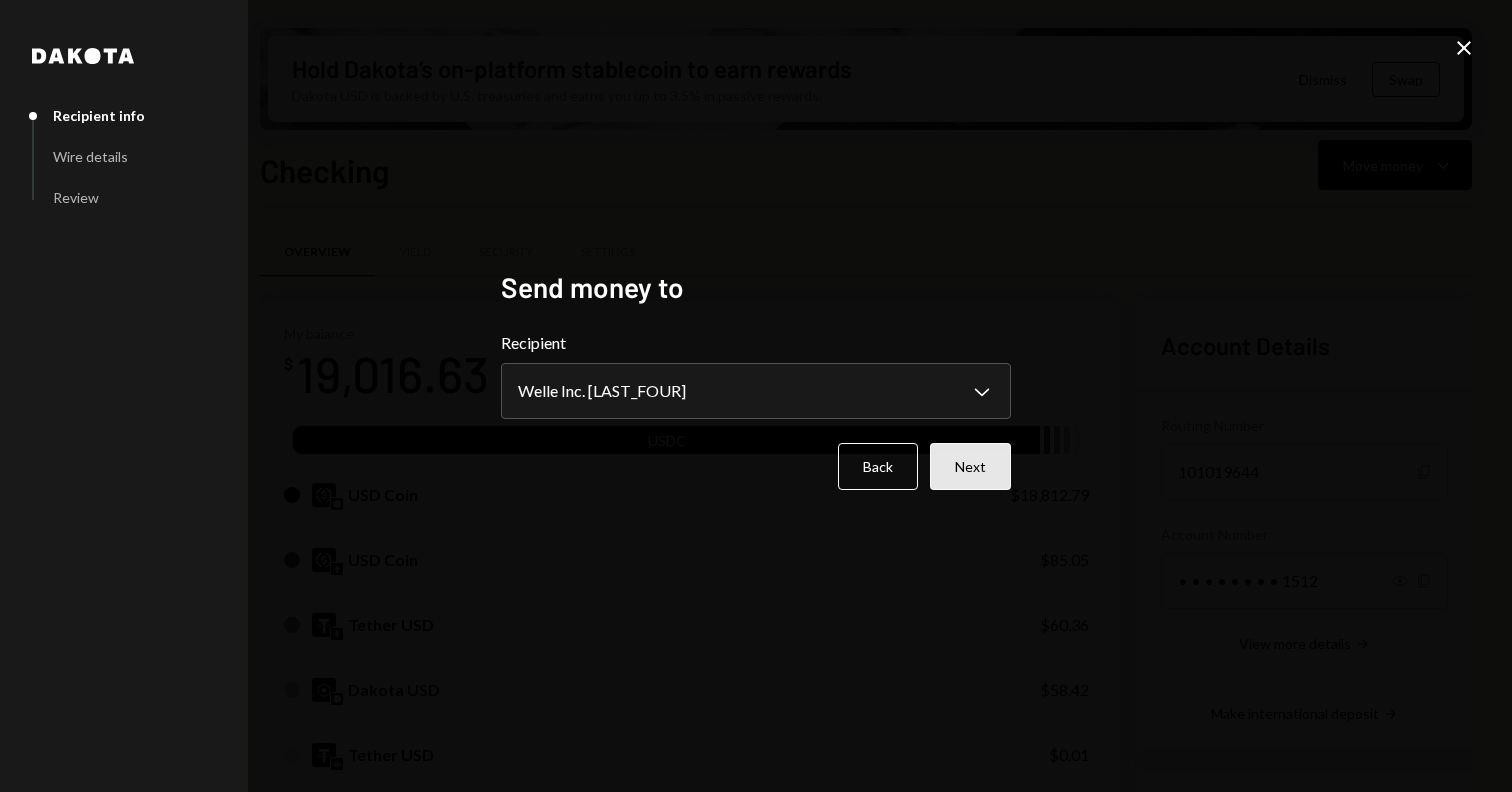 click on "Next" at bounding box center (970, 466) 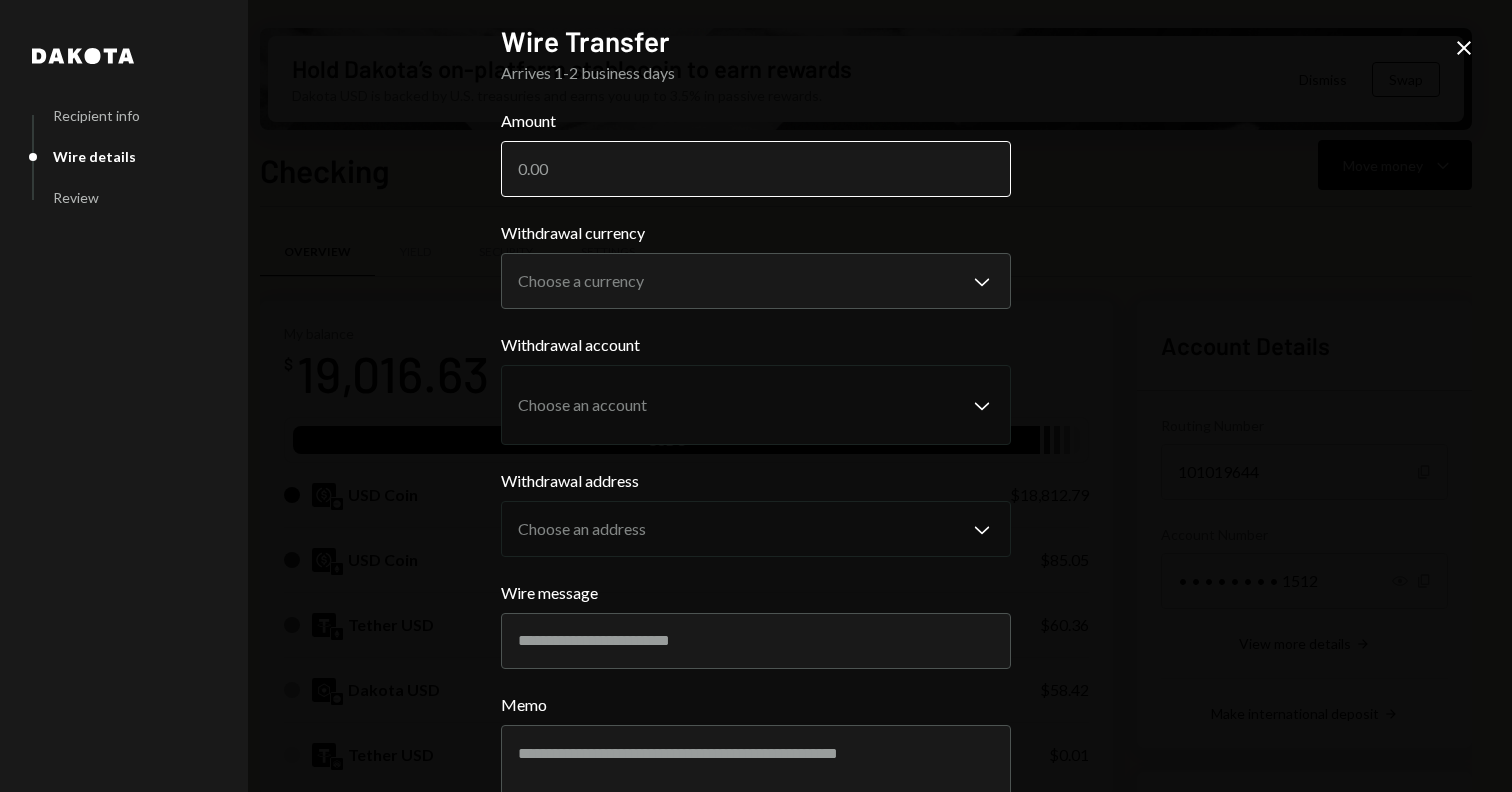 click on "Amount" at bounding box center (756, 169) 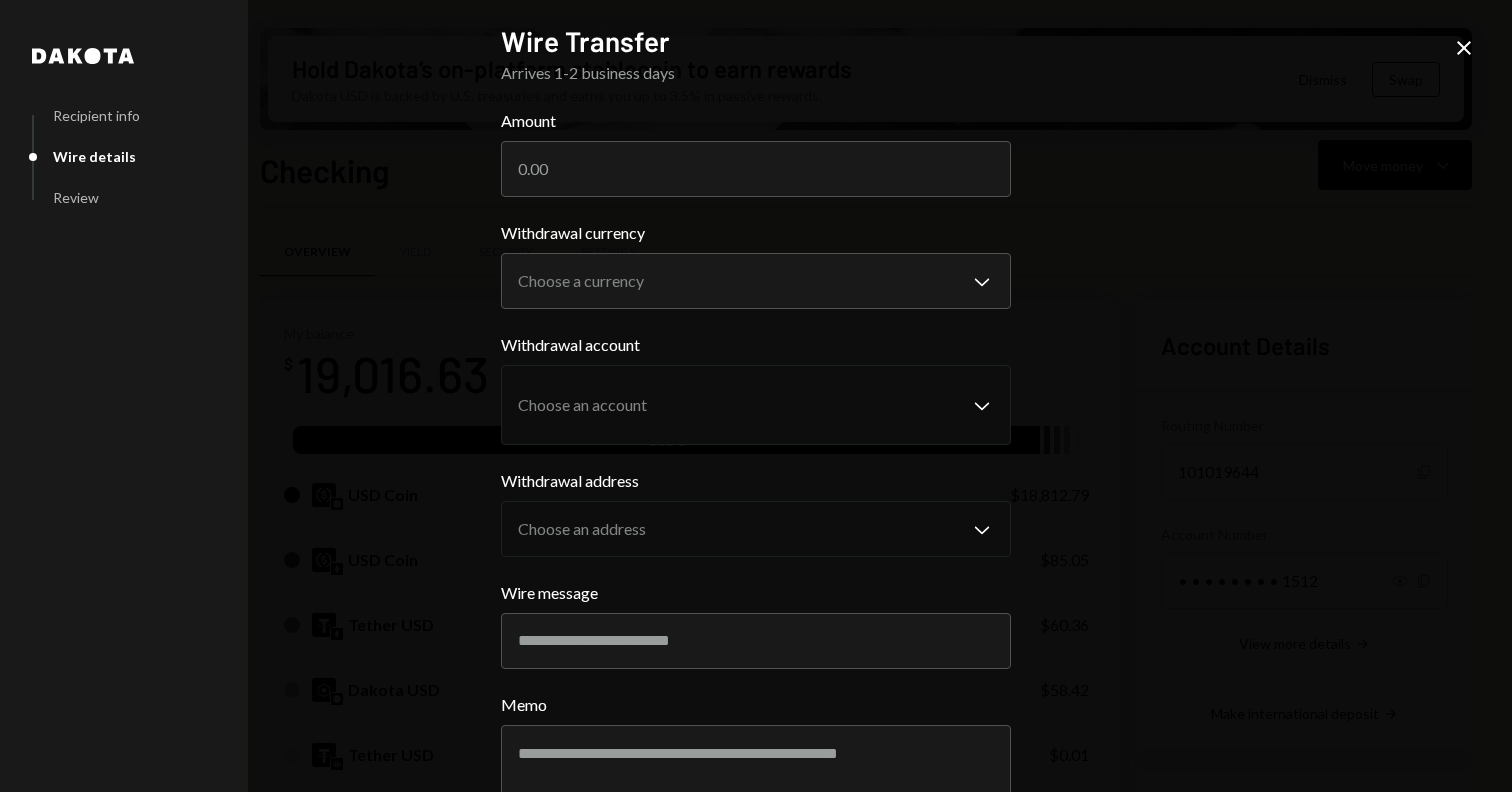 click on "Close" 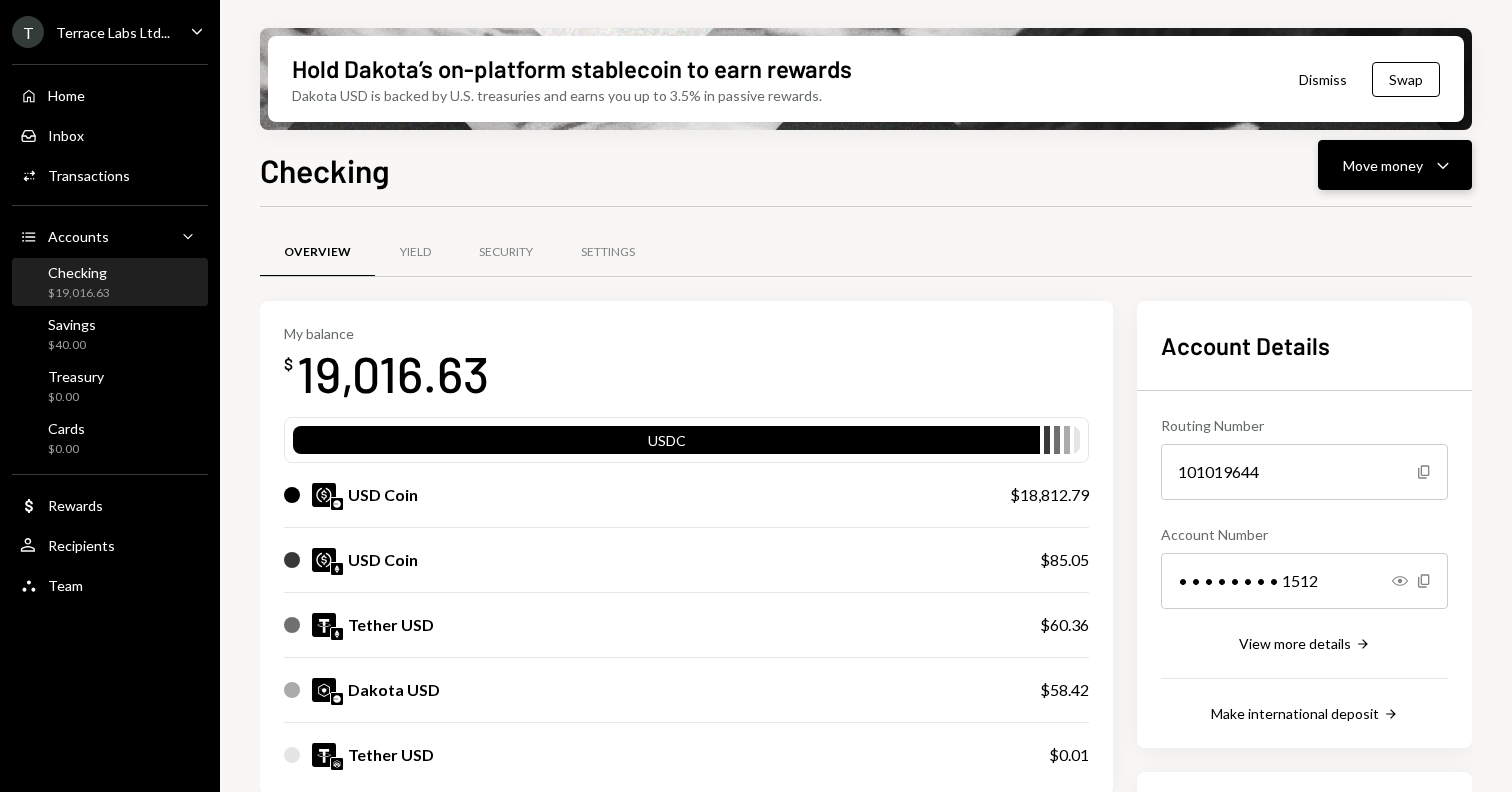 click on "Move money" at bounding box center [1383, 165] 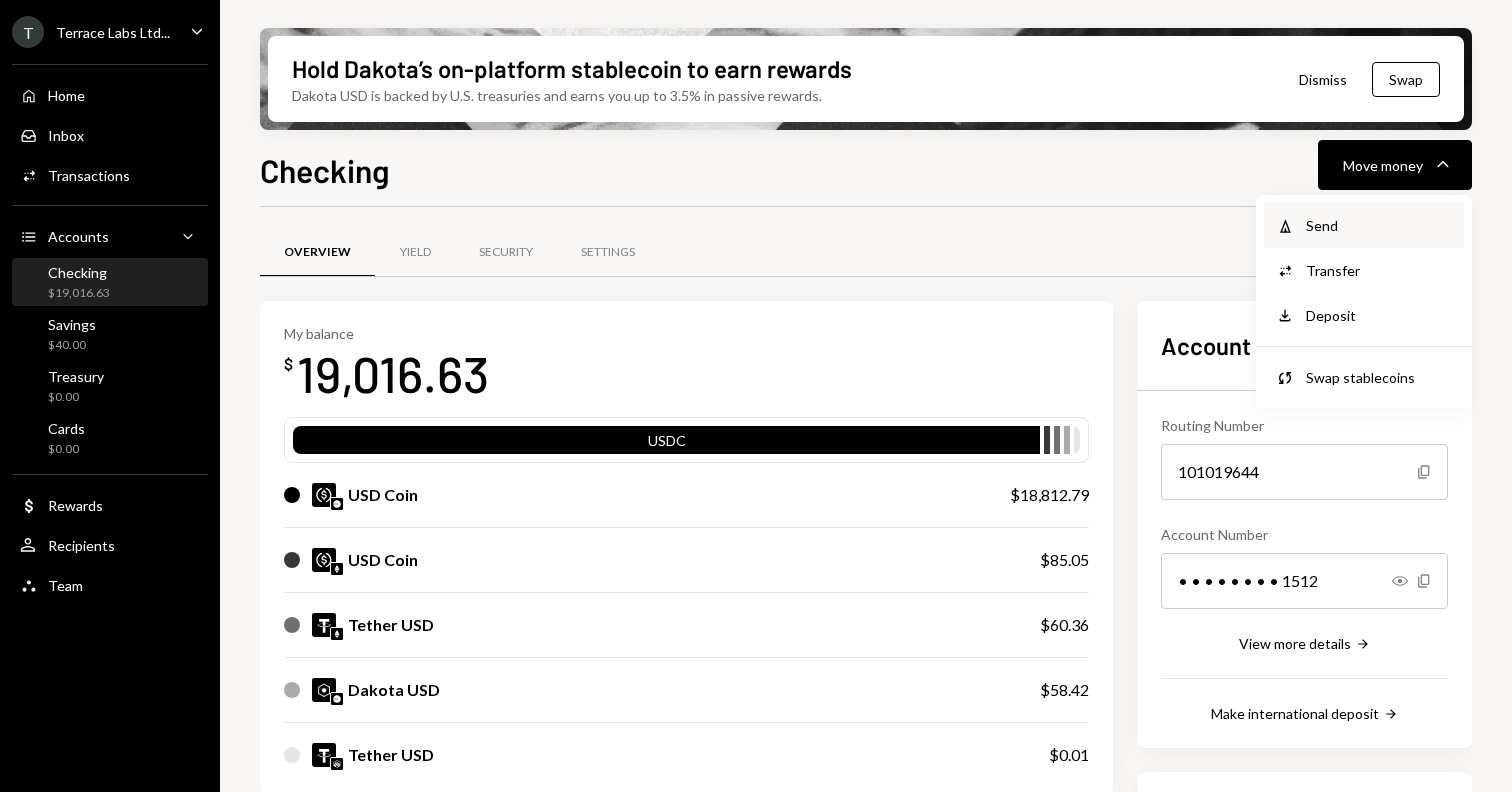 click on "Send" at bounding box center (1379, 225) 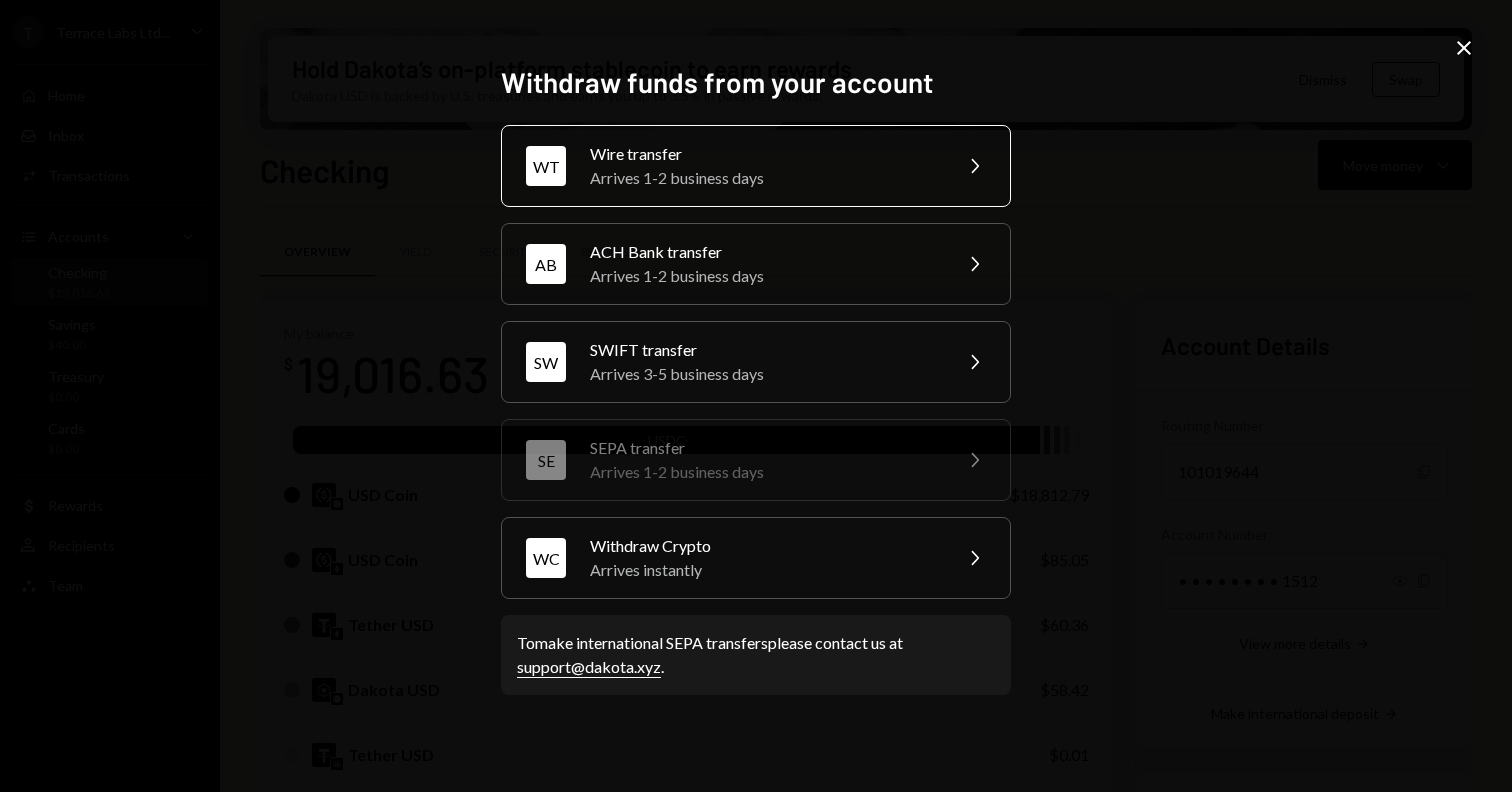 click on "Arrives 1-2 business days" at bounding box center [764, 178] 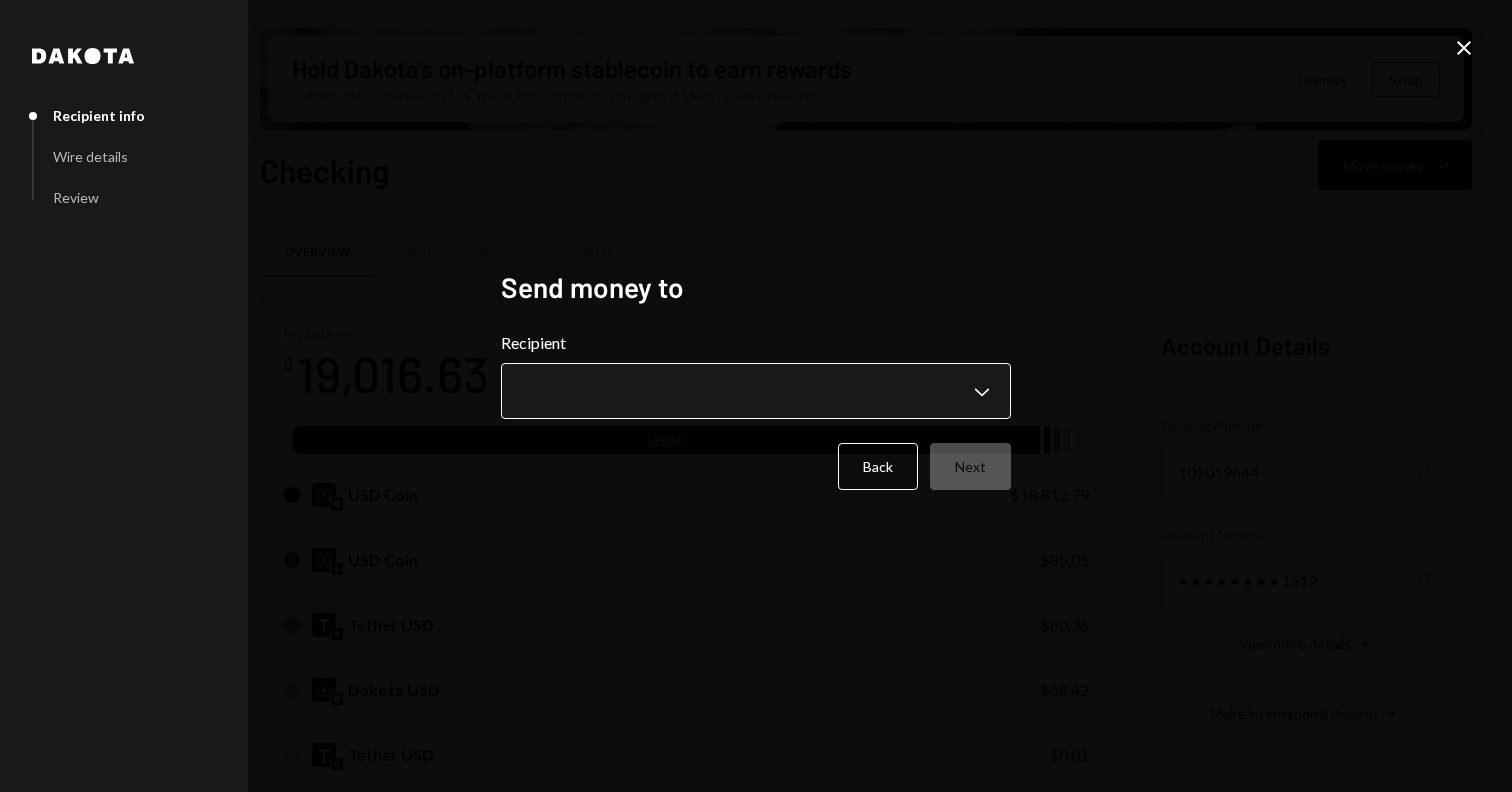 click on "T Terrace Labs Ltd... Caret Down Home Home Inbox Inbox Activities Transactions Accounts Accounts Caret Down Checking $[PRICE] Savings $[PRICE] Treasury $[PRICE] Cards $[PRICE] Dollar Rewards User Recipients Team Team Hold Dakota’s on-platform stablecoin to earn rewards Dakota USD is backed by U.S. treasuries and earns you up to 3.5% in passive rewards. Dismiss Swap Checking Move money Caret Down Overview Yield Security Settings My balance $ [PRICE] USDC USD Coin $[PRICE] USD Coin $[PRICE] Tether USD $[PRICE] Dakota USD $[PRICE] Tether USD $[PRICE] Recent Transactions View all Type Initiated By Initiated At Status Deposit 5,000  USDC 0x[HEX_STRING] Copy [MM]/[DD]/[YY] [H]:[MM] [AM] Completed Deposit 6,000  USDC Savings [MM]/[DD]/[YY] [H]:[MM] [AM] Completed Deposit 4,000  USDC Savings [MM]/[DD]/[YY] [H]:[MM] [AM] Completed Deposit 1,999.9980  USDC 0x[HEX_STRING] Copy [MM]/[DD]/[YY] [H]:[MM] [AM] Completed Reward Earning $[PRICE] Dakota System [MM]/[DD]/[YY] [H]:[MM] [AM] Completed Account Details Routing Number 101019644 Copy Account Number • • • • • • • •  1512" at bounding box center [756, 396] 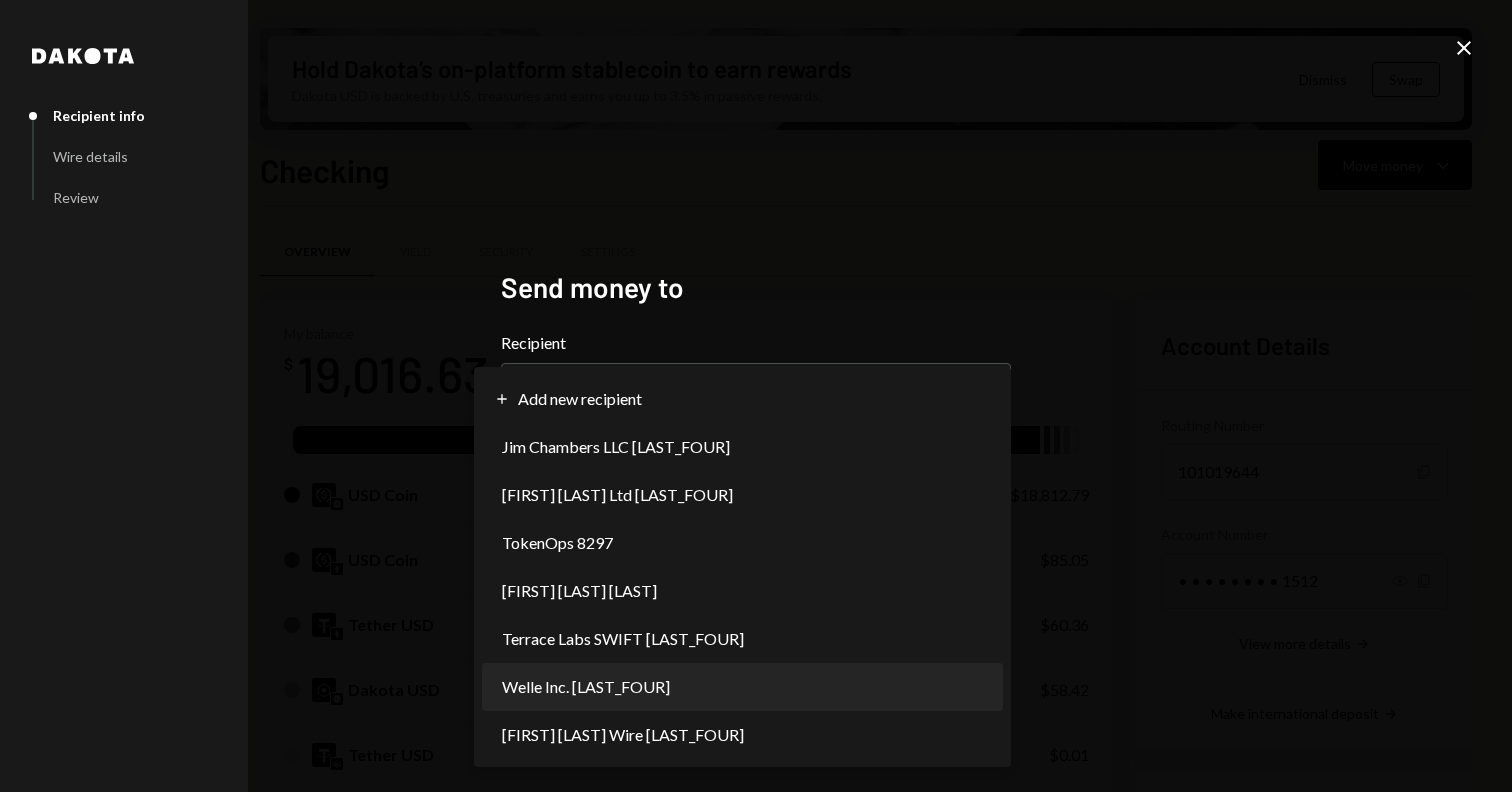 select on "**********" 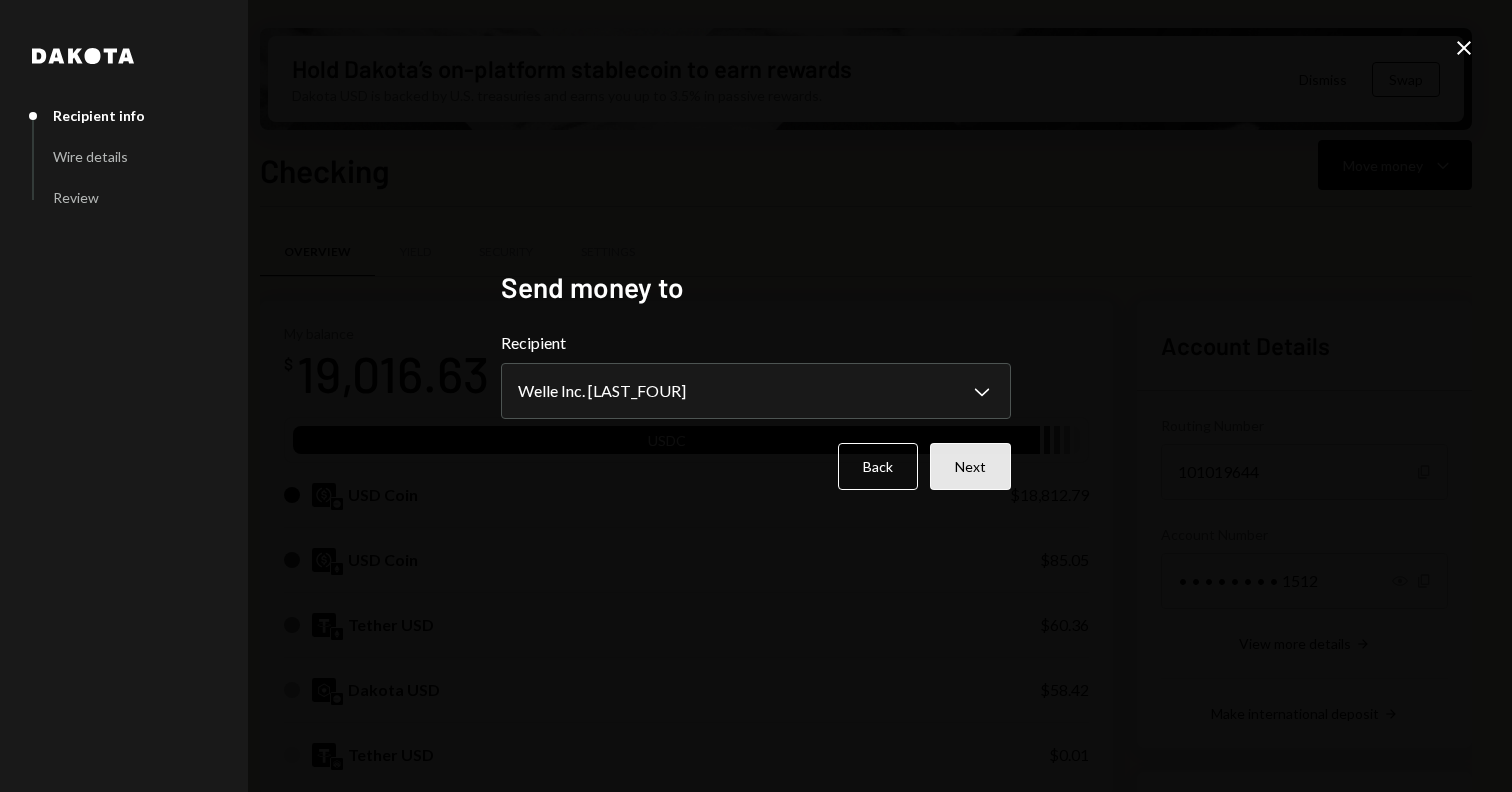 click on "Next" at bounding box center [970, 466] 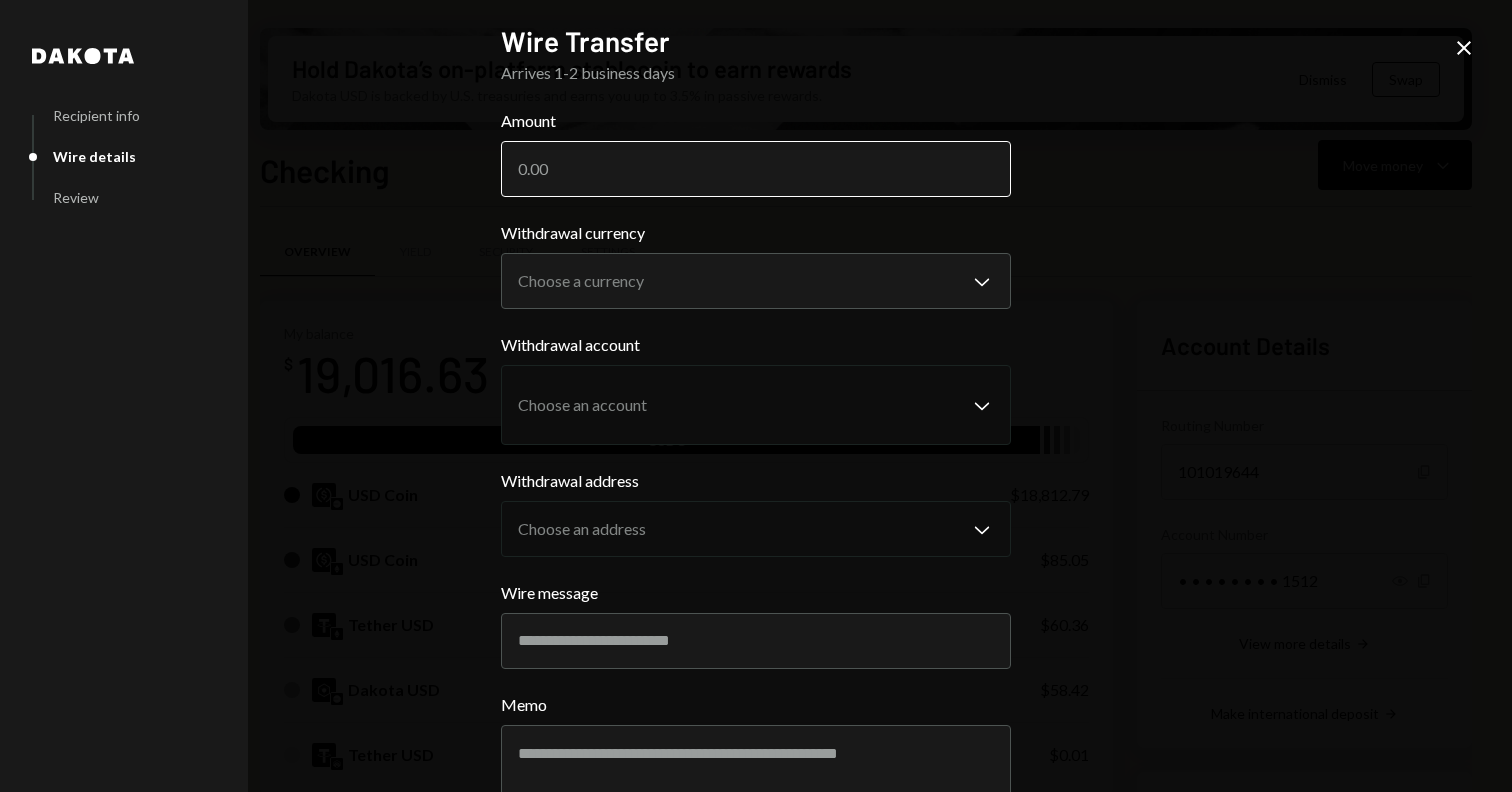 click on "Amount" at bounding box center [756, 169] 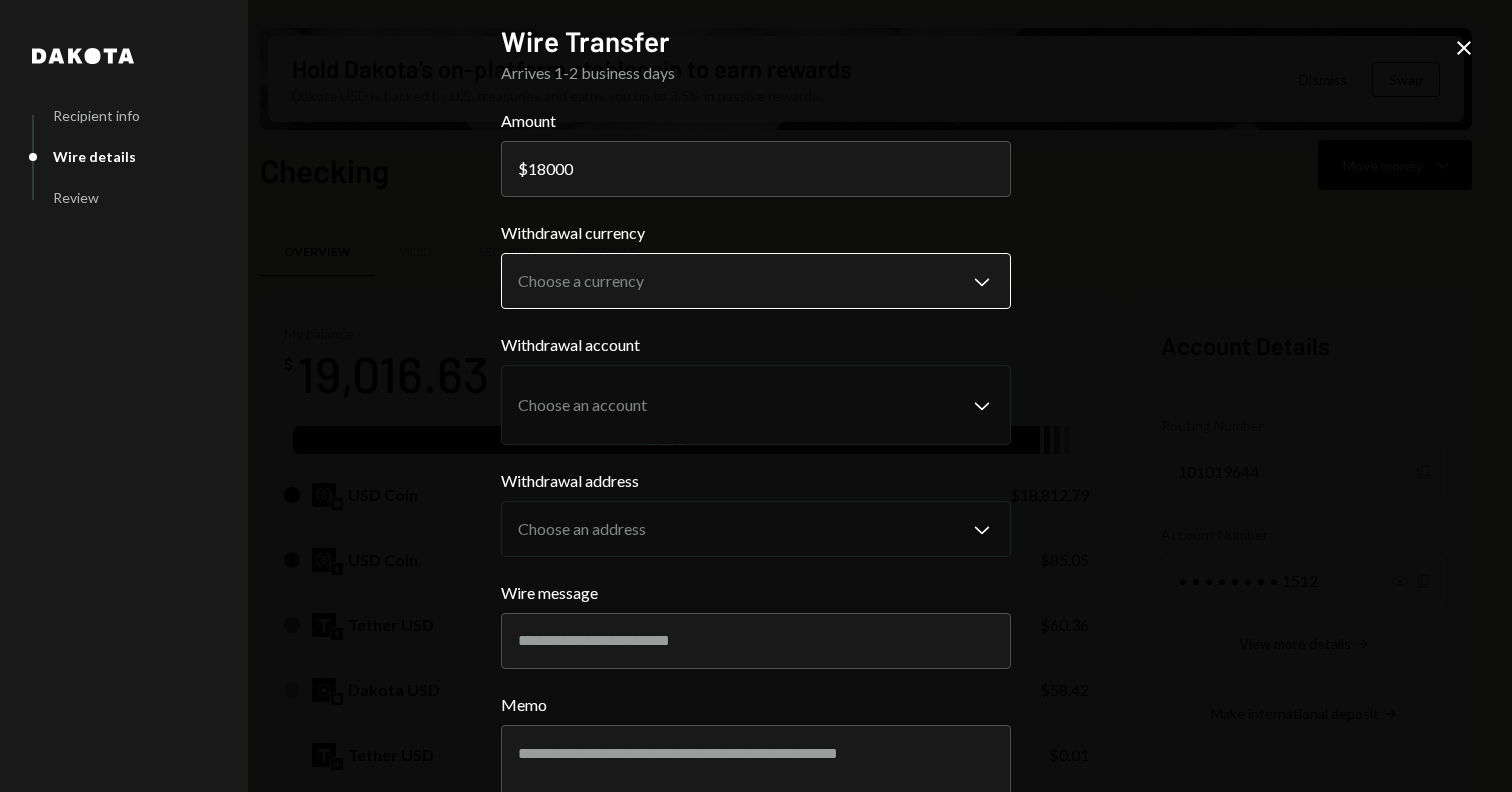 type on "18000" 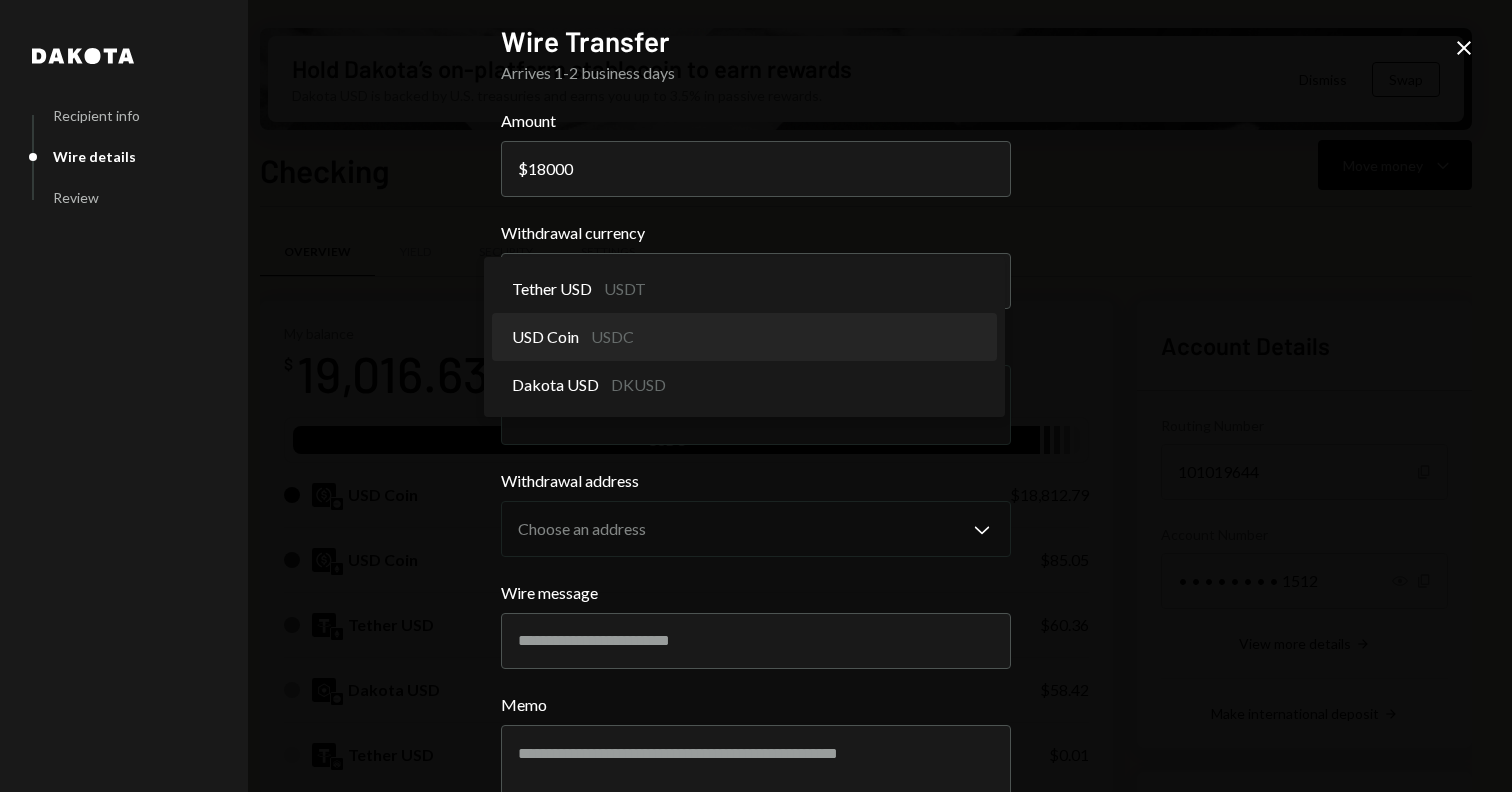 select on "****" 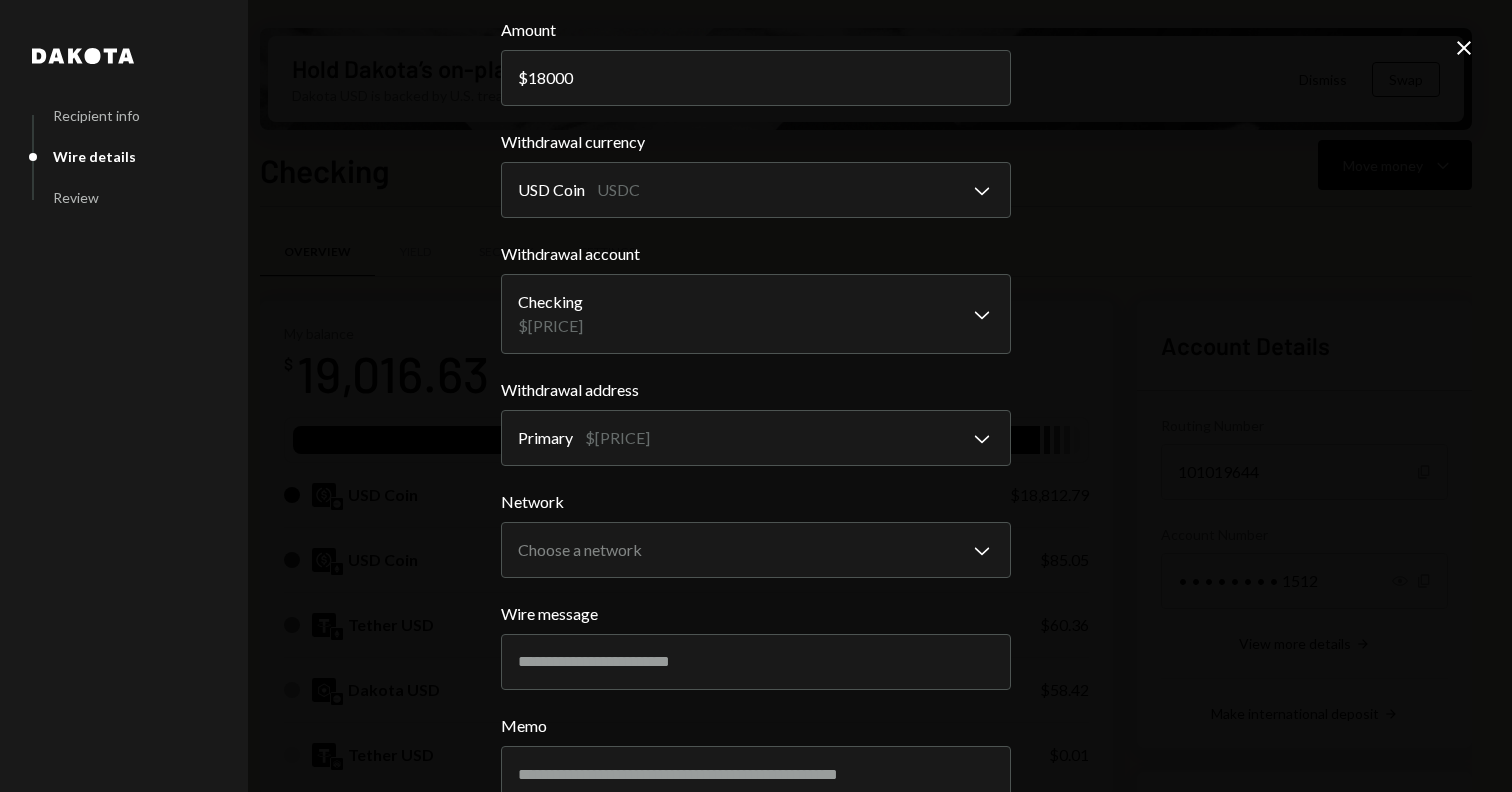 scroll, scrollTop: 227, scrollLeft: 0, axis: vertical 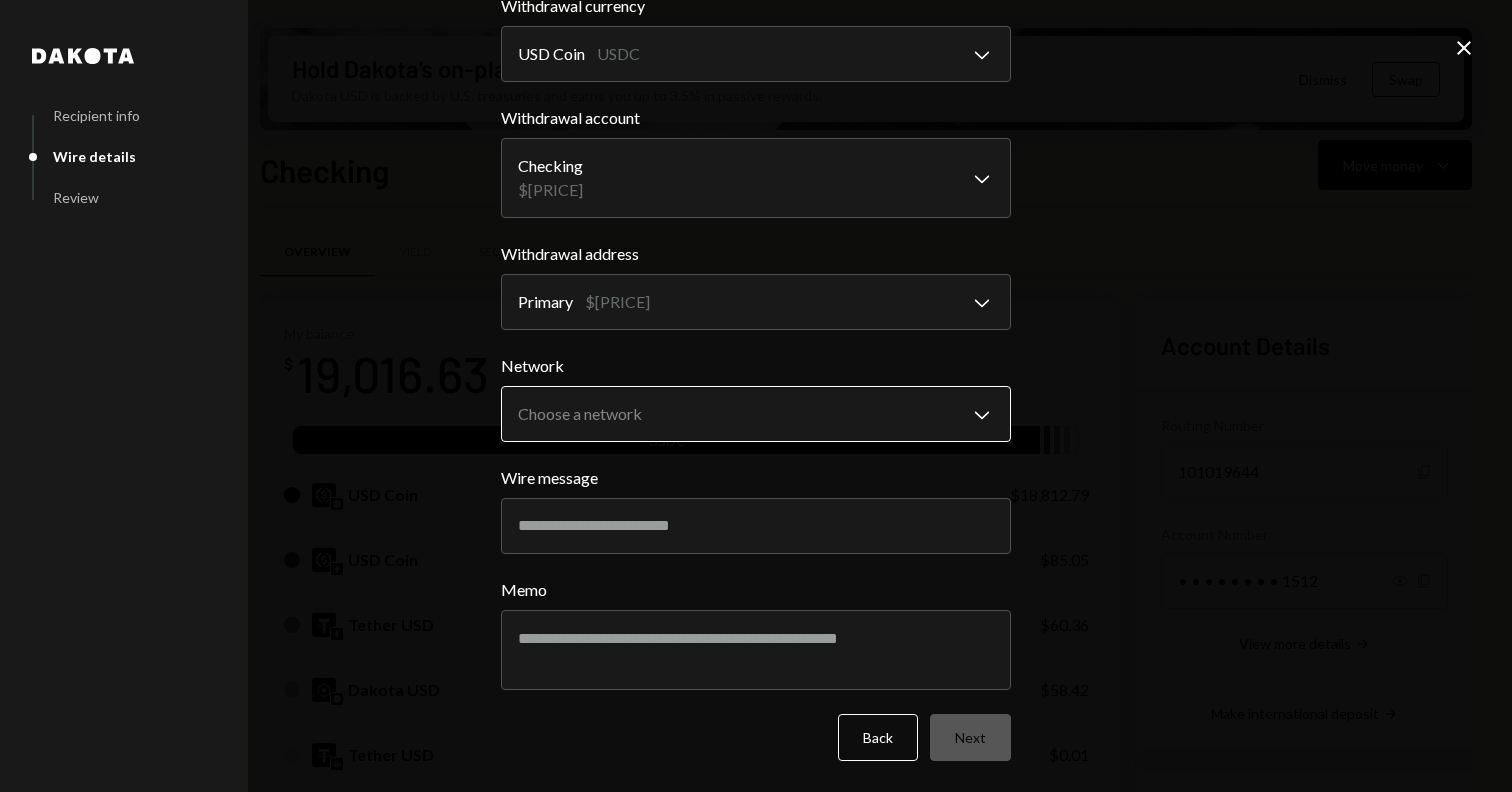 click on "T Terrace Labs Ltd... Caret Down Home Home Inbox Inbox Activities Transactions Accounts Accounts Caret Down Checking $[PRICE] Savings $[PRICE] Treasury $[PRICE] Cards $[PRICE] Dollar Rewards User Recipients Team Team Hold Dakota’s on-platform stablecoin to earn rewards Dakota USD is backed by U.S. treasuries and earns you up to 3.5% in passive rewards. Dismiss Swap Checking Move money Caret Down Overview Yield Security Settings My balance $ [PRICE] USDC USD Coin $[PRICE] USD Coin $[PRICE] Tether USD $[PRICE] Dakota USD $[PRICE] Tether USD $[PRICE] Recent Transactions View all Type Initiated By Initiated At Status Deposit 5,000  USDC 0x[HEX_STRING] Copy [MM]/[DD]/[YY] [H]:[MM] [AM] Completed Deposit 6,000  USDC Savings [MM]/[DD]/[YY] [H]:[MM] [AM] Completed Deposit 4,000  USDC Savings [MM]/[DD]/[YY] [H]:[MM] [AM] Completed Deposit 1,999.9980  USDC 0x[HEX_STRING] Copy [MM]/[DD]/[YY] [H]:[MM] [AM] Completed Reward Earning $[PRICE] Dakota System [MM]/[DD]/[YY] [H]:[MM] [AM] Completed Account Details Routing Number 101019644 Copy Account Number • • • • • • • •  1512" at bounding box center [756, 396] 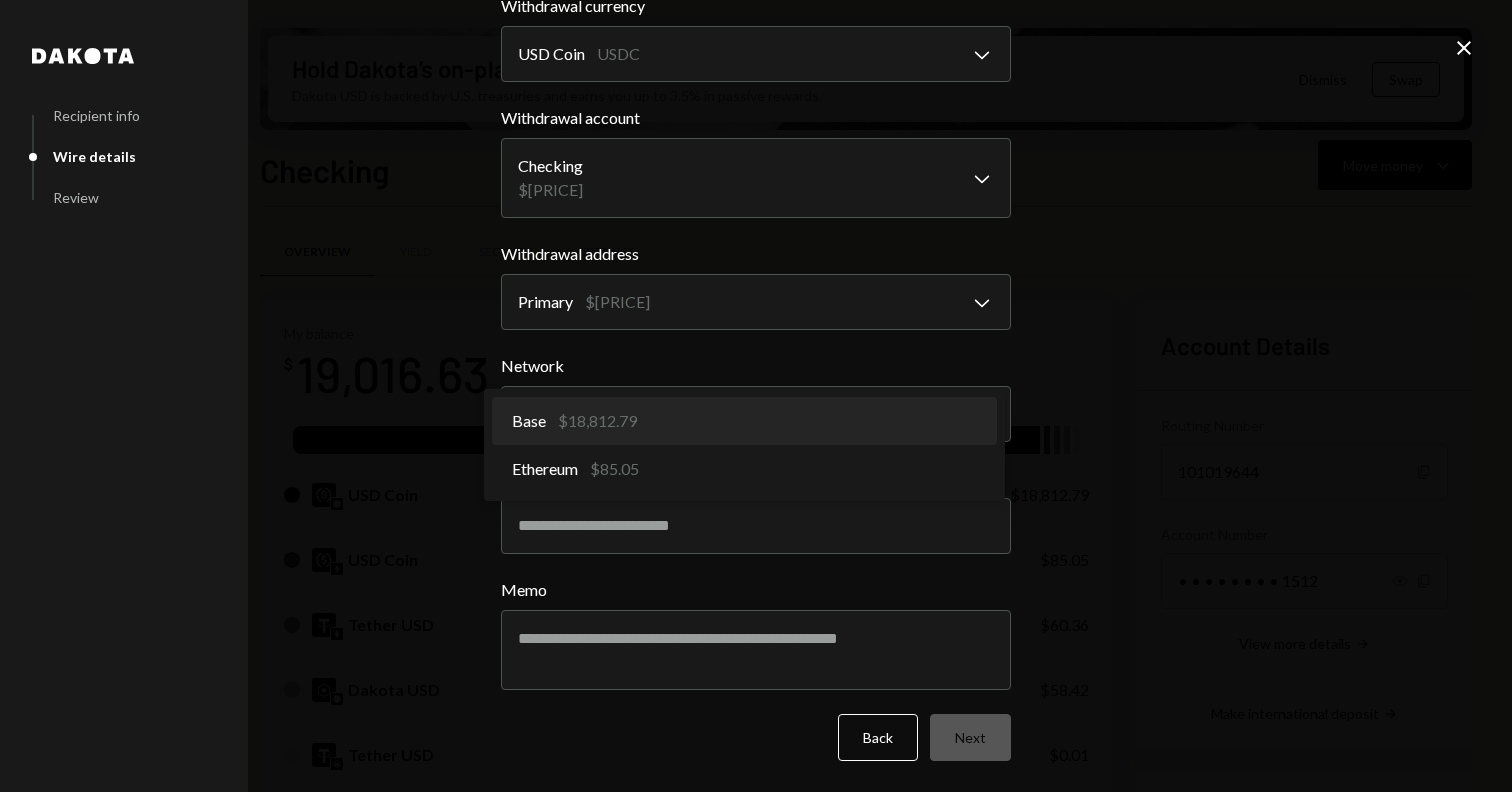 select on "**********" 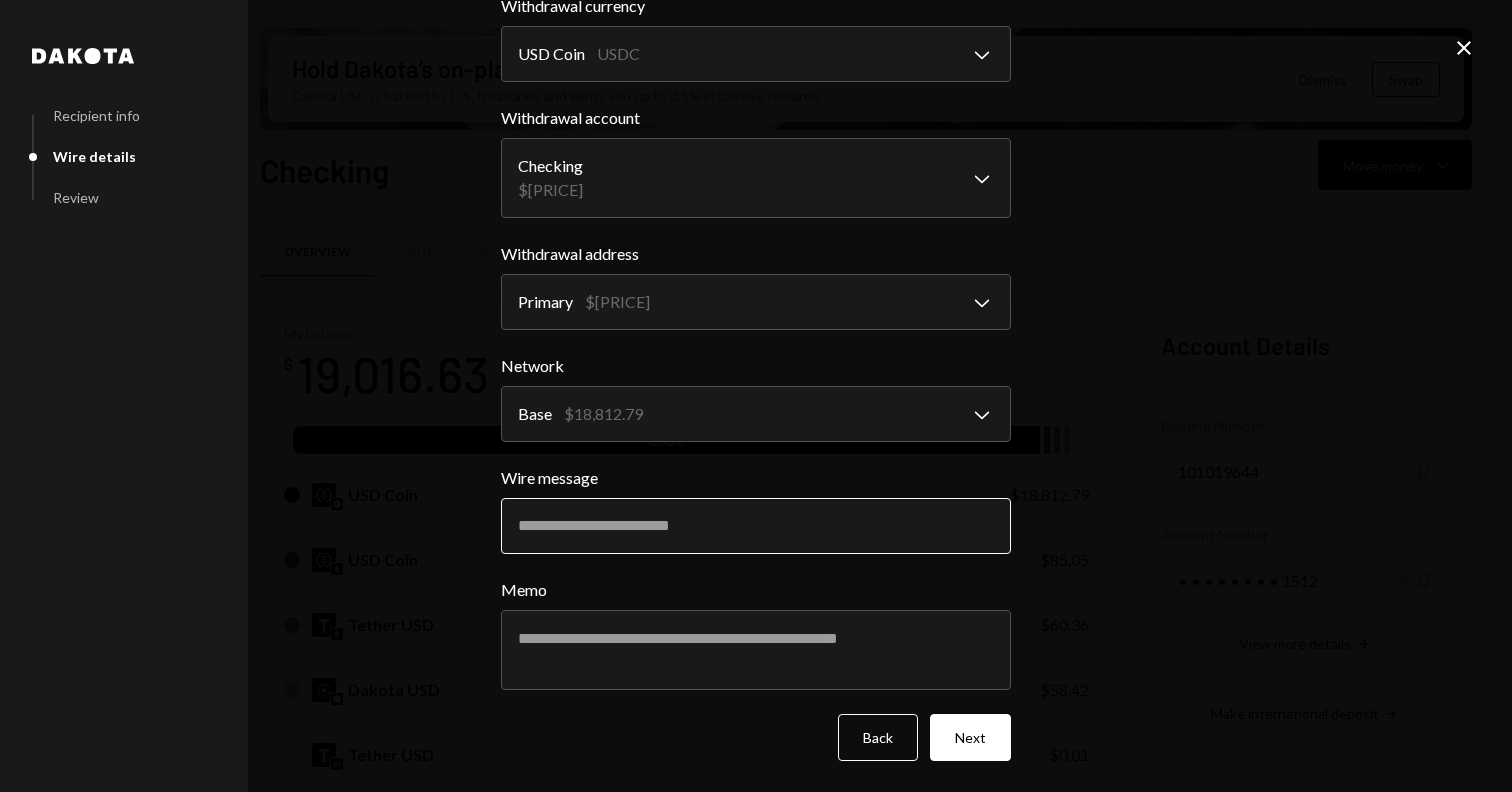 click on "Wire message" at bounding box center [756, 526] 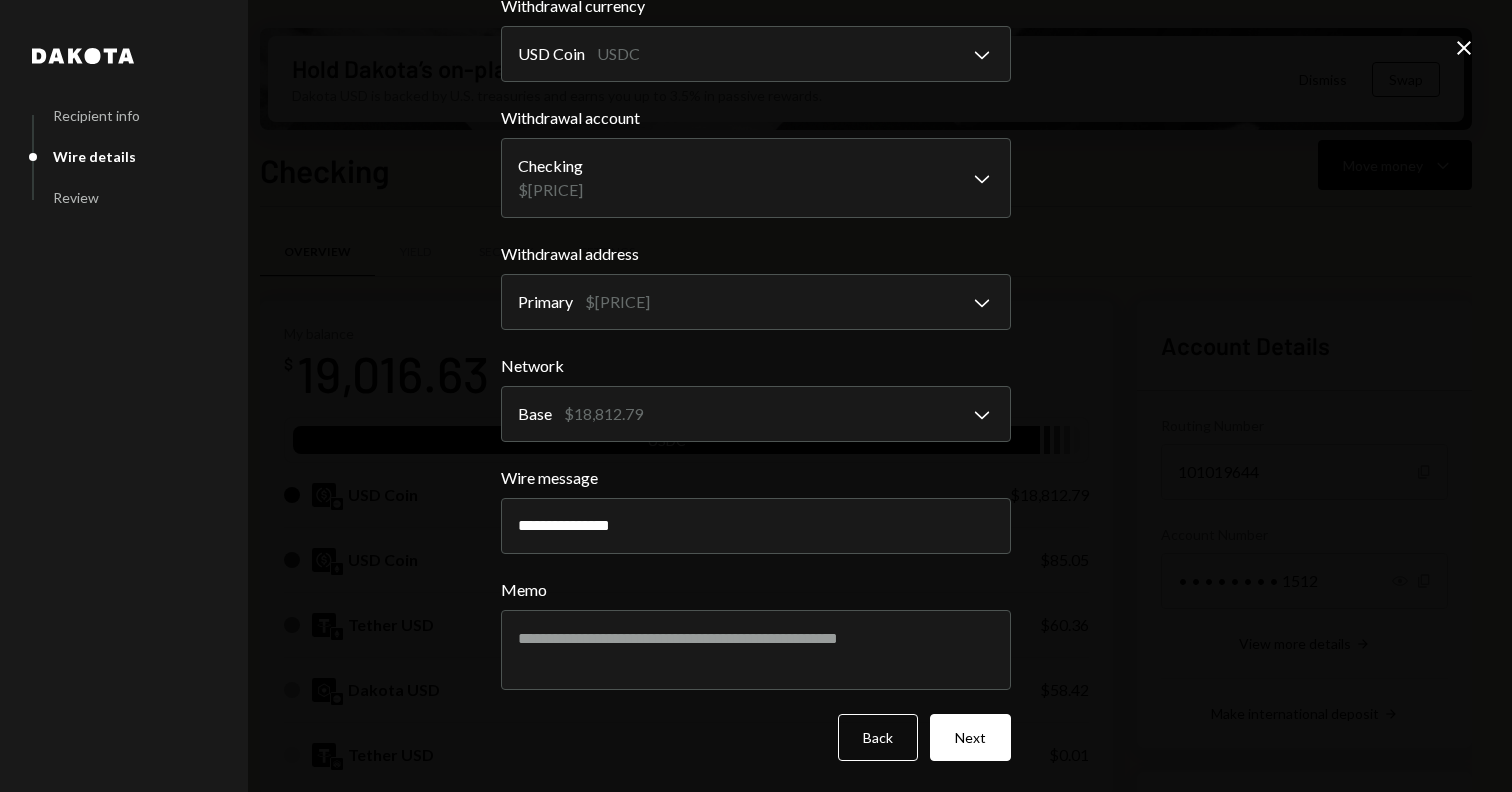 type on "**********" 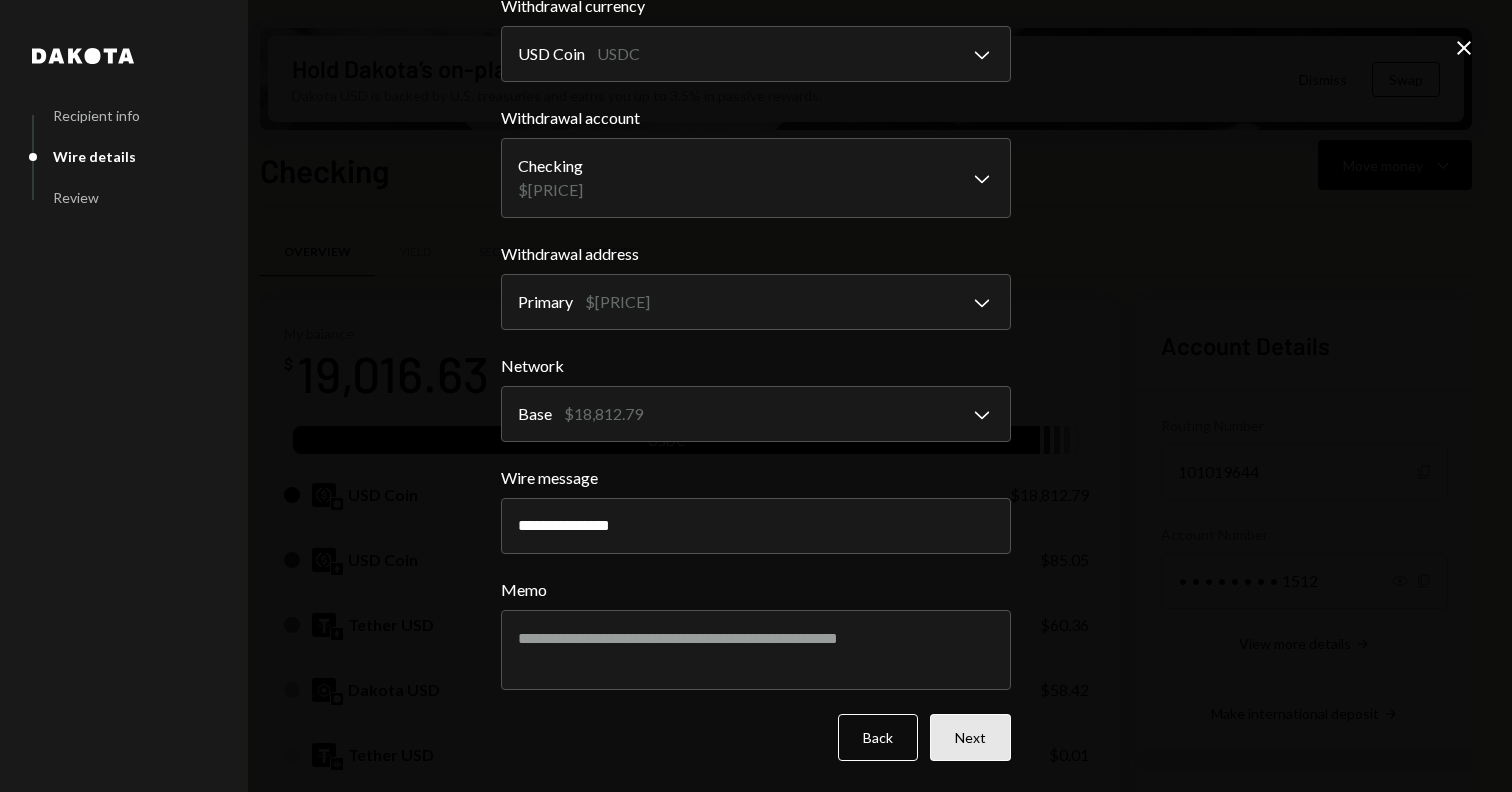 click on "Next" at bounding box center (970, 737) 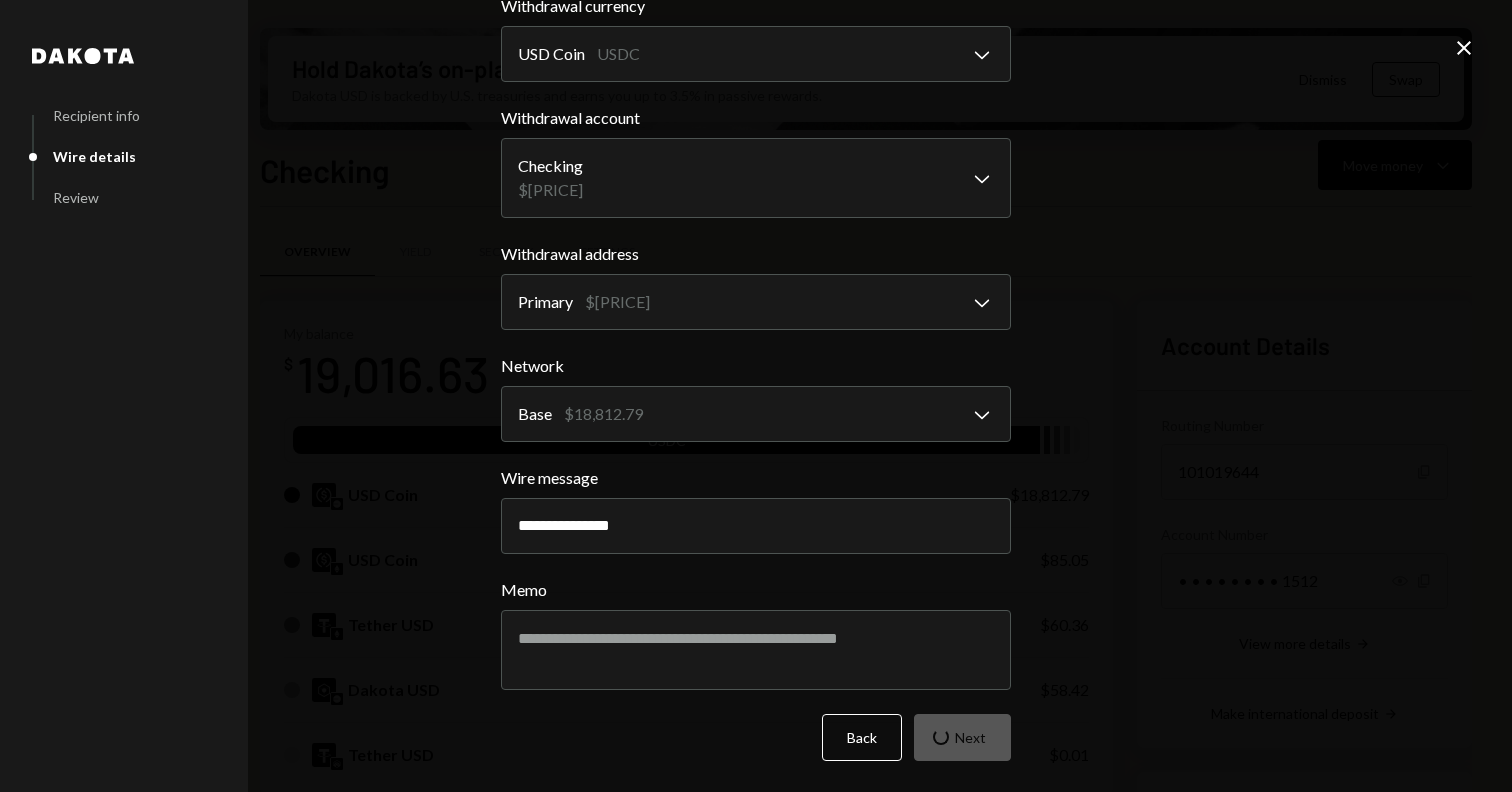 scroll, scrollTop: 0, scrollLeft: 0, axis: both 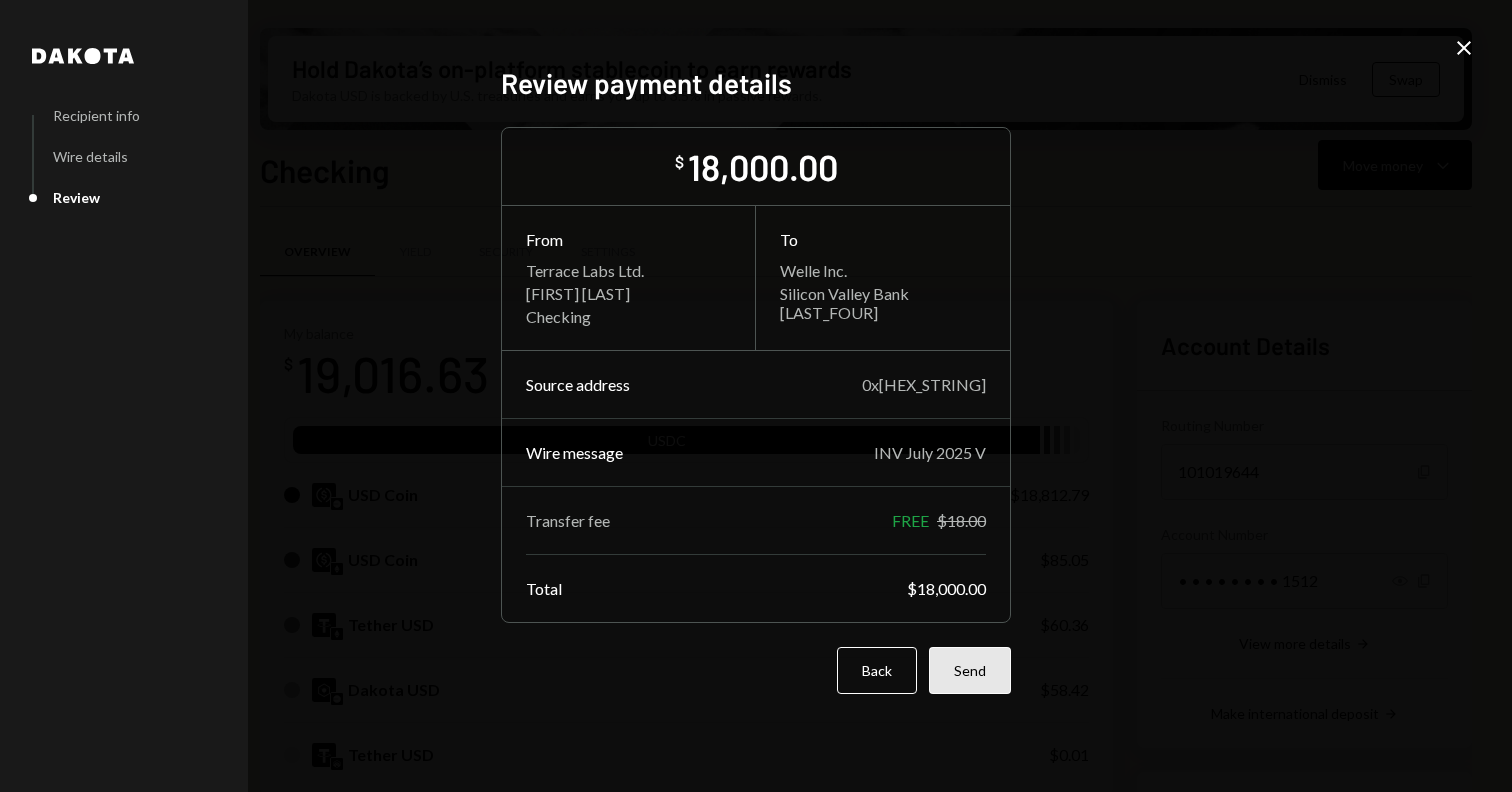 click on "Send" at bounding box center (970, 670) 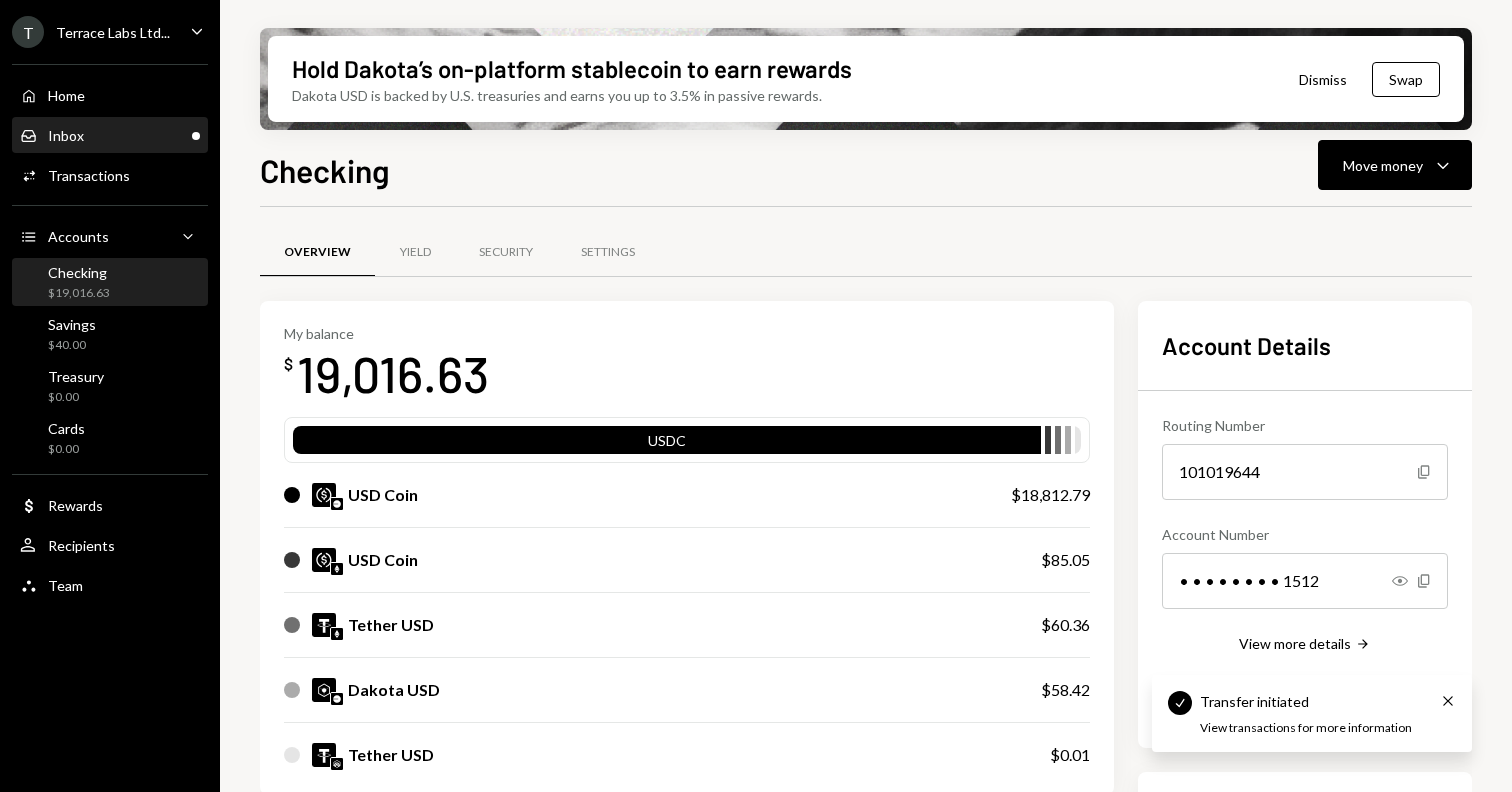 click on "Inbox Inbox" at bounding box center (110, 136) 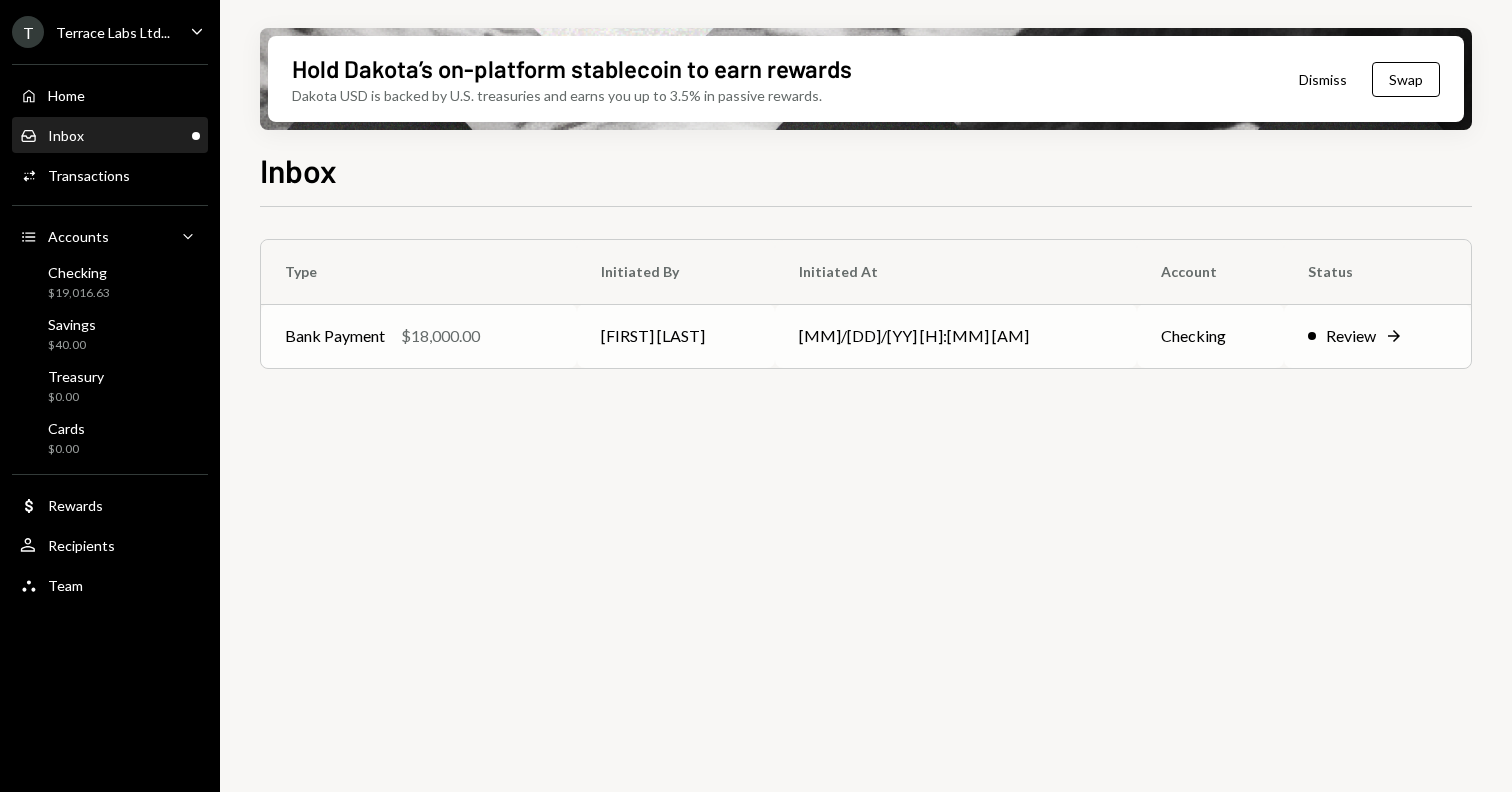 click on "Review" at bounding box center [1351, 336] 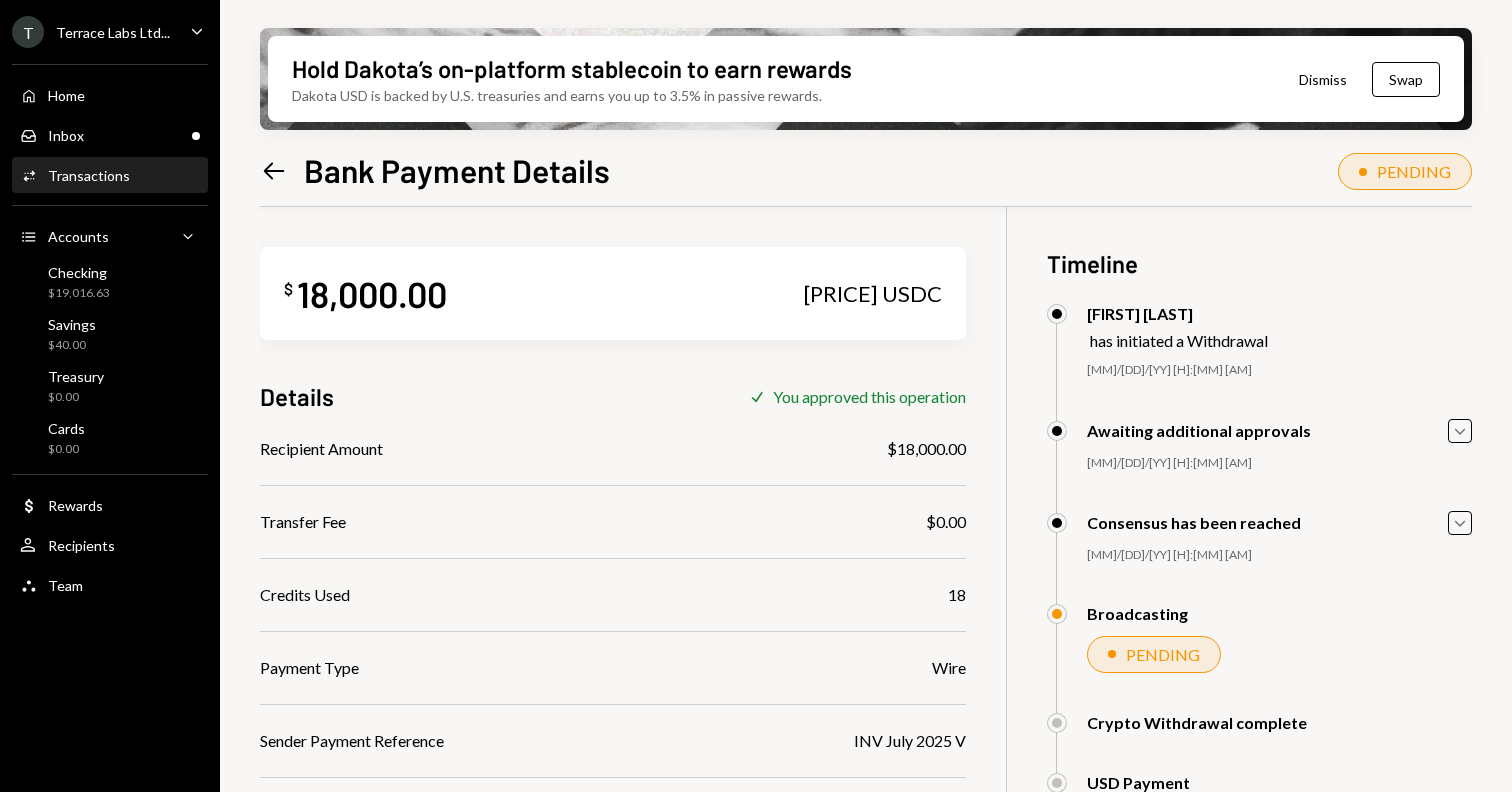 scroll, scrollTop: 160, scrollLeft: 0, axis: vertical 